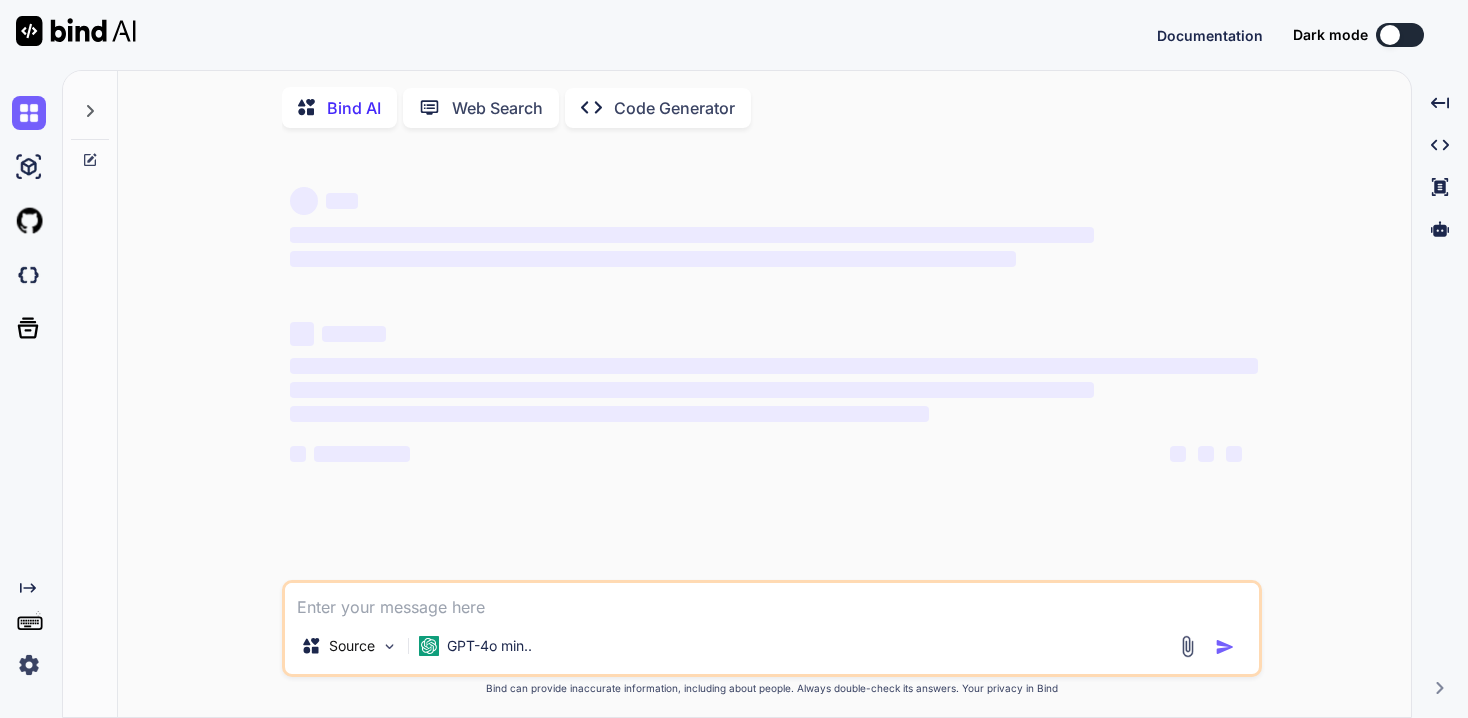 scroll, scrollTop: 0, scrollLeft: 0, axis: both 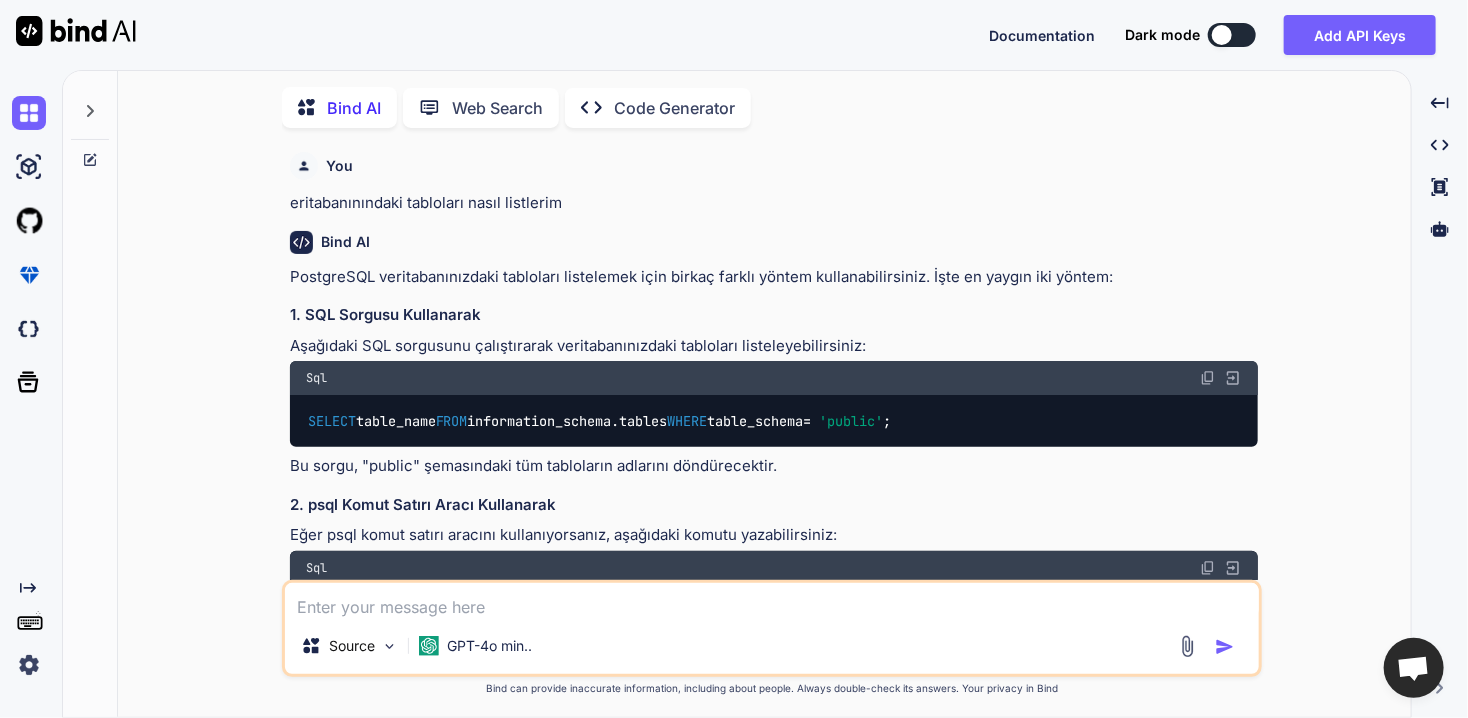 type on "x" 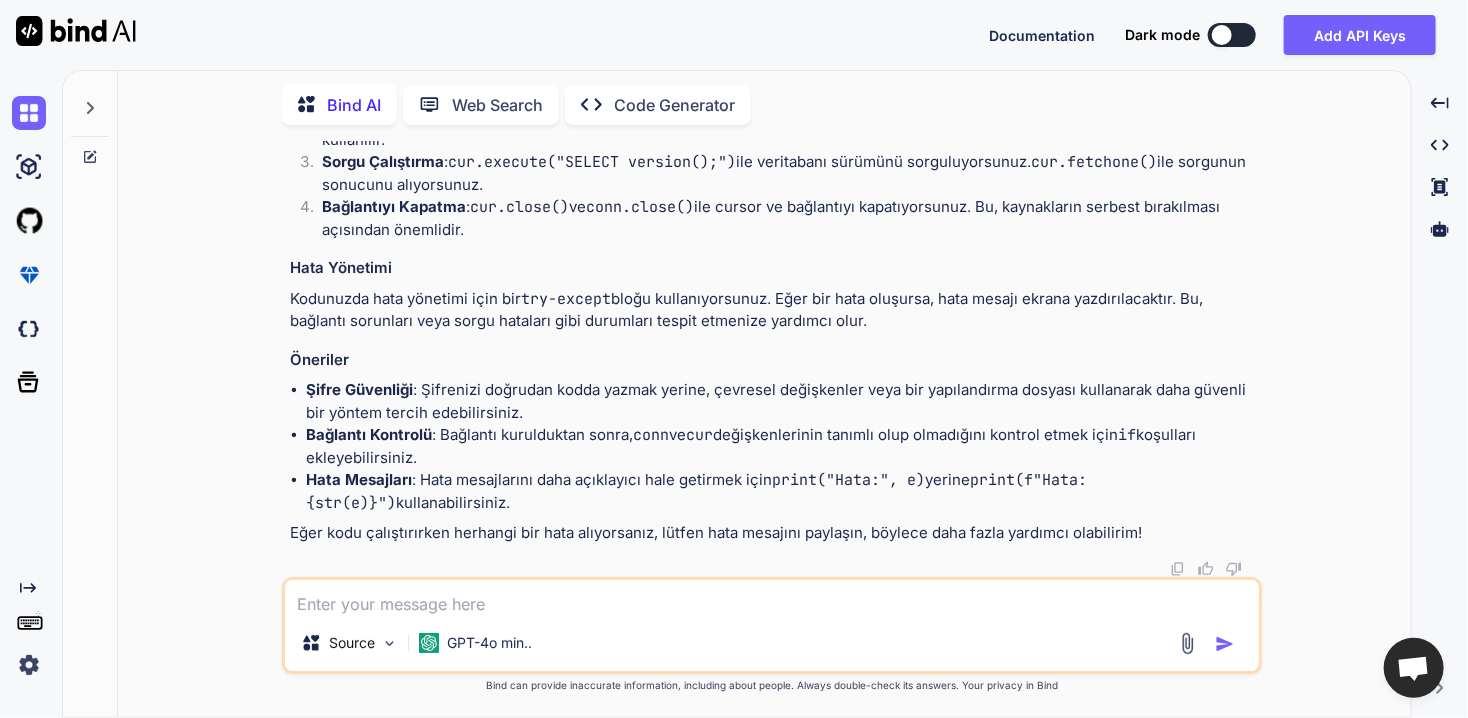 scroll, scrollTop: 5861, scrollLeft: 0, axis: vertical 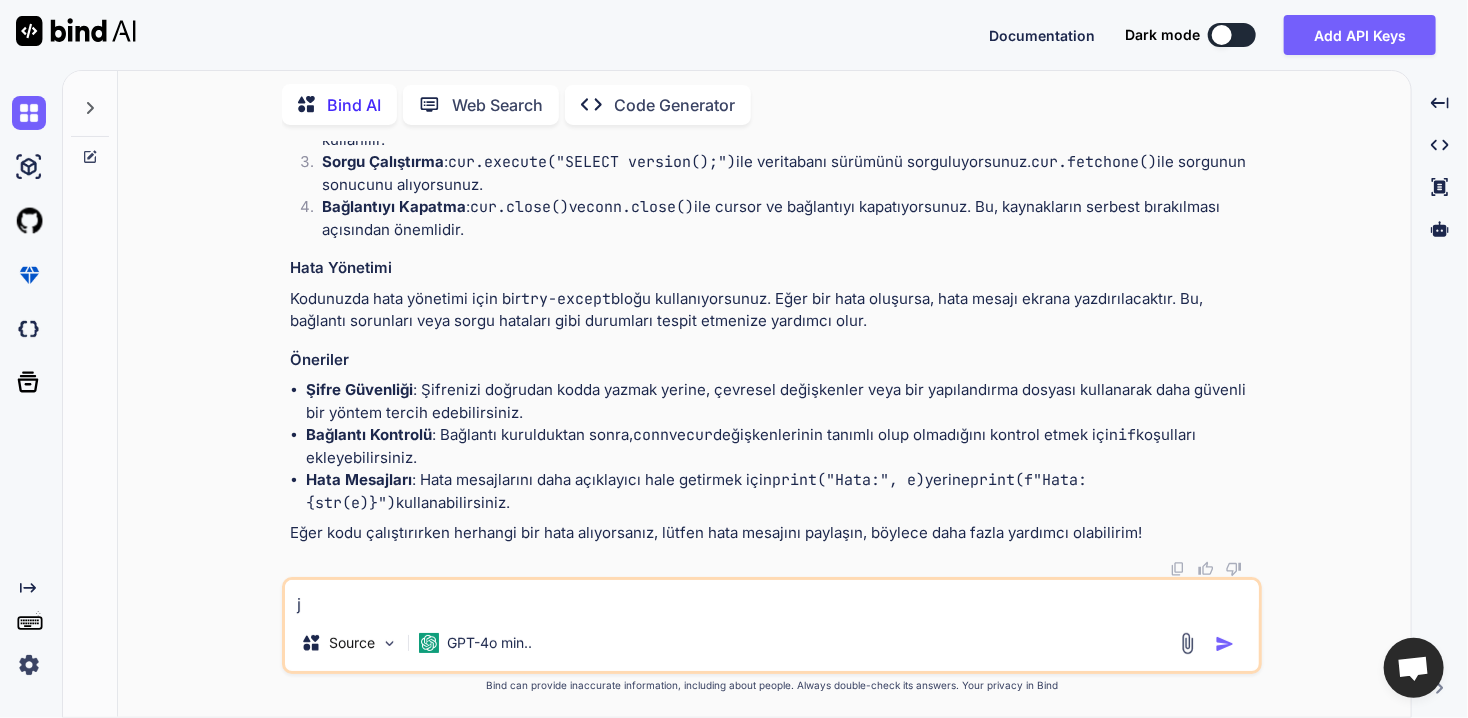 type on "jm" 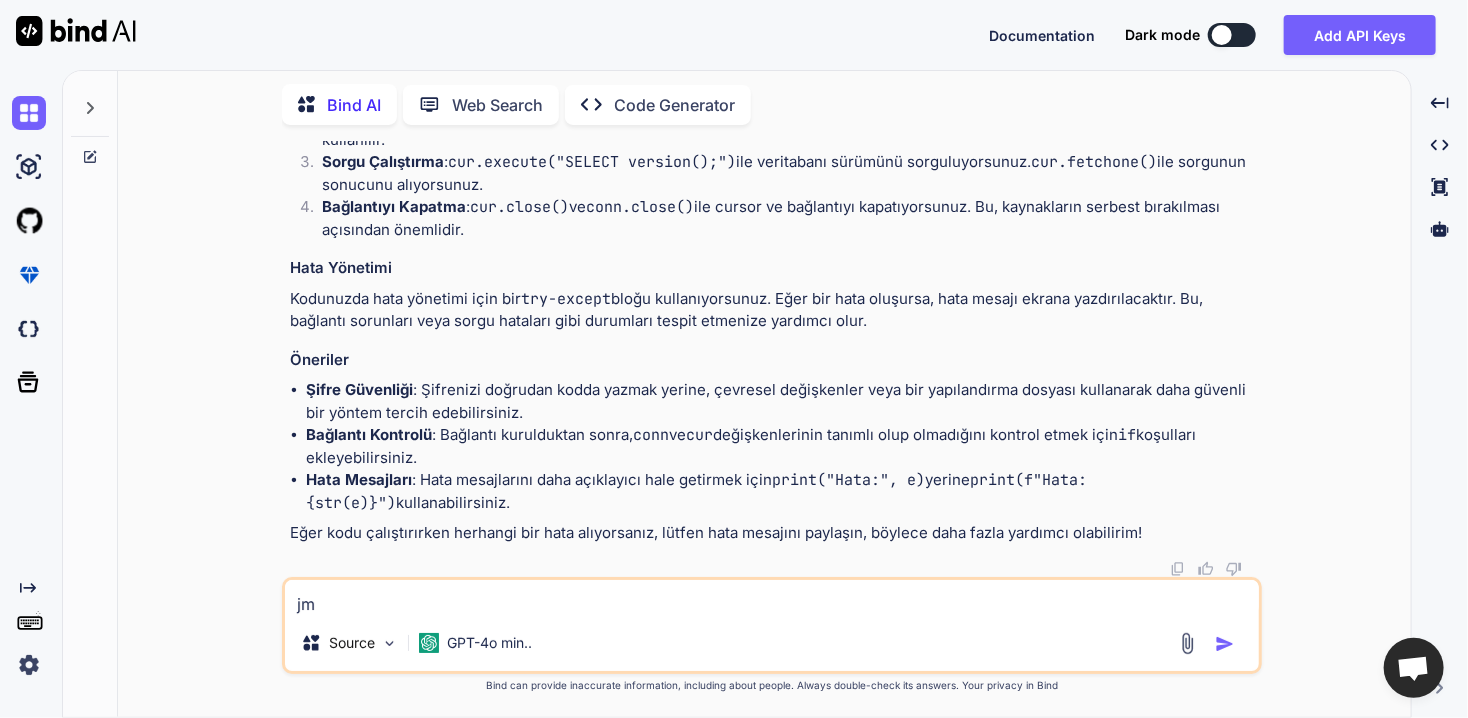 type on "jma" 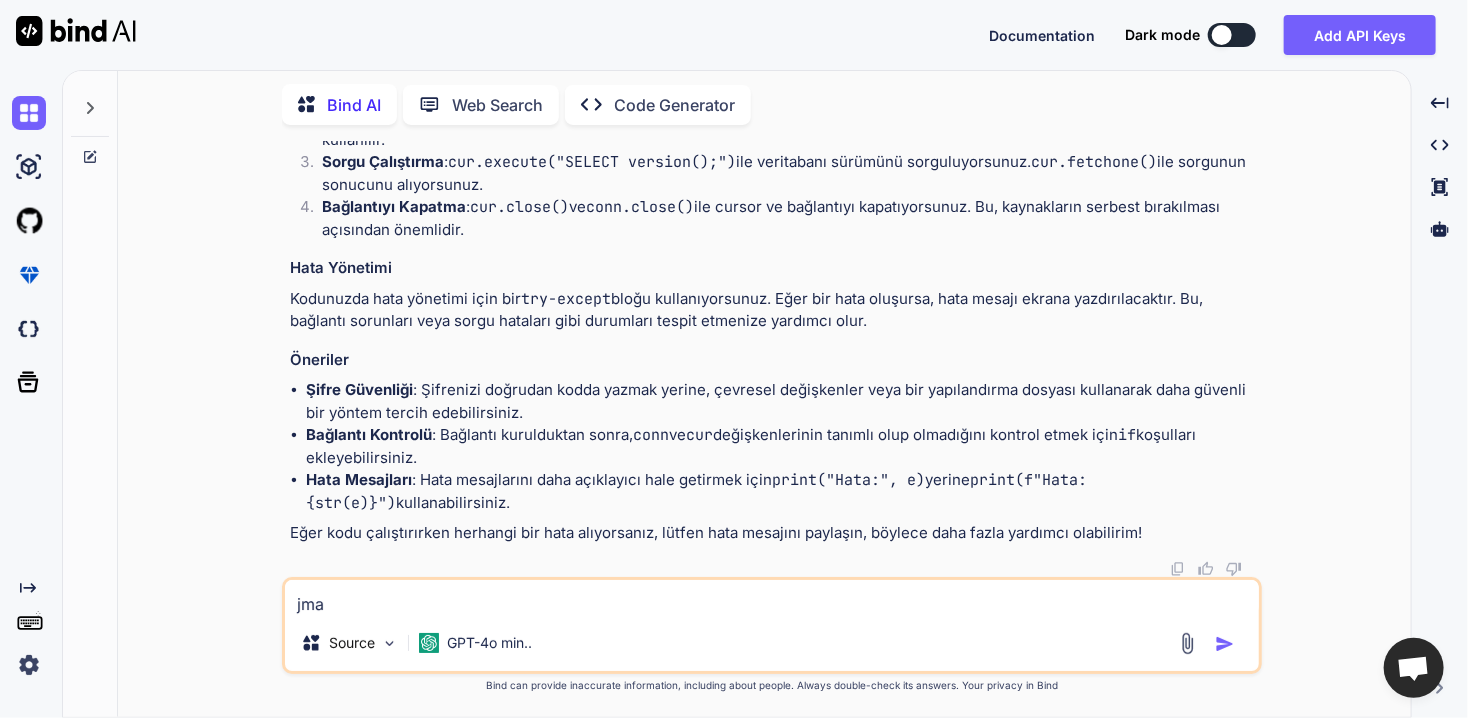 type on "jma" 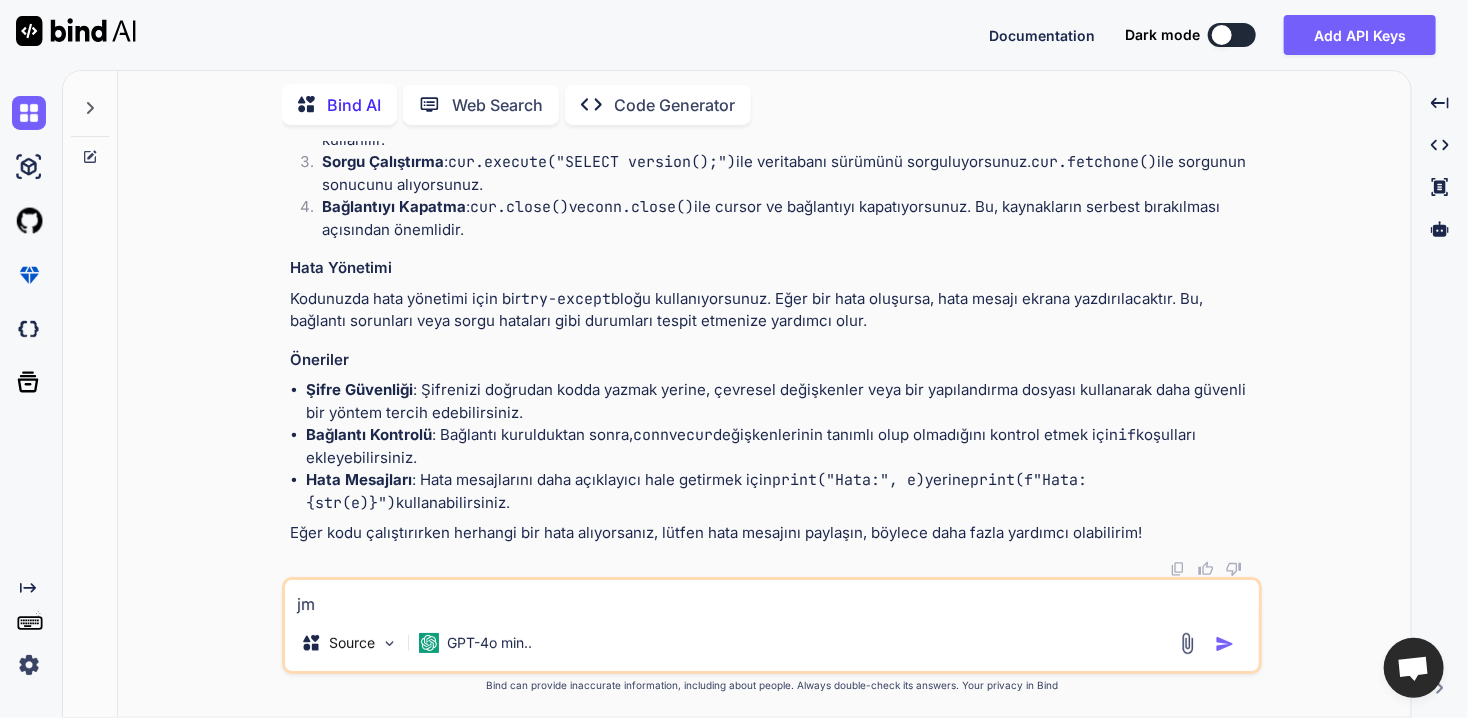 type on "j" 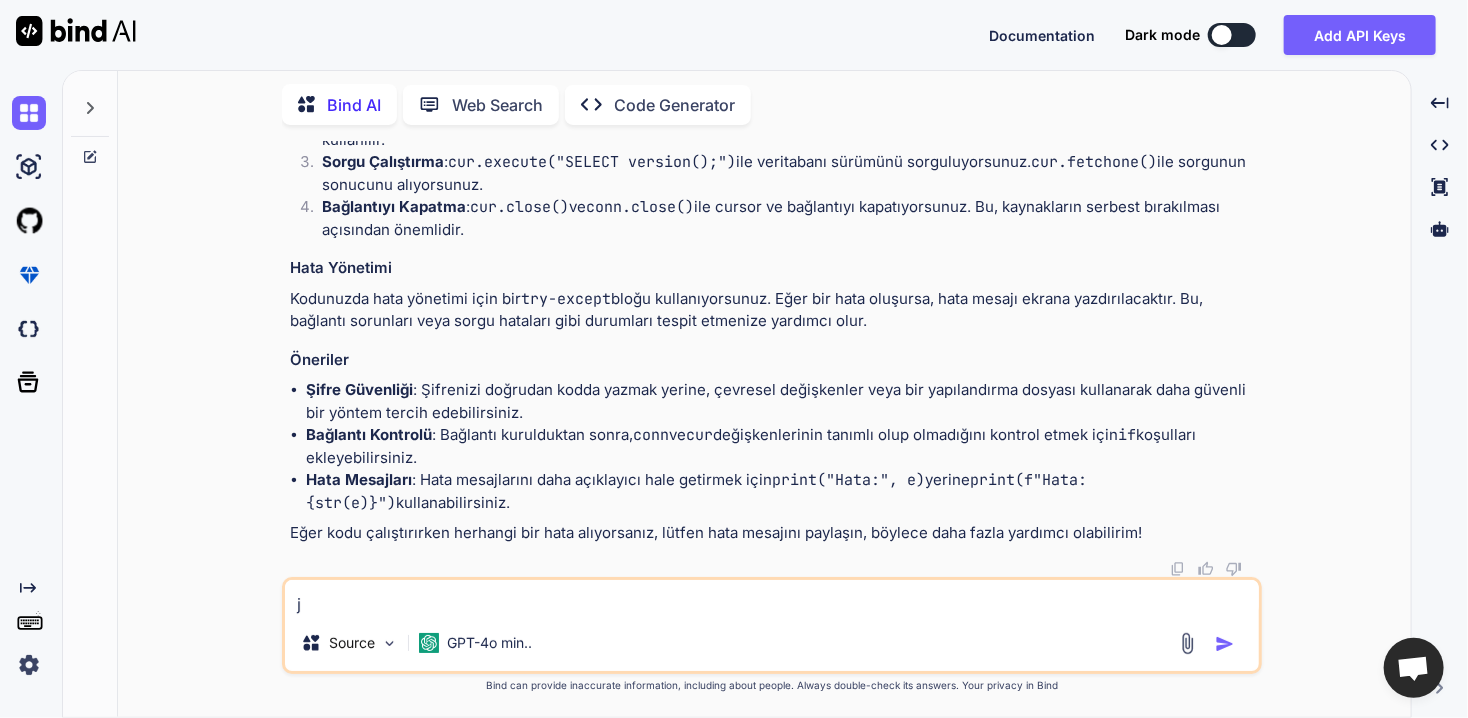 type 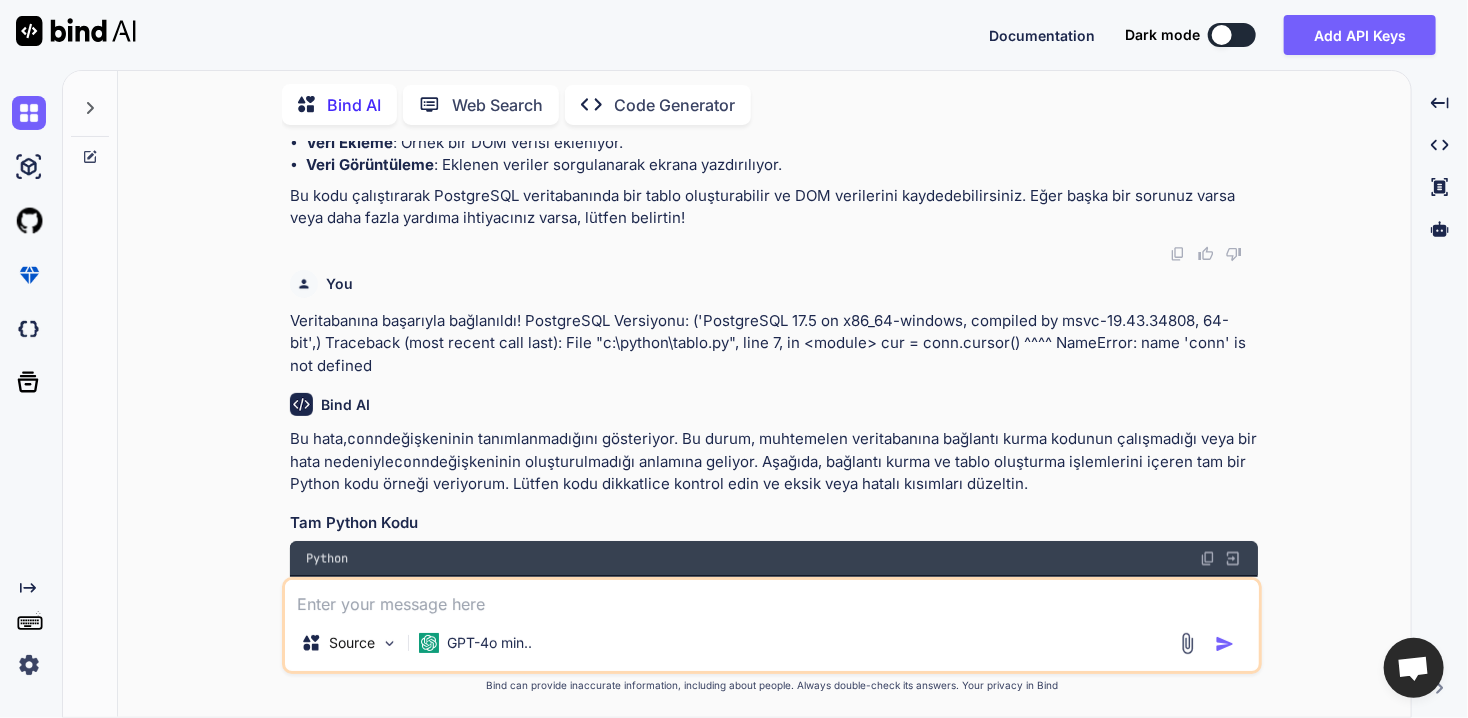scroll, scrollTop: 1419, scrollLeft: 0, axis: vertical 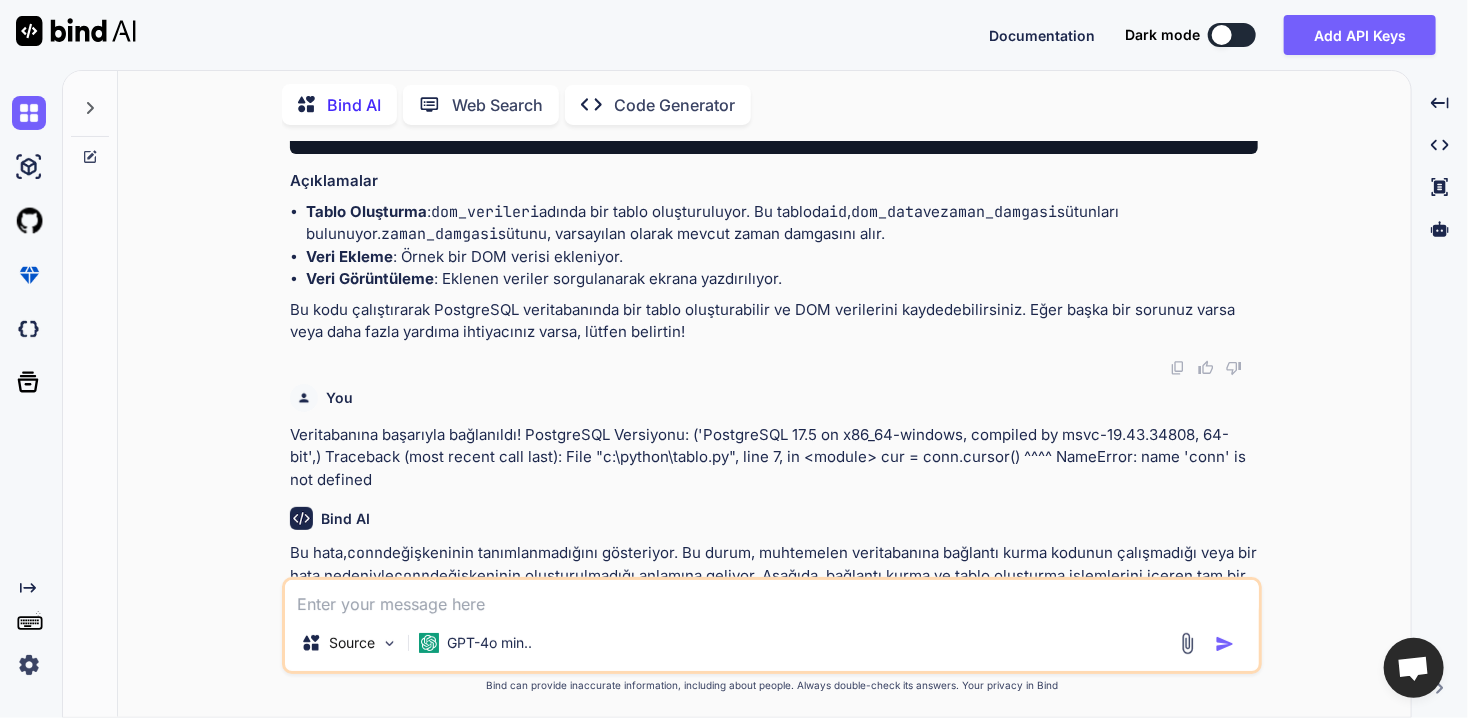 click at bounding box center (772, 597) 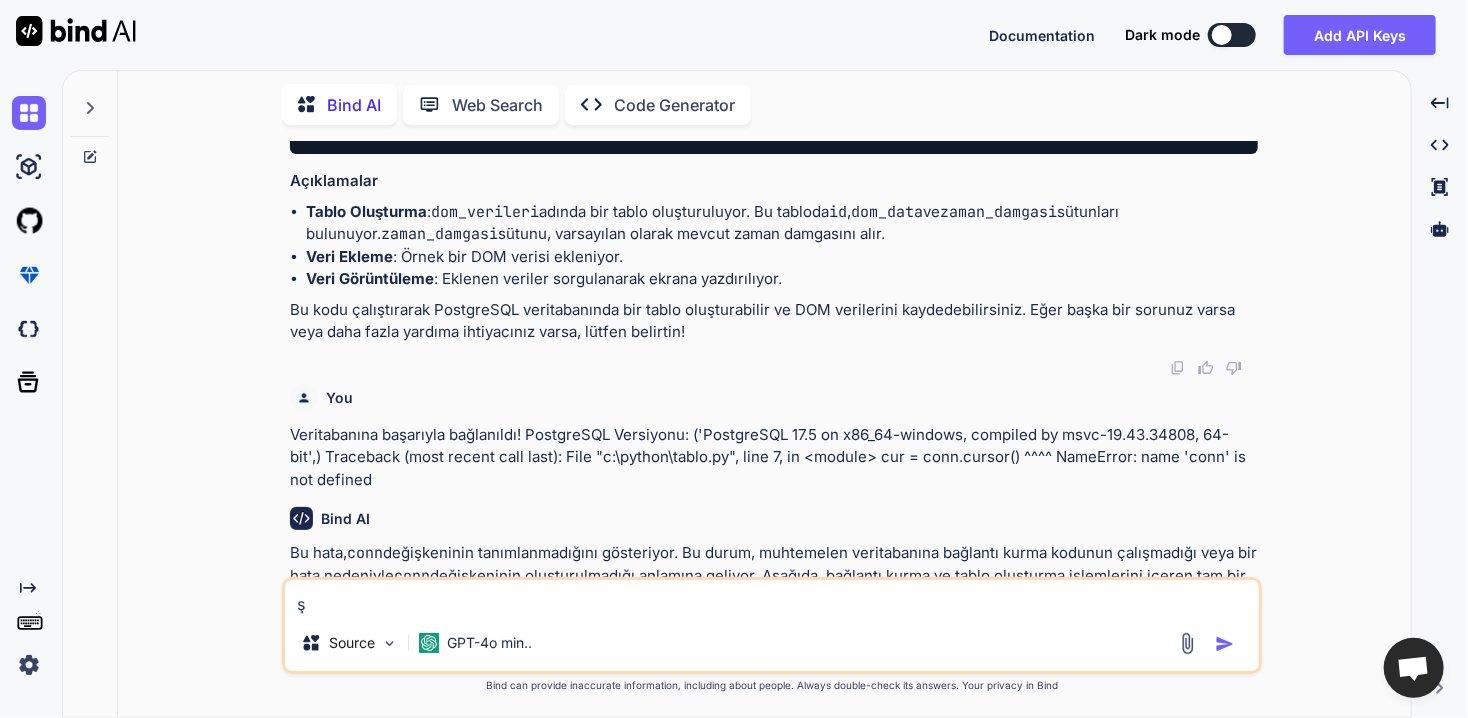 type on "şi" 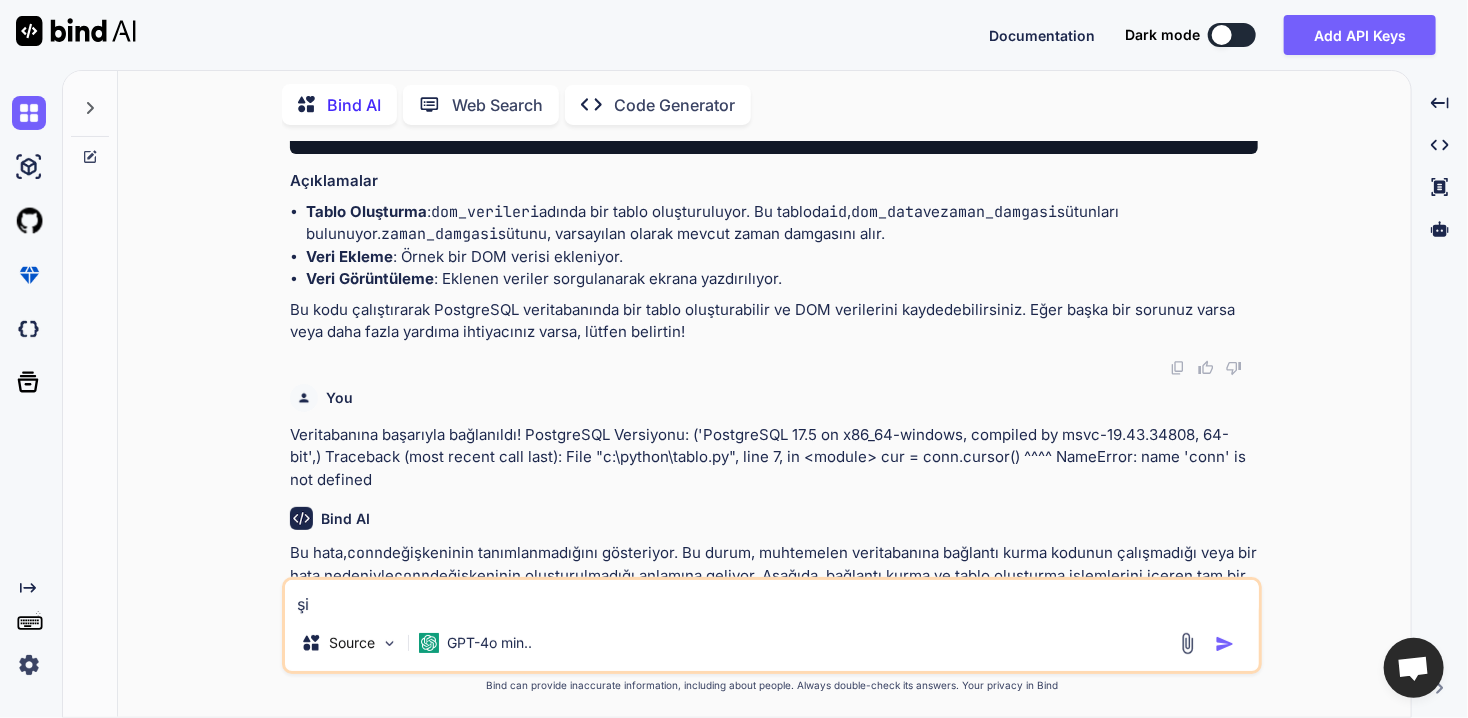 type on "x" 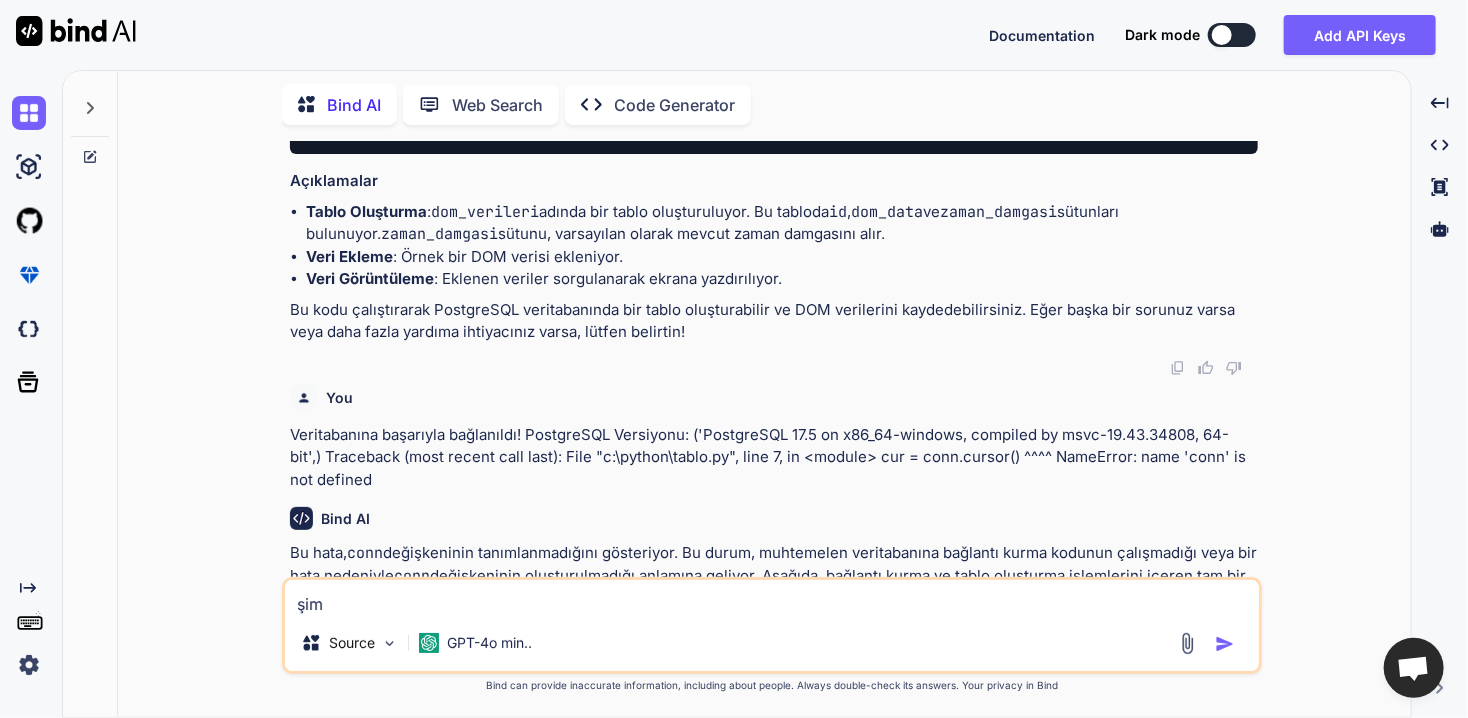 type on "şimd" 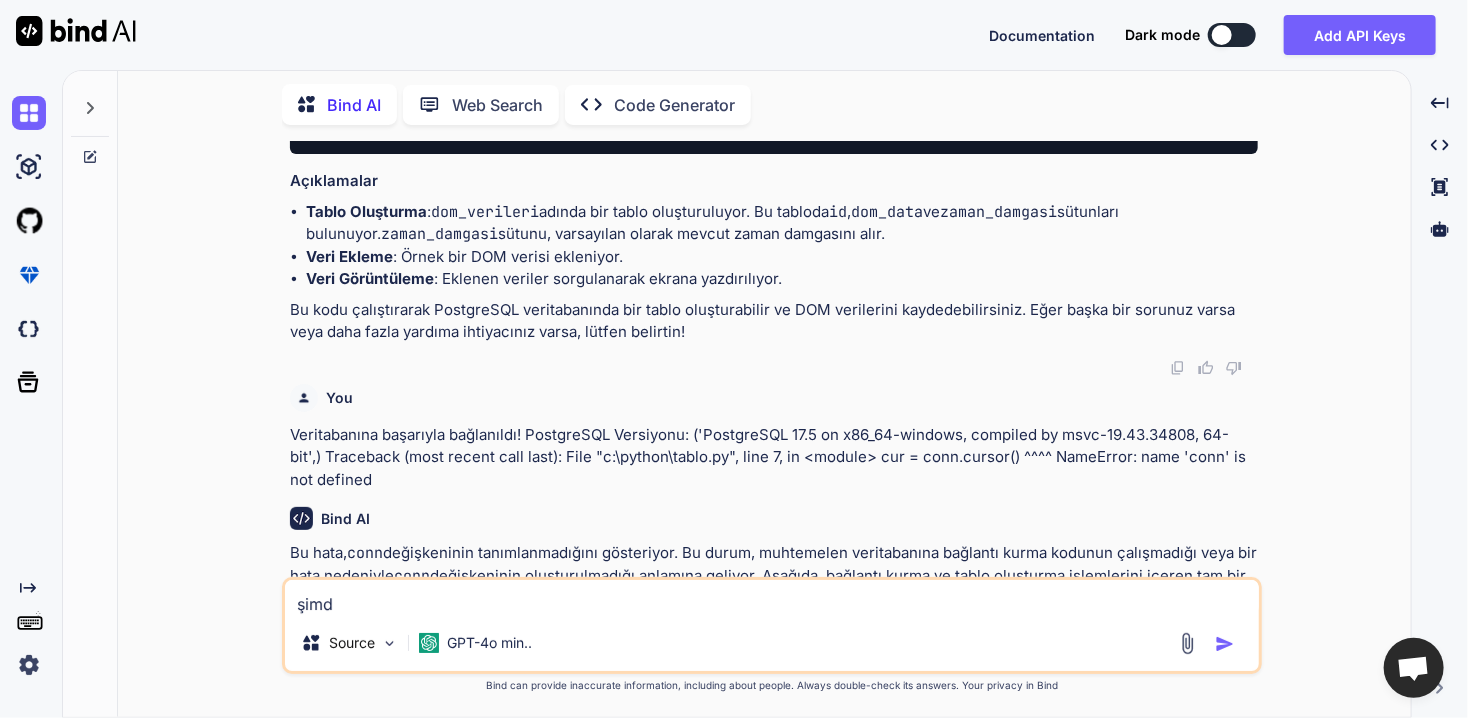 type on "şimdi" 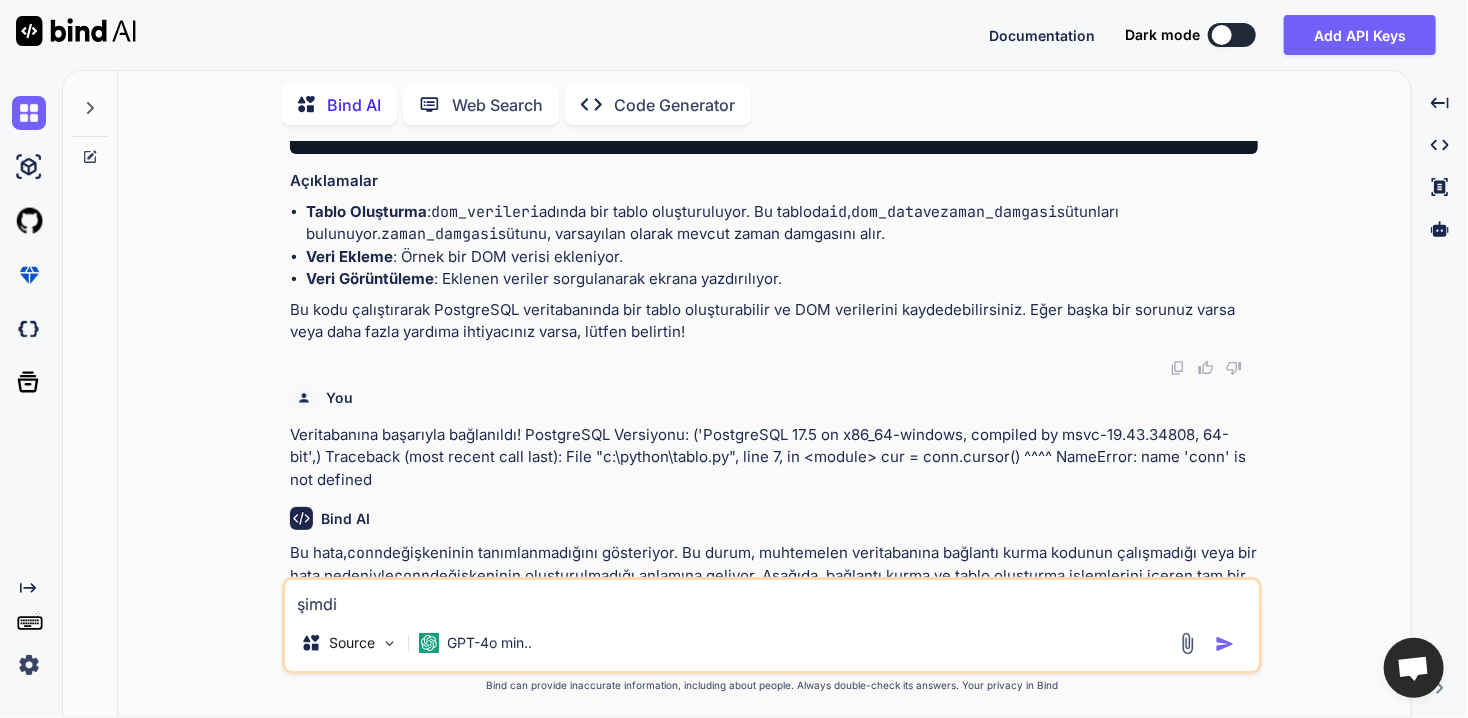 type on "şimdi" 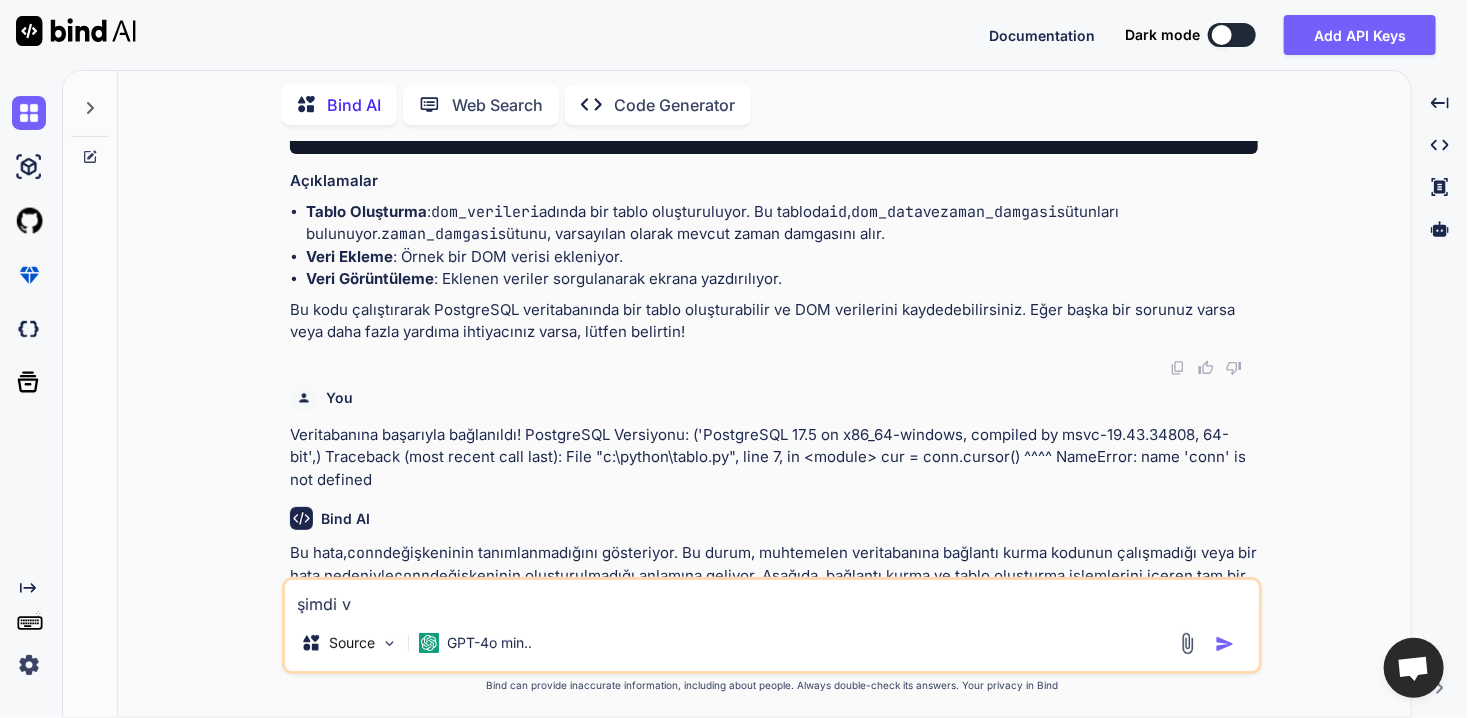 type on "şimdi" 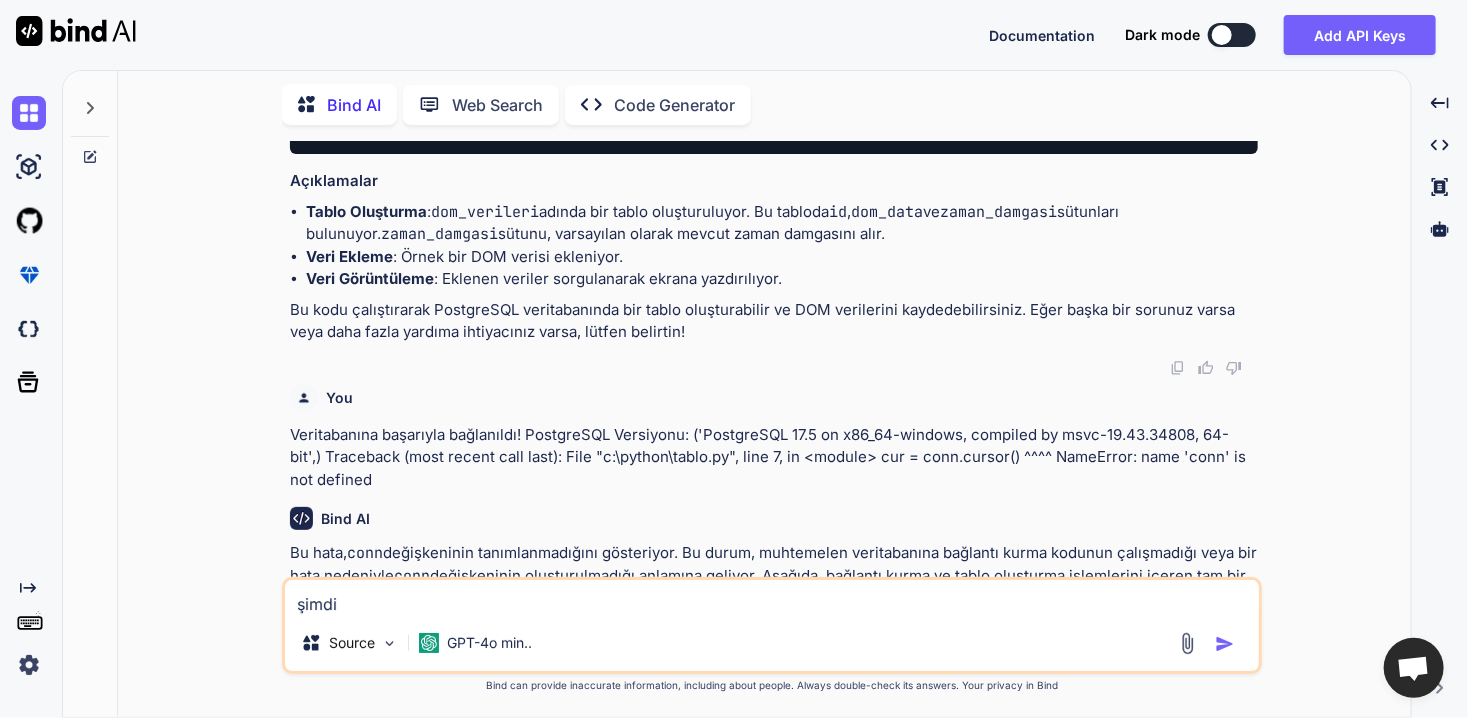 type on "şimdi b" 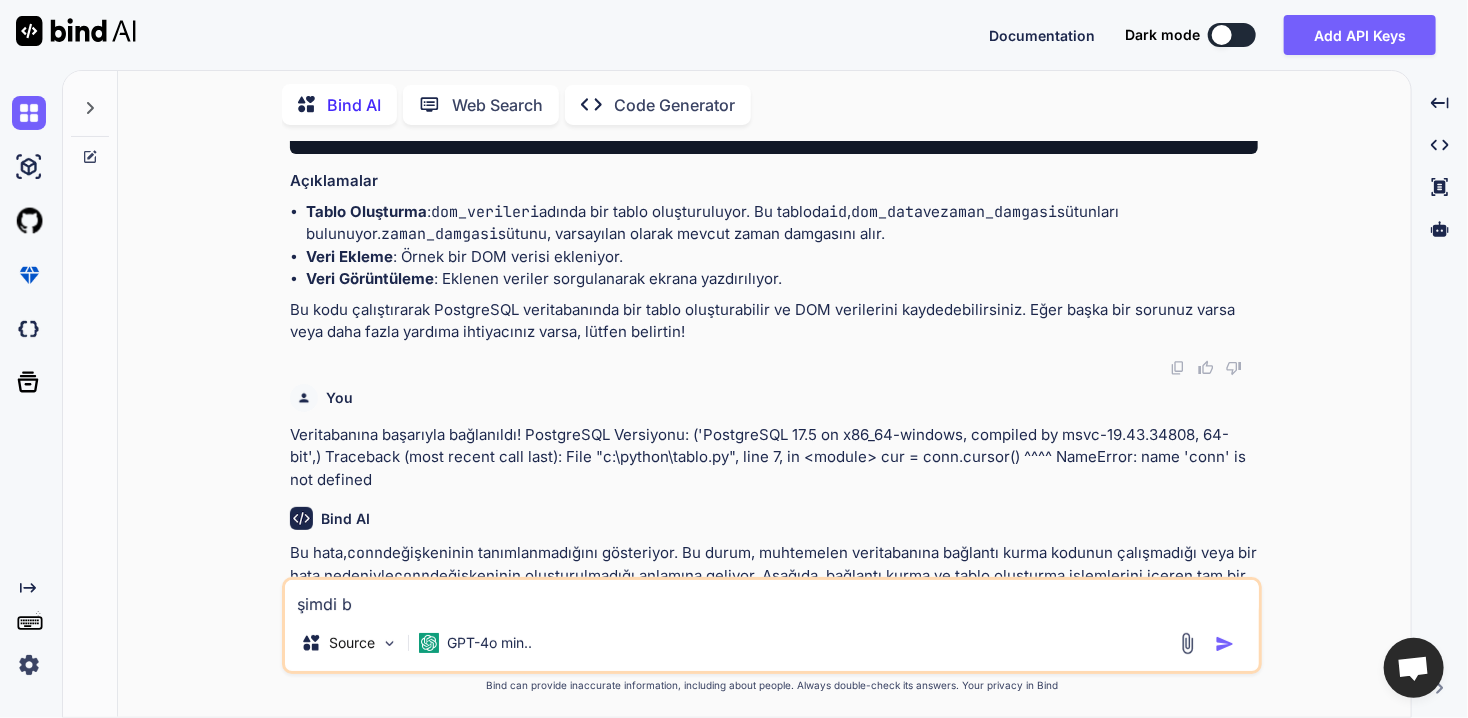 type on "şimdi bi" 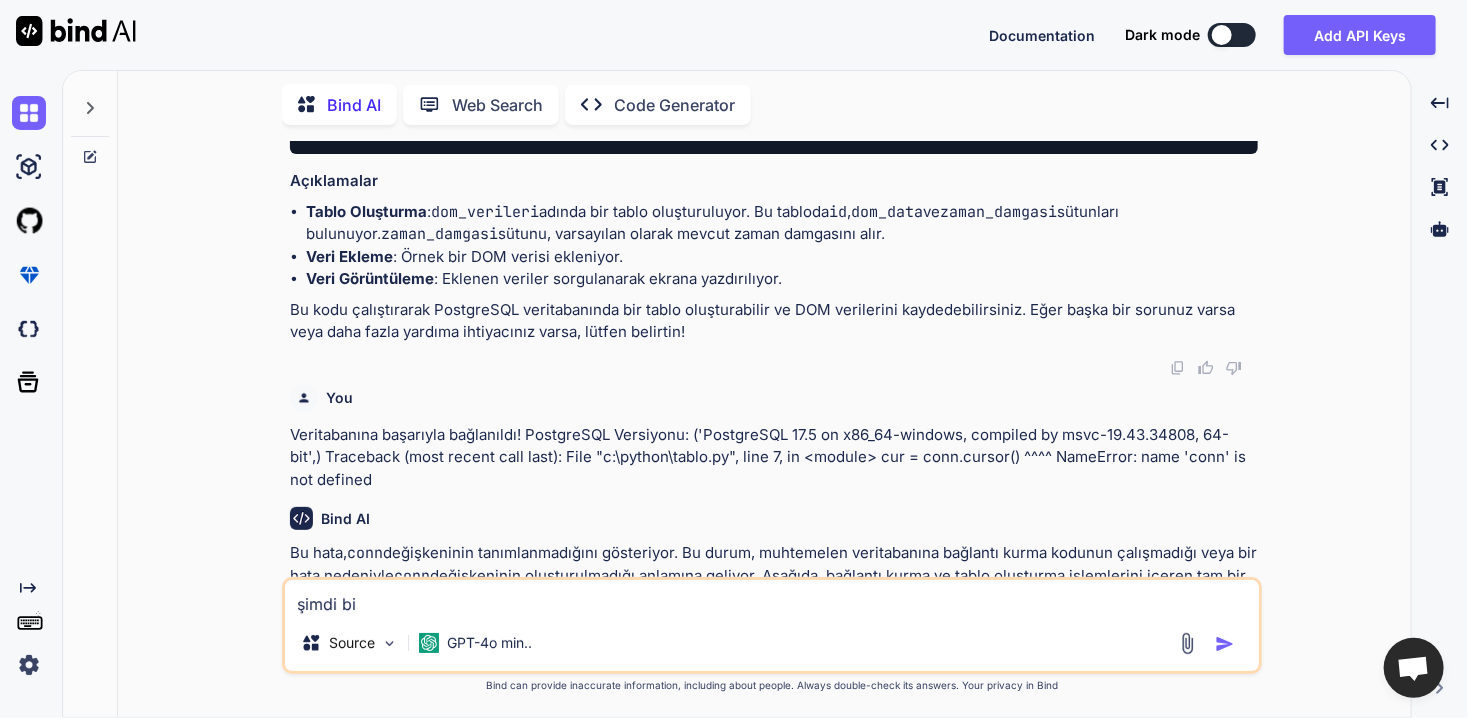 type on "şimdi bir" 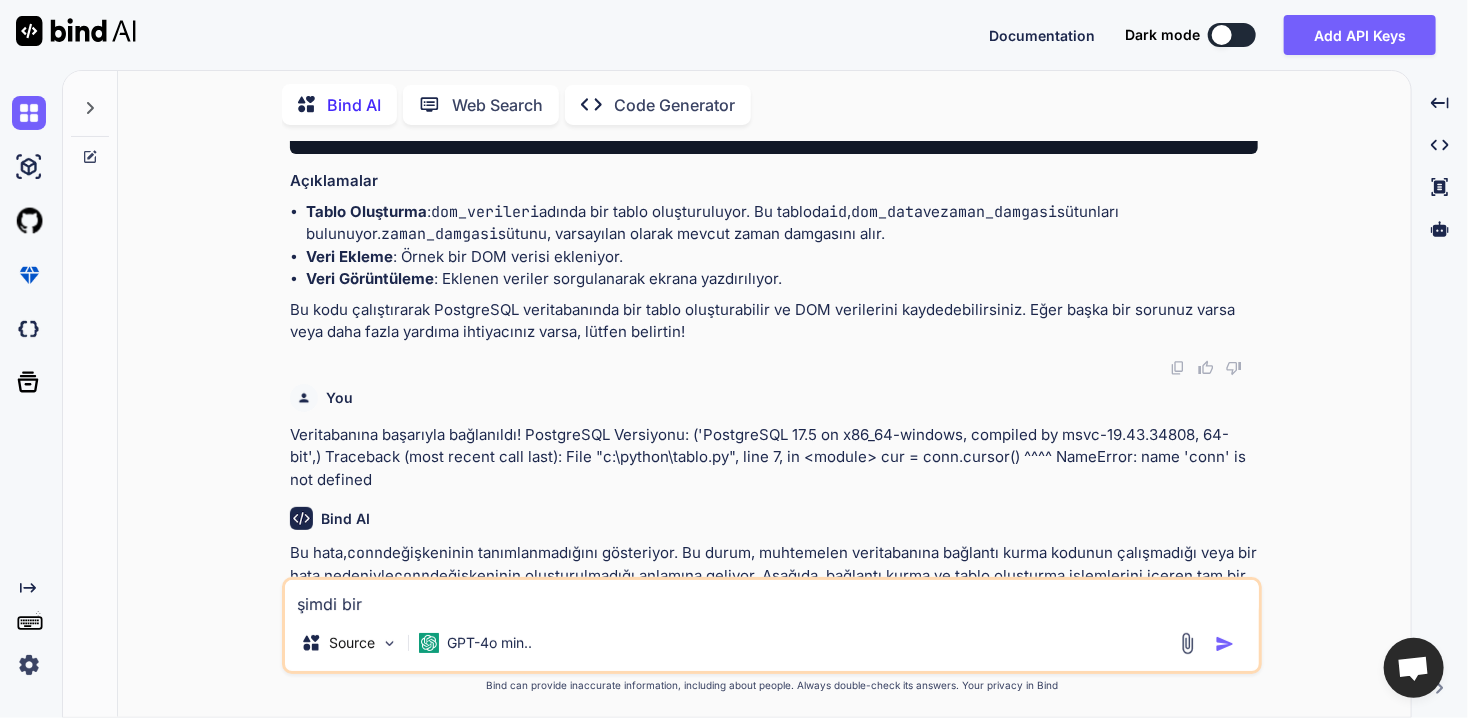 type on "x" 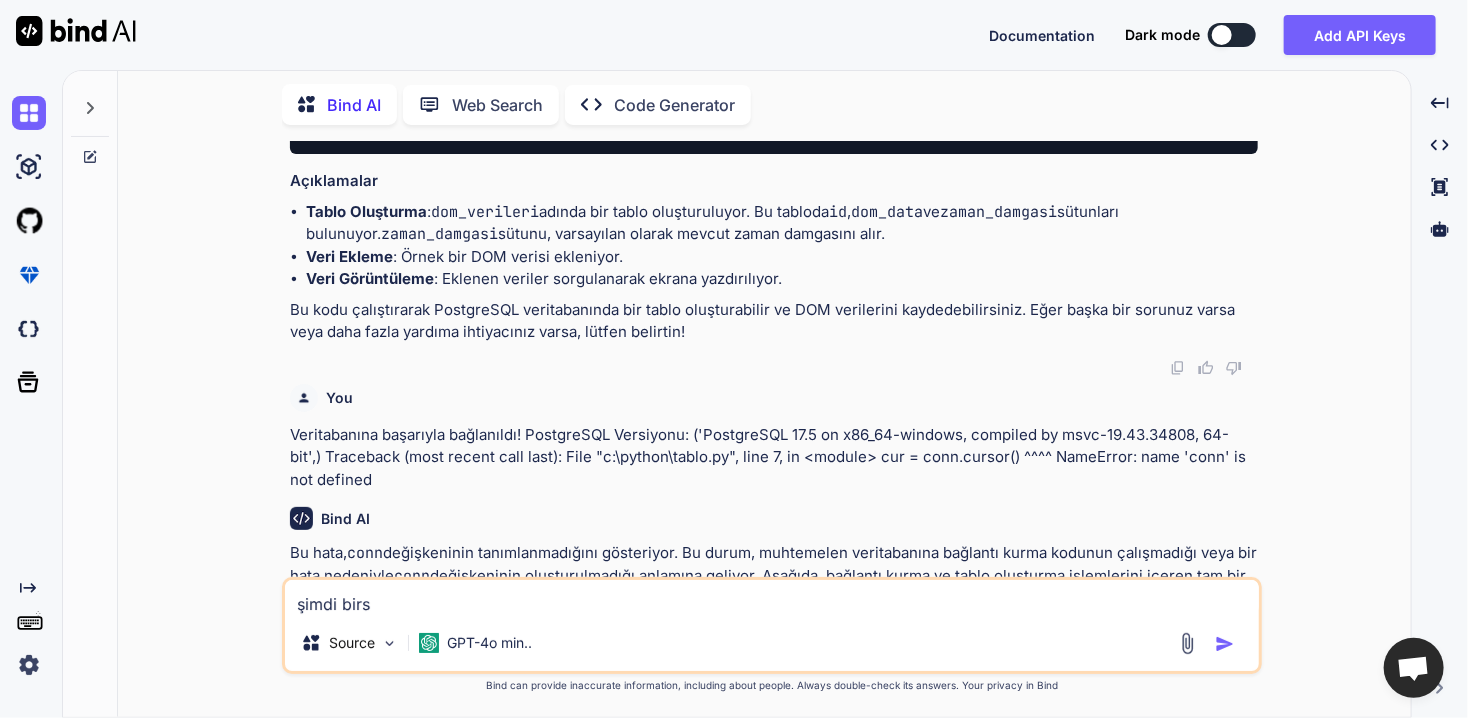 type on "şimdi birse" 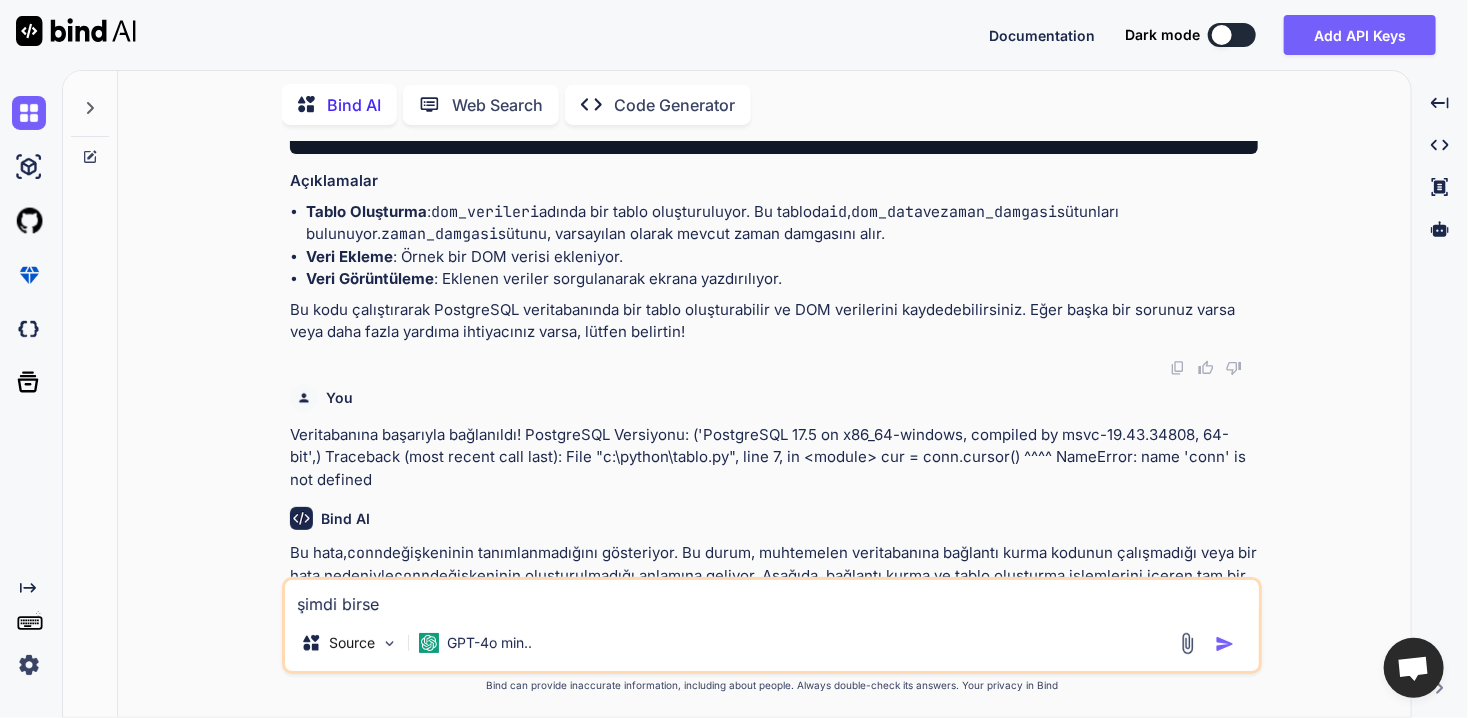 type on "şimdi birseb" 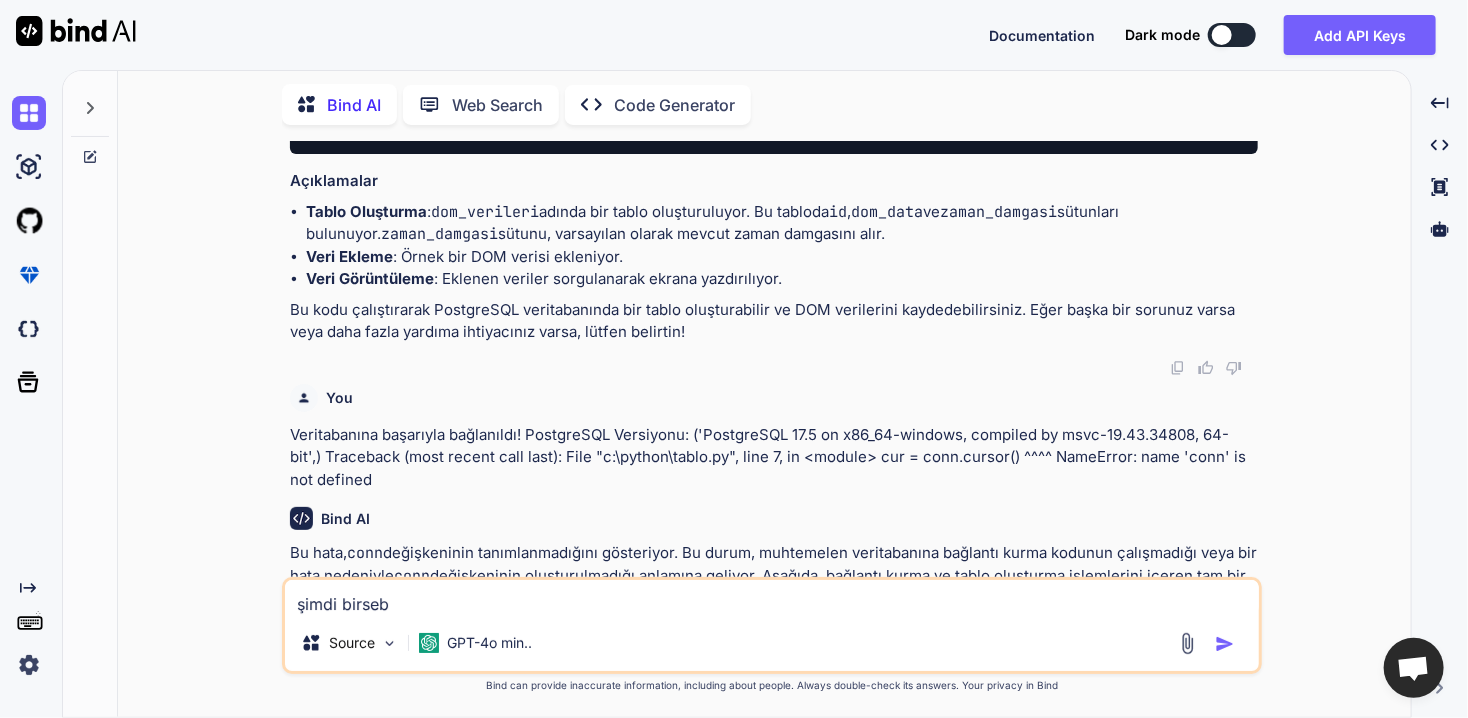 type on "şimdi birsebe" 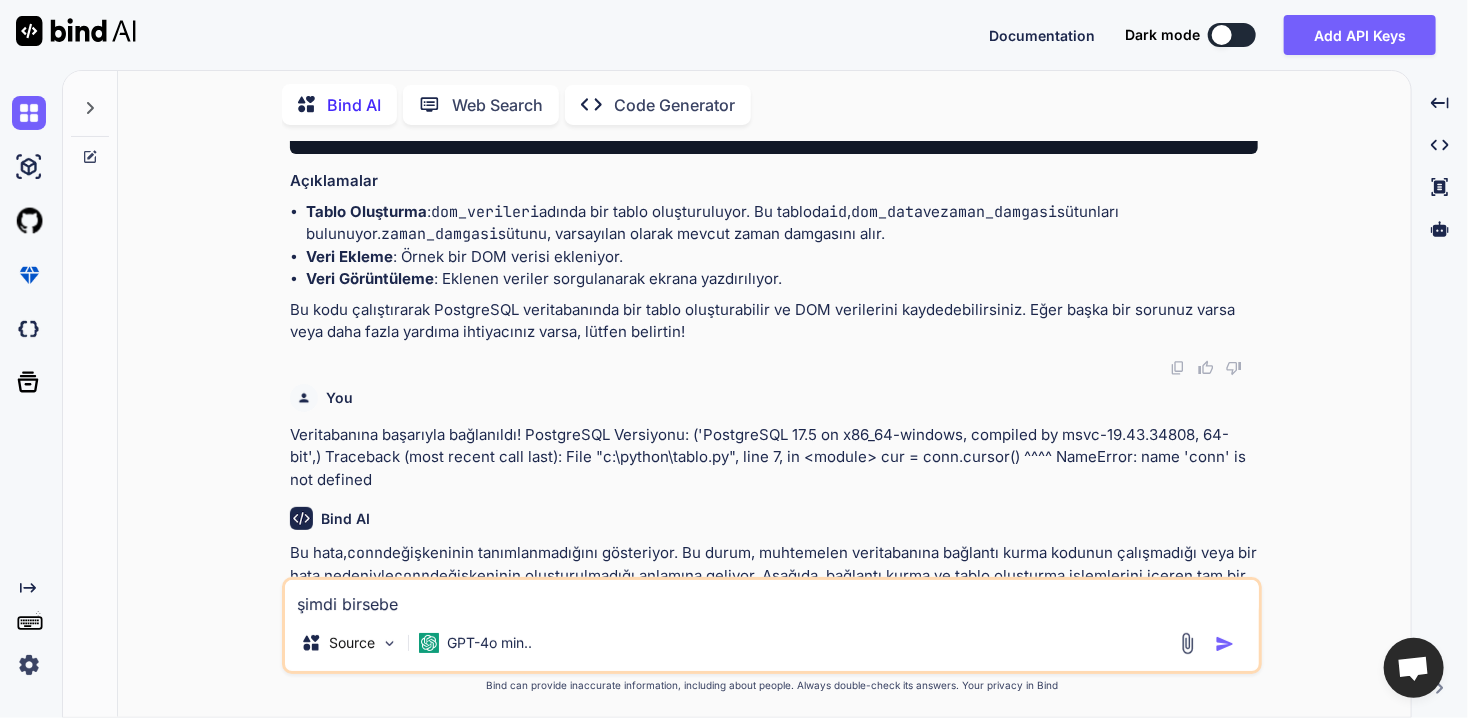 type on "şimdi birsebep" 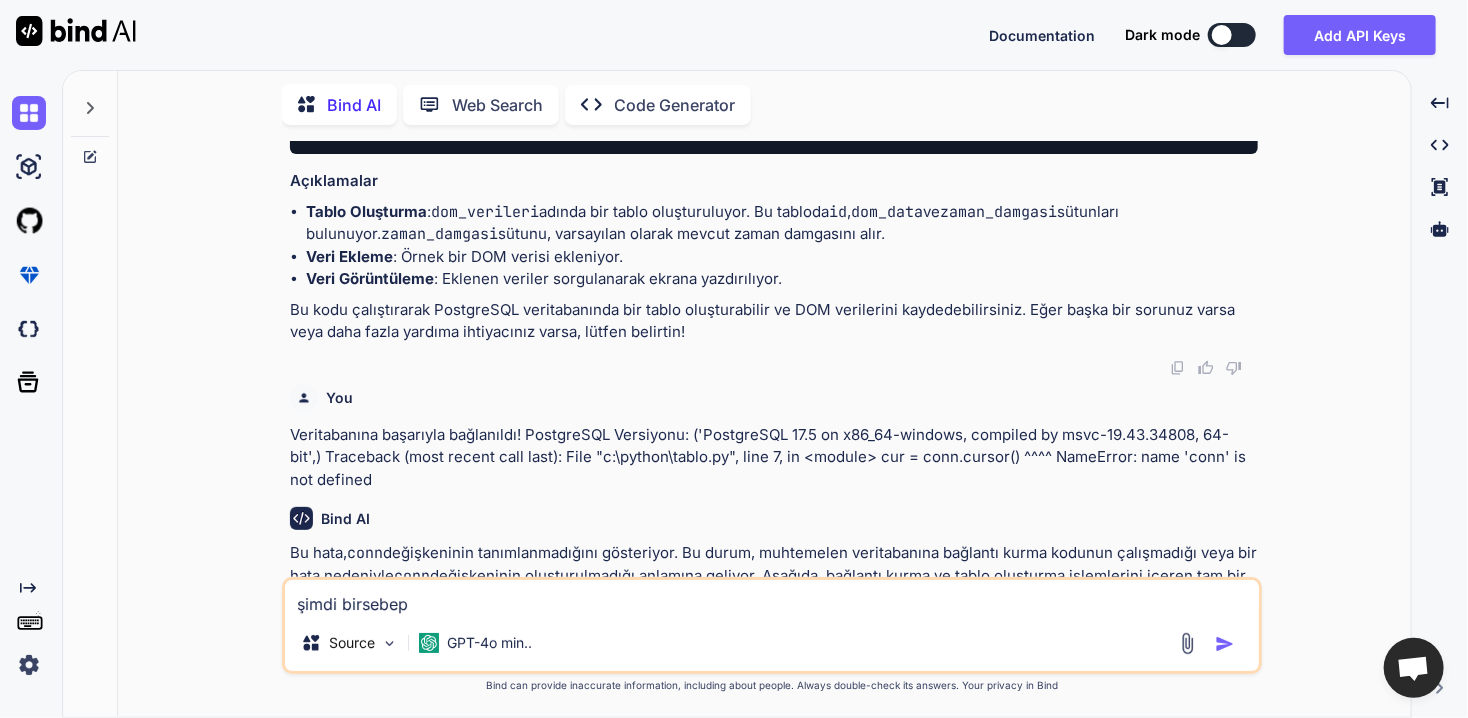 type on "şimdi birsebept" 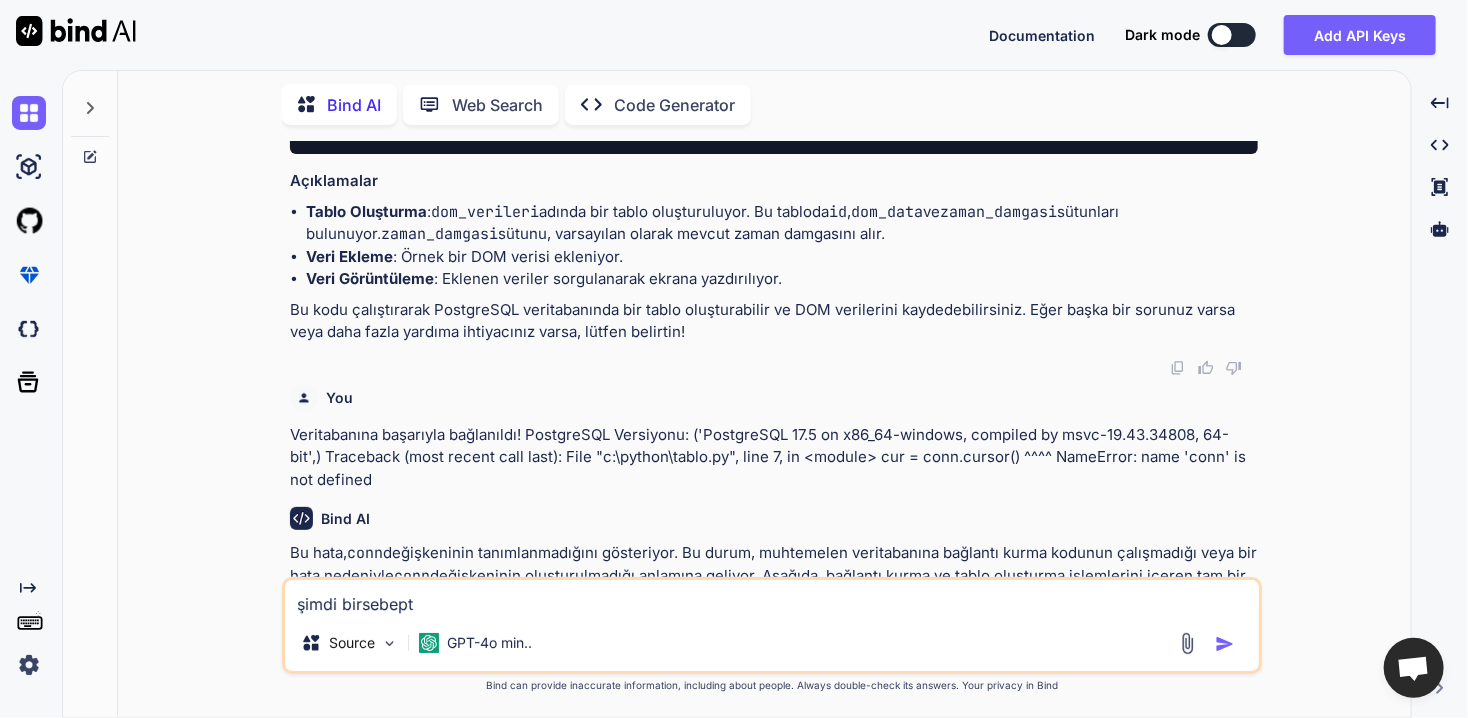 type on "şimdi birsebepte" 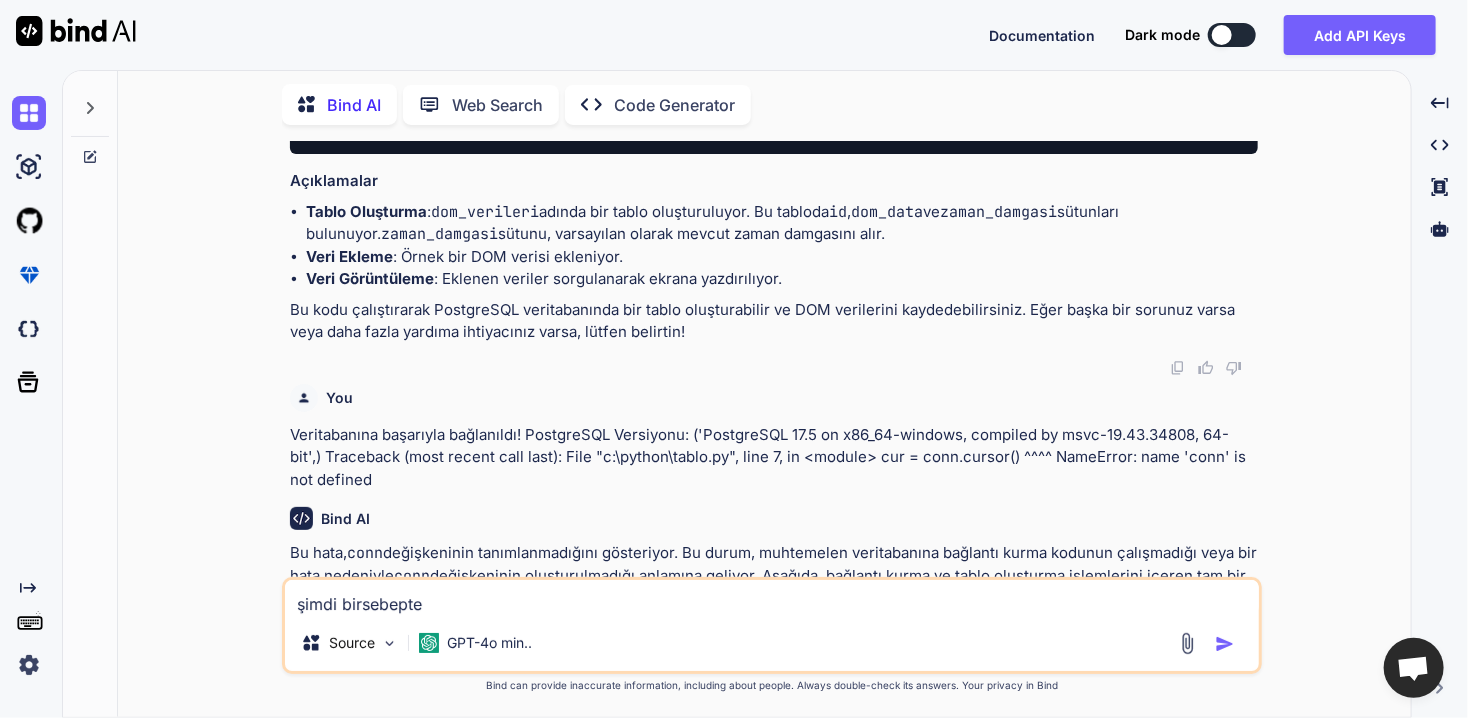 type on "şimdi birsebepten" 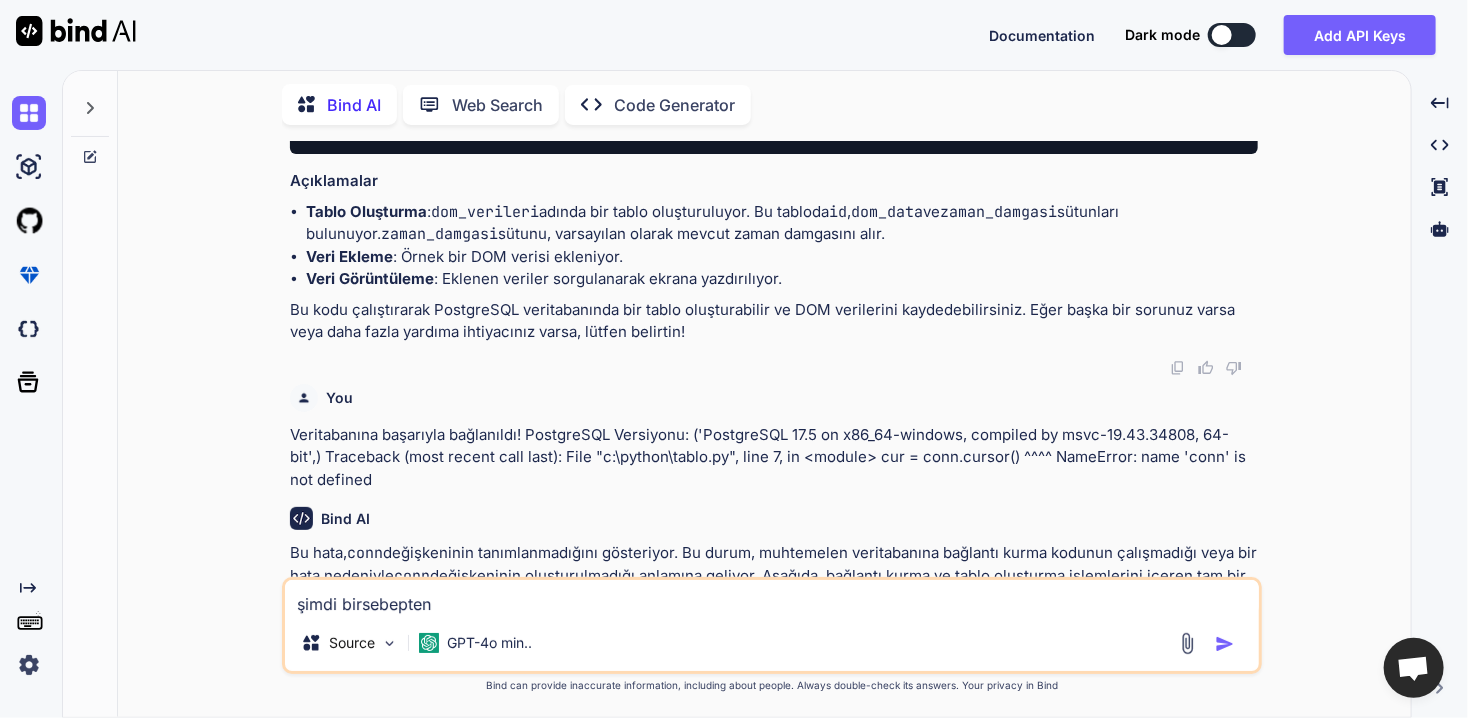 type on "şimdi birsebepten" 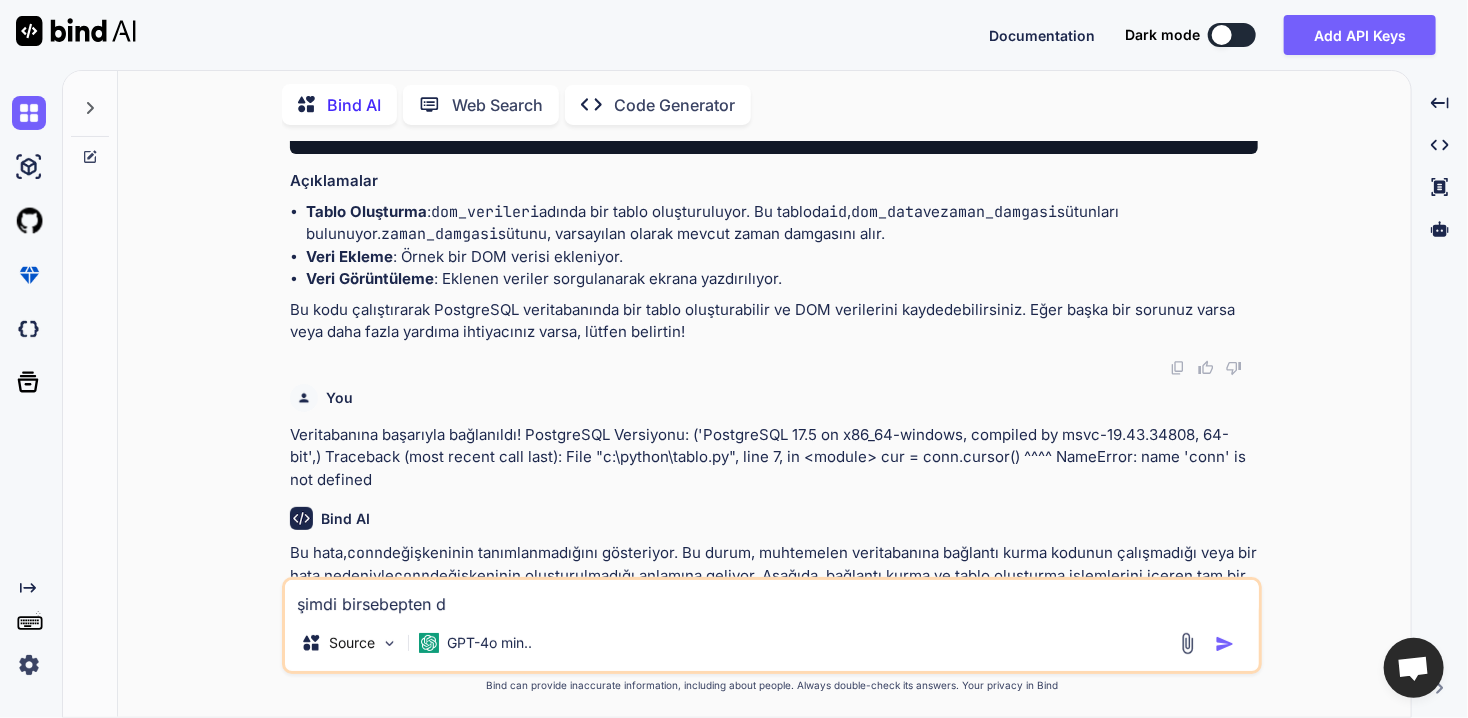 type on "şimdi birsebepten do" 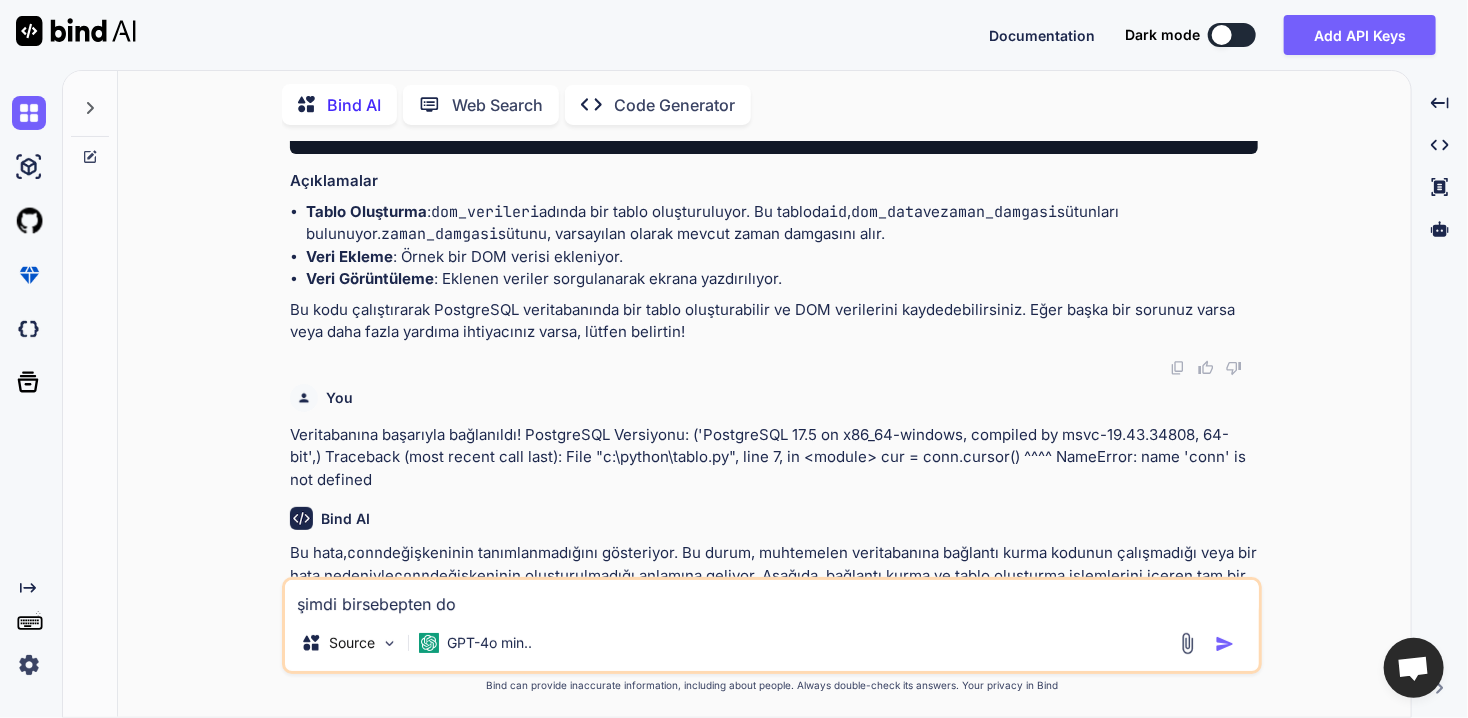 type on "şimdi birsebepten dol" 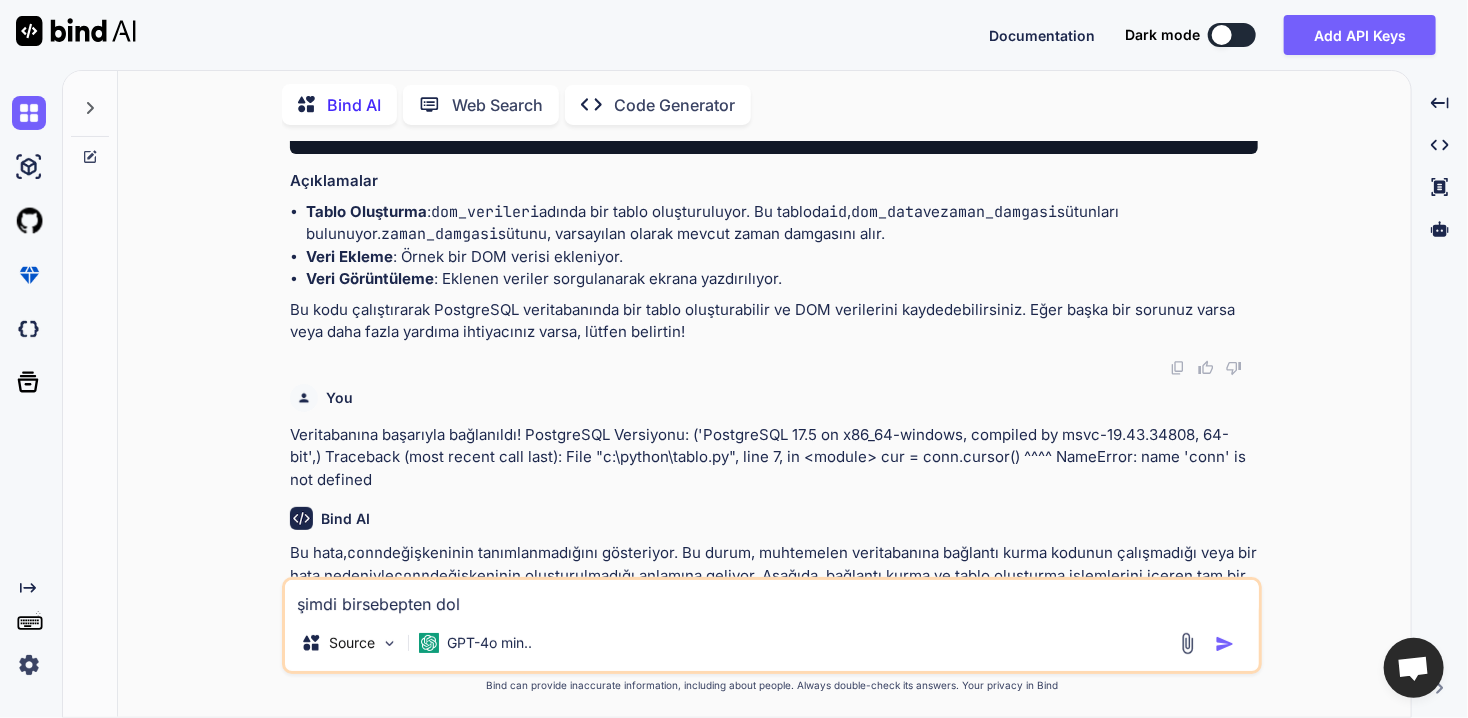 type on "şimdi birsebepten dola" 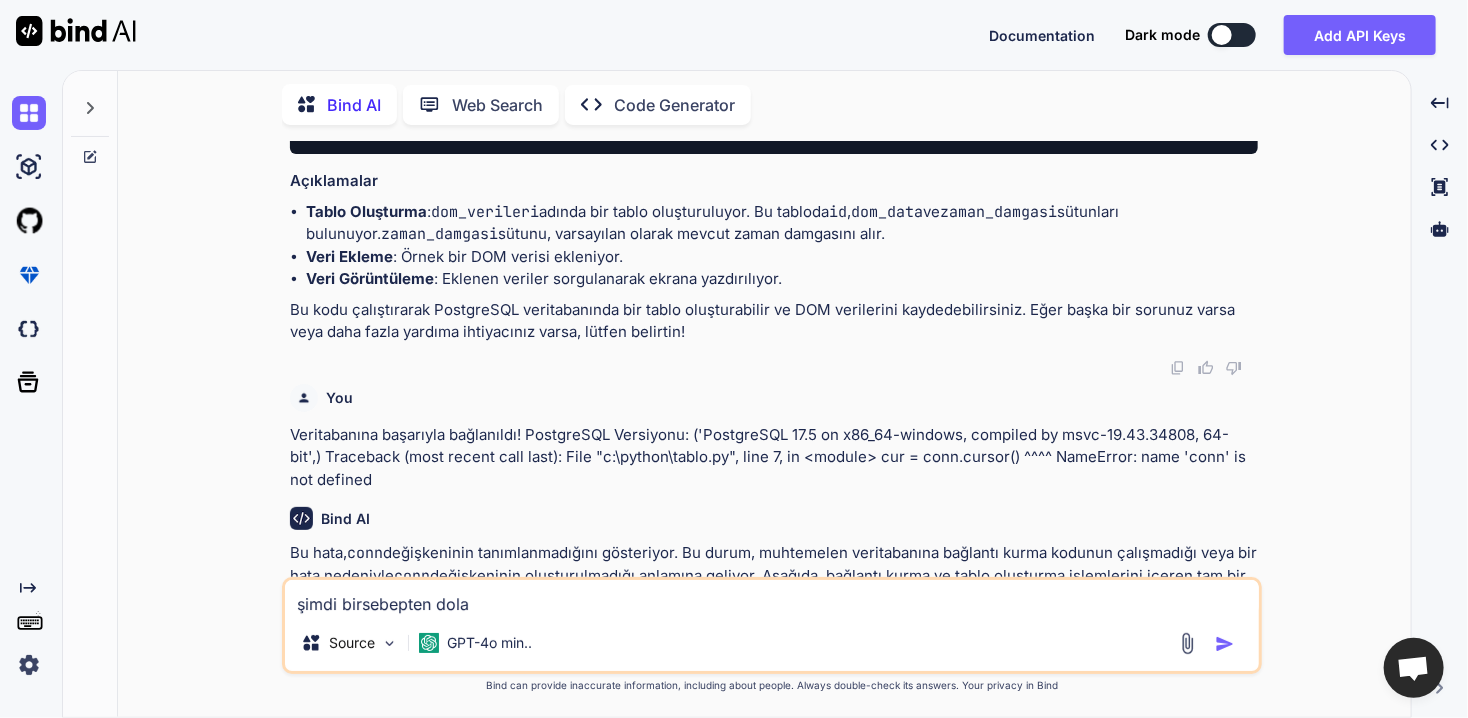 type on "şimdi birsebepten dolay" 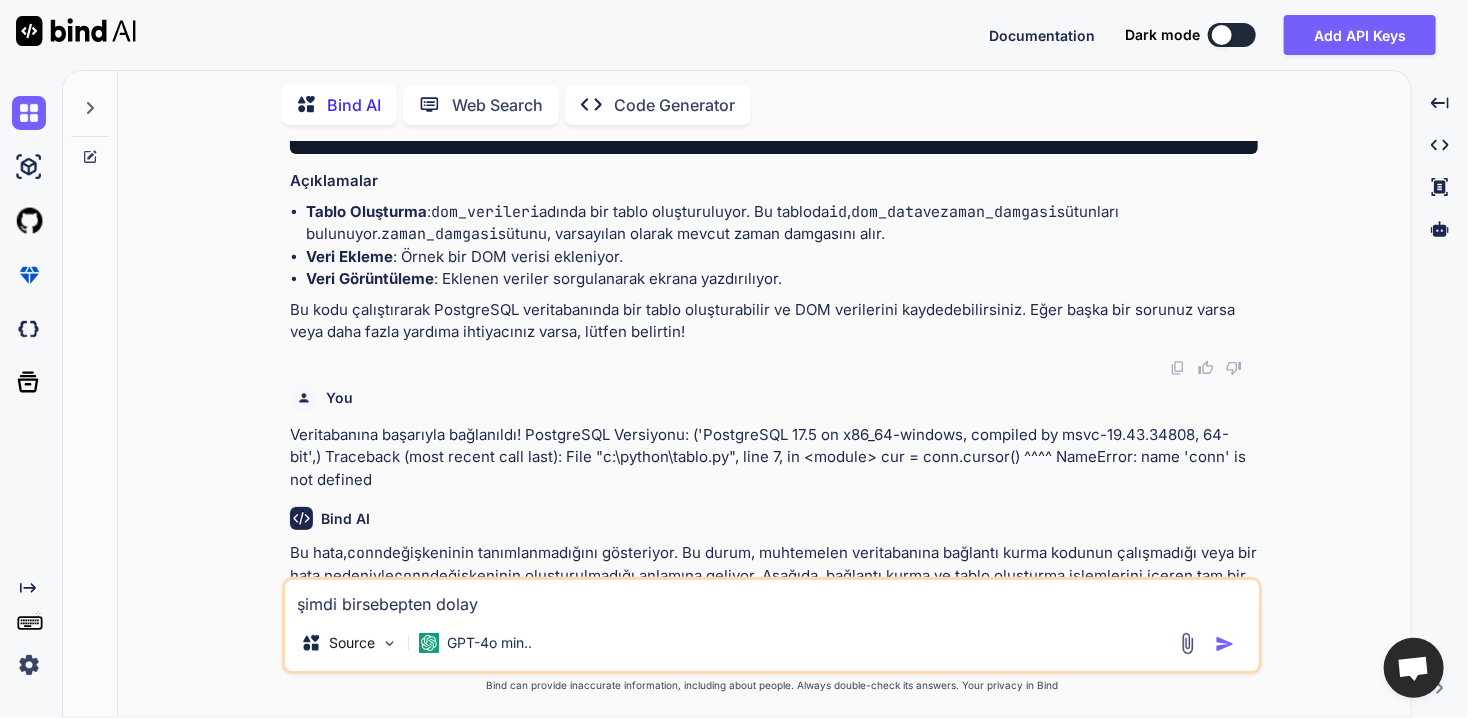 type on "şimdi birsebepten dolayı" 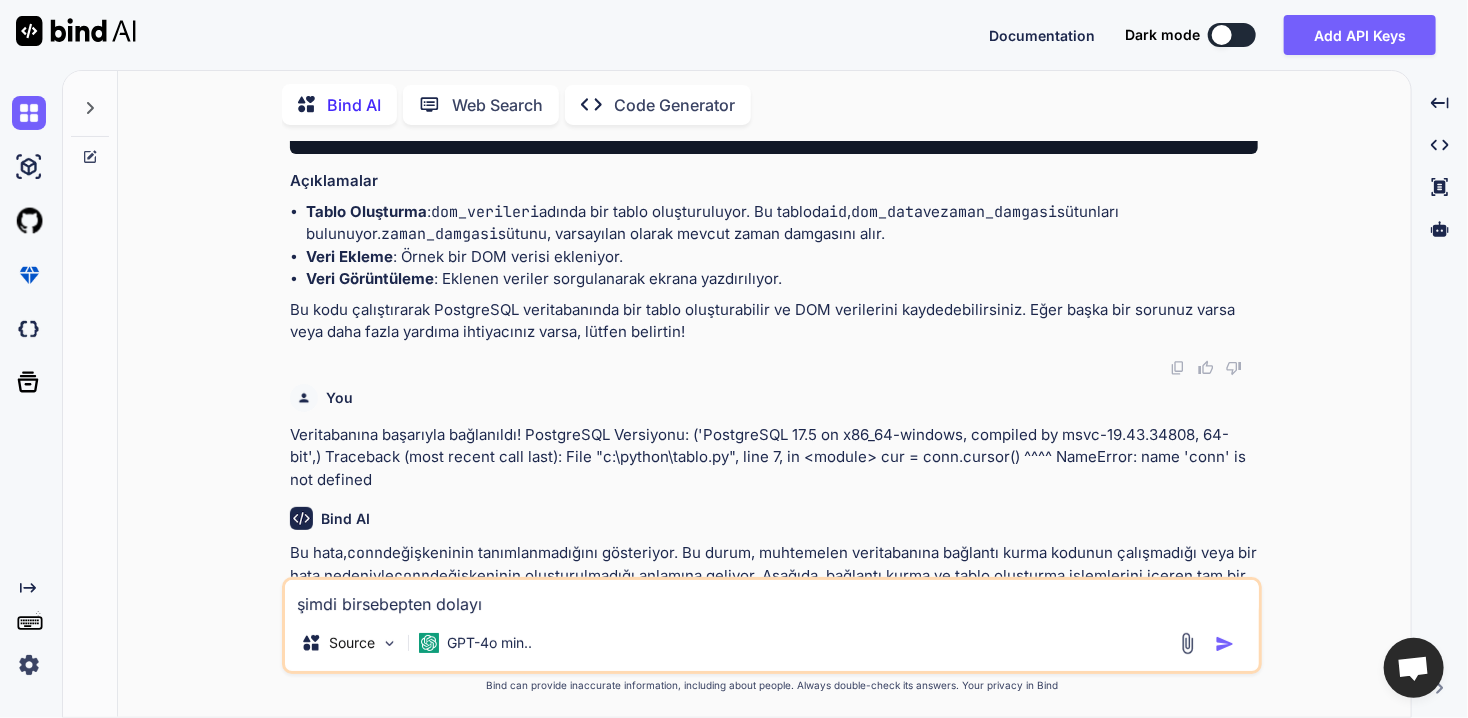 type on "şimdi birsebepten dolayı" 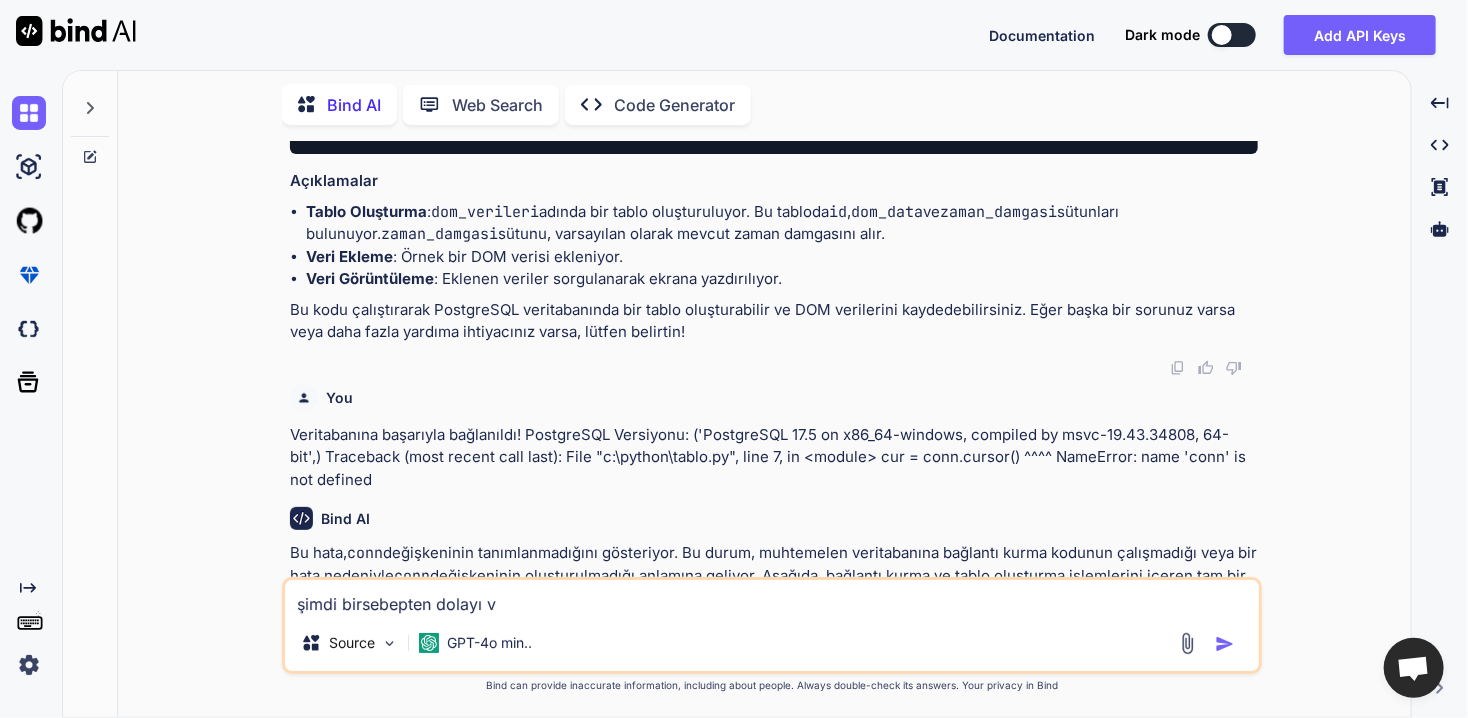 type on "şimdi birsebepten dolayı vs" 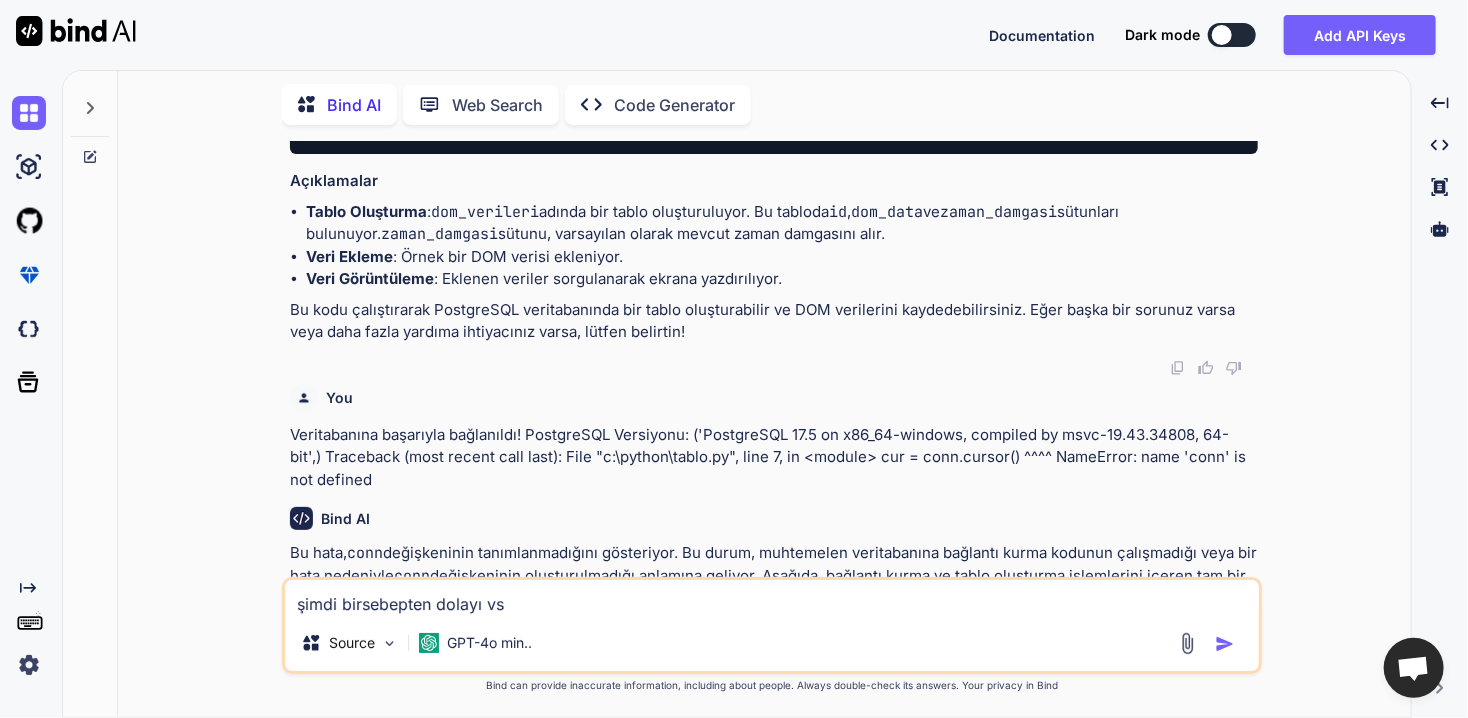 type on "x" 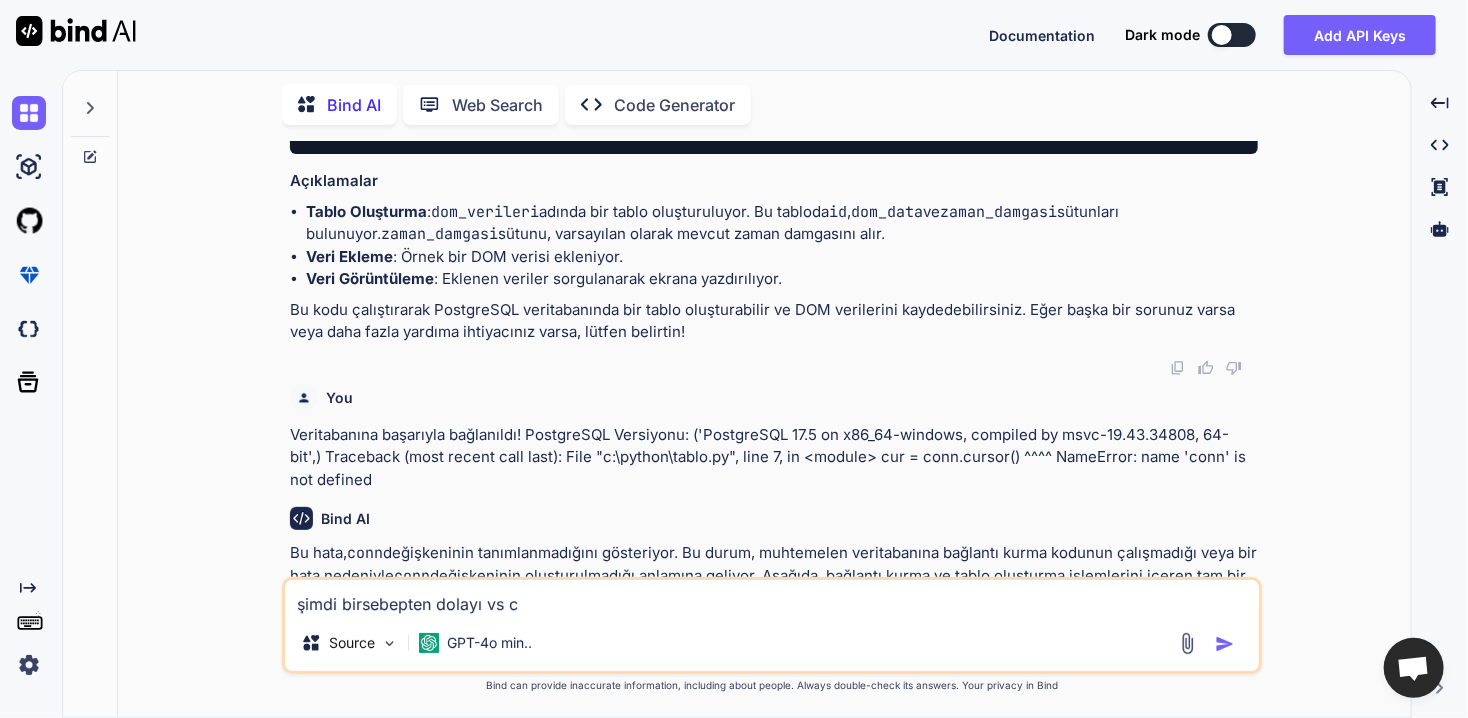 type on "şimdi birsebepten dolayı vs co" 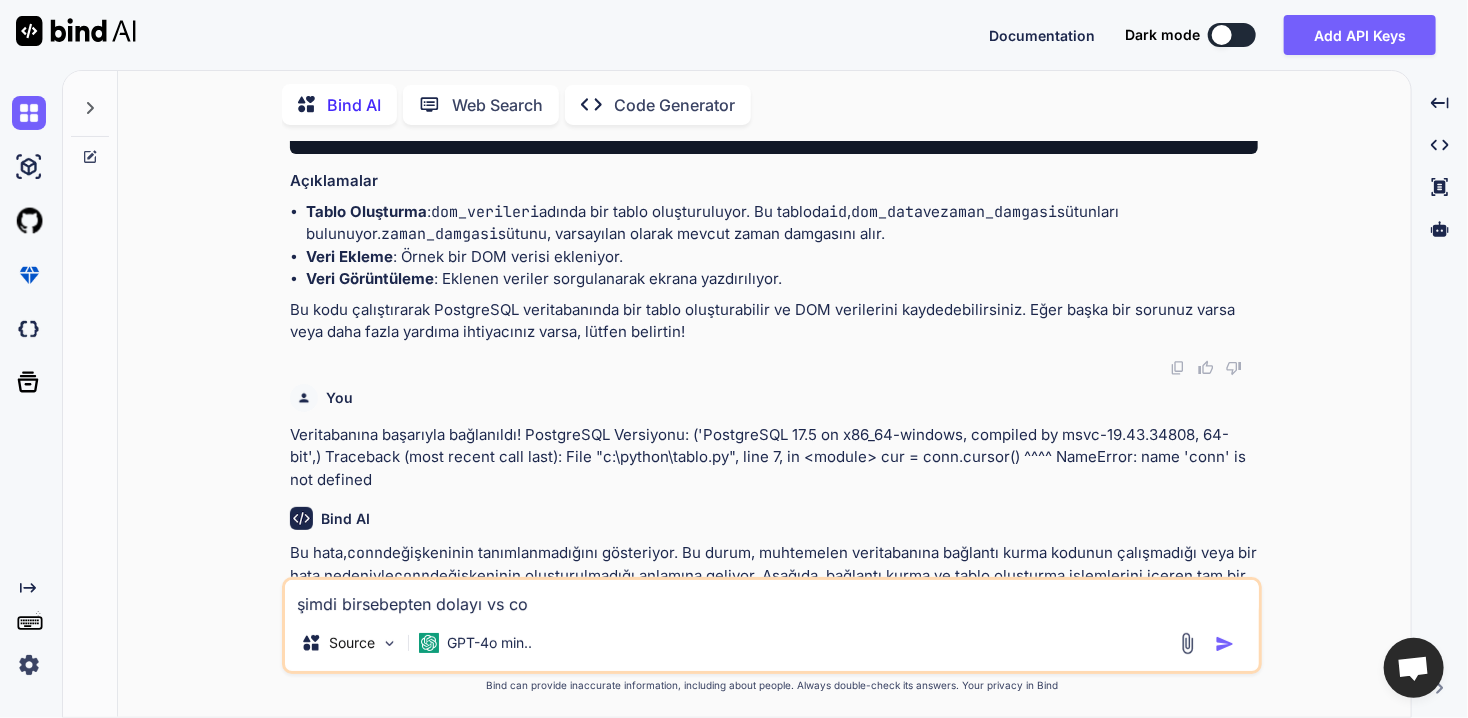 type on "şimdi birsebepten dolayı vs cod" 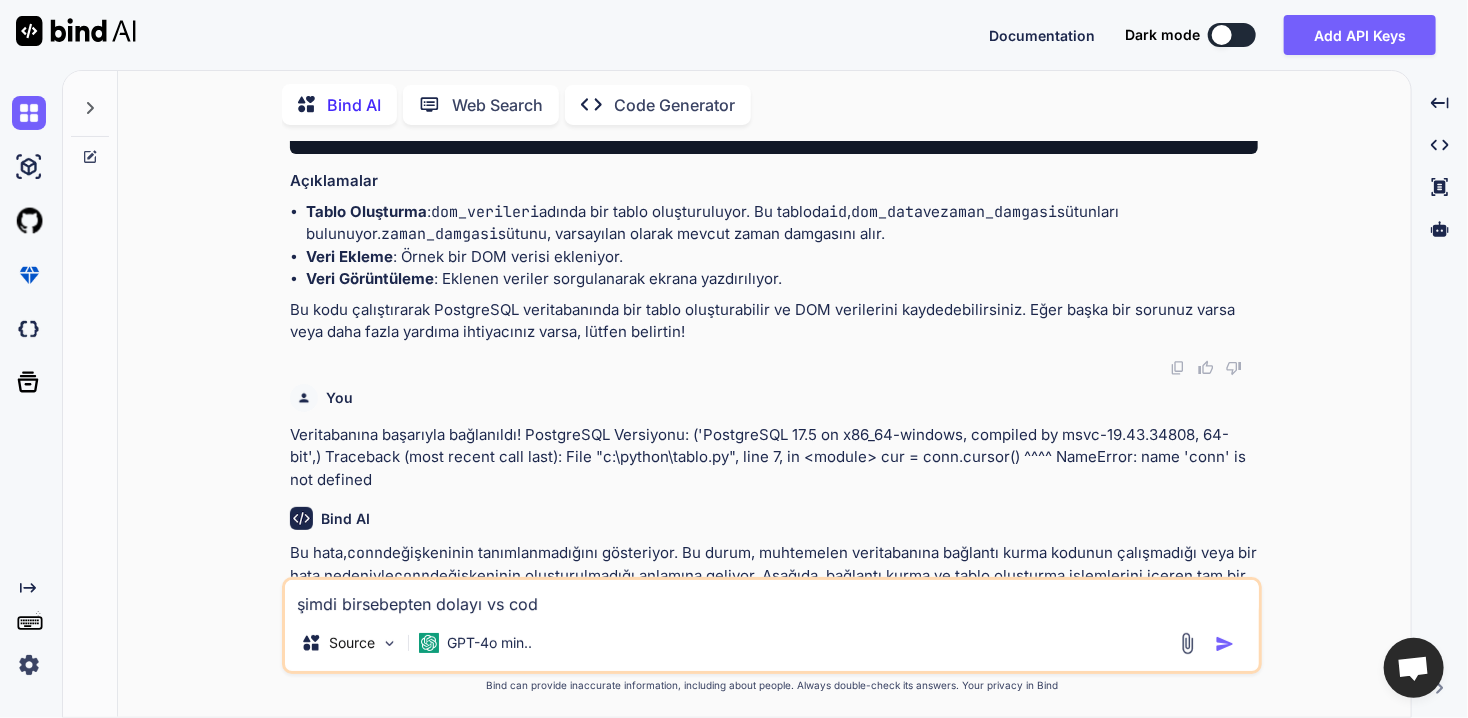type on "şimdi birsebepten dolayı vs code" 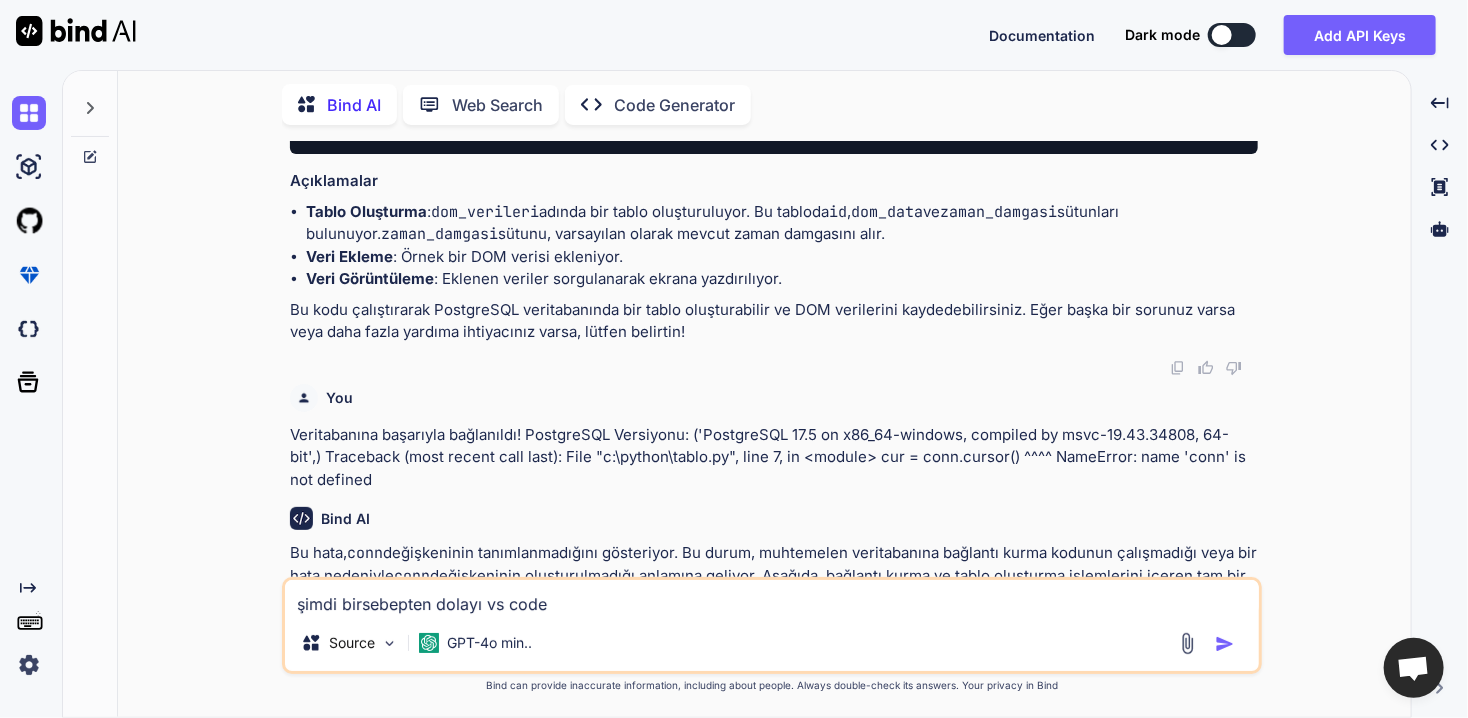type on "x" 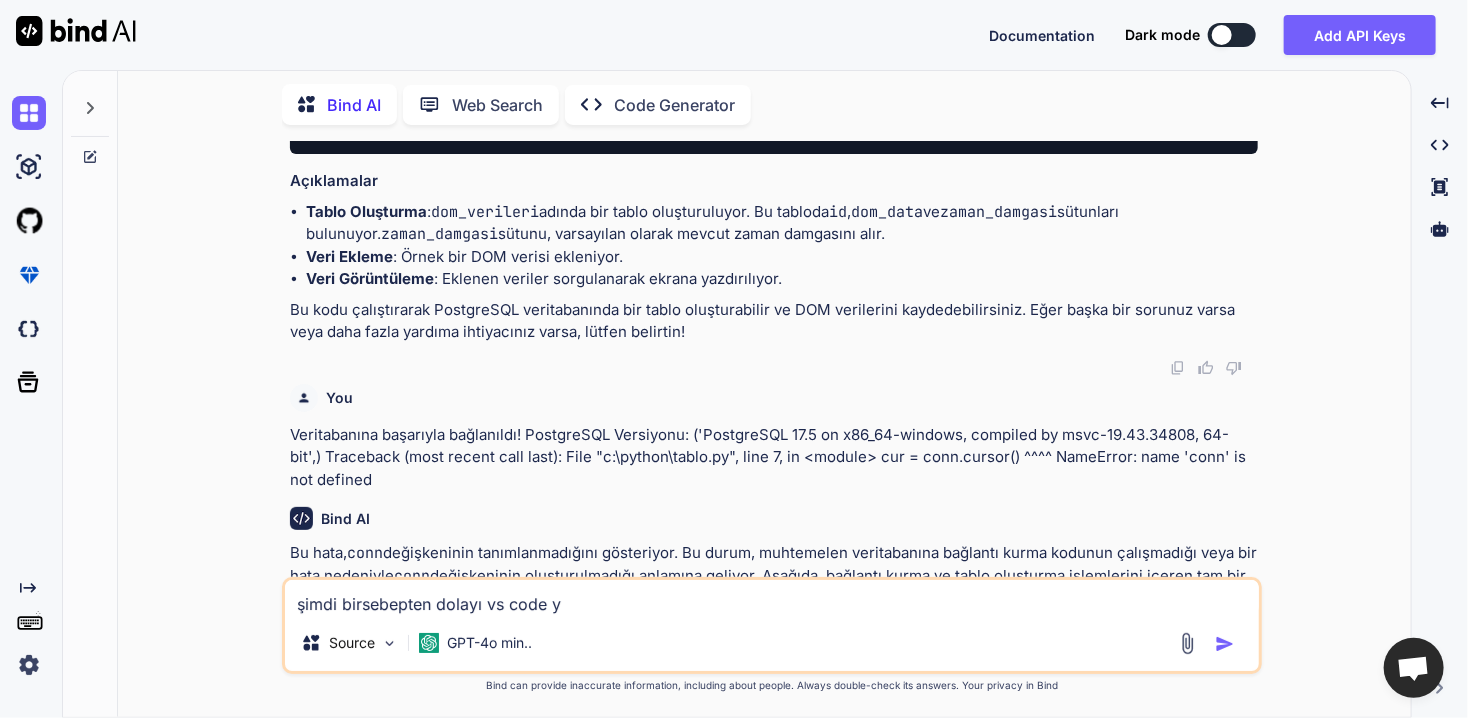 type on "şimdi birsebepten dolayı vs code ye" 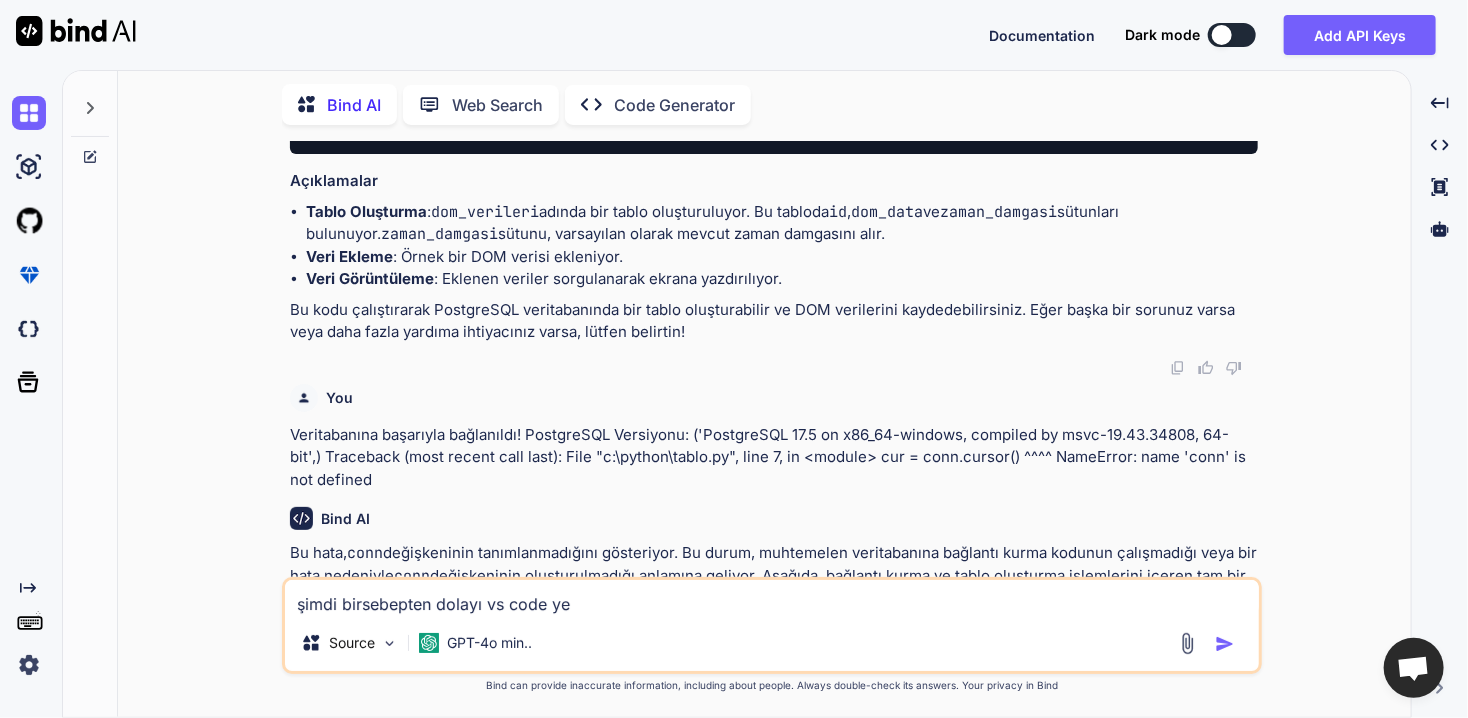 type on "şimdi birsebepten dolayı vs code yen" 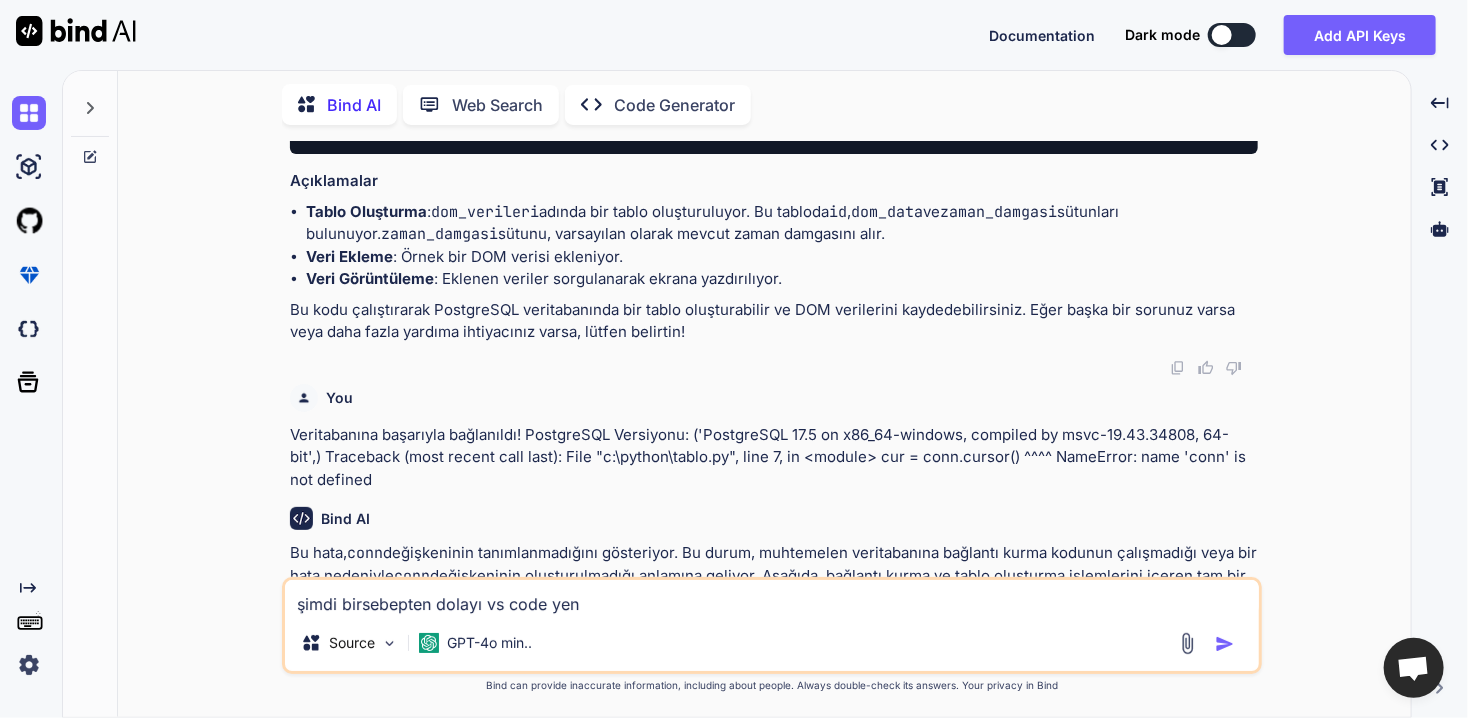 type on "şimdi birsebepten dolayı vs code yend" 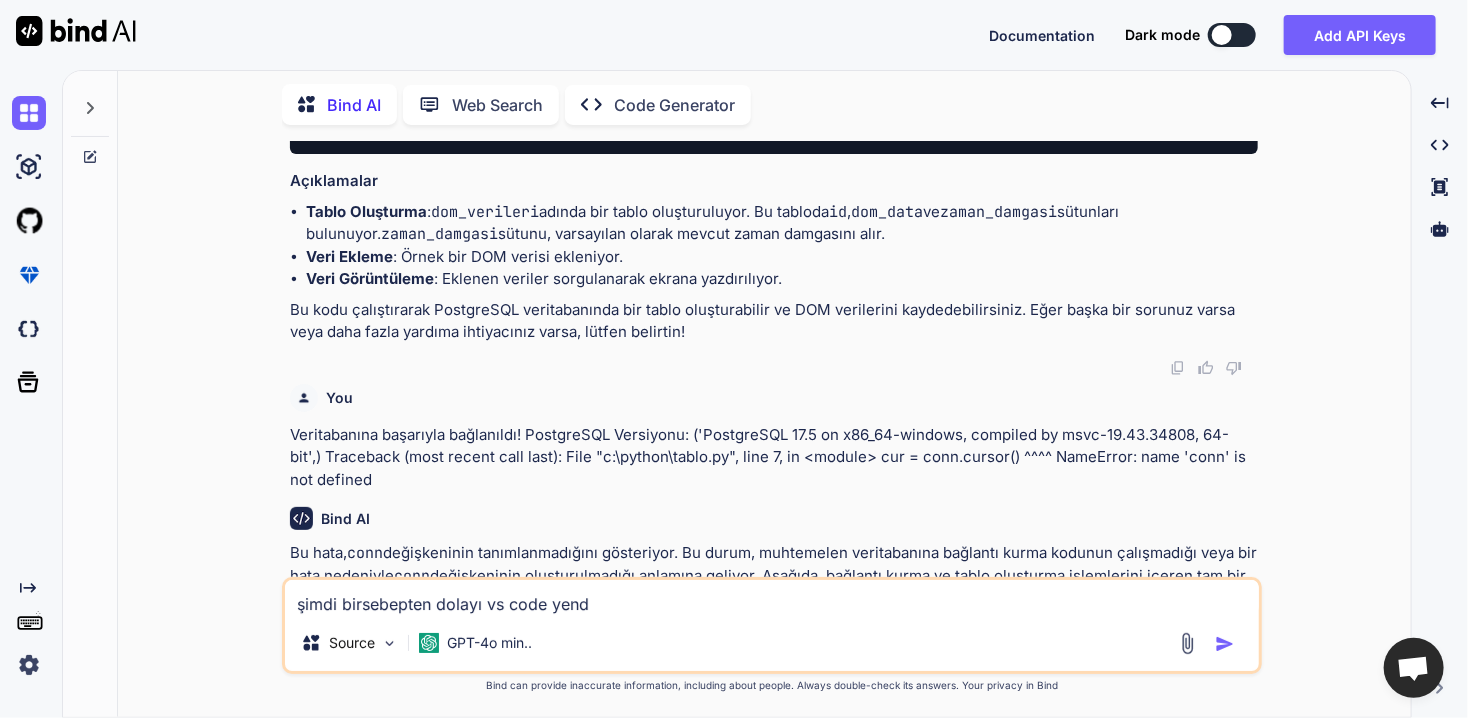 type on "şimdi birsebepten dolayı vs code yende" 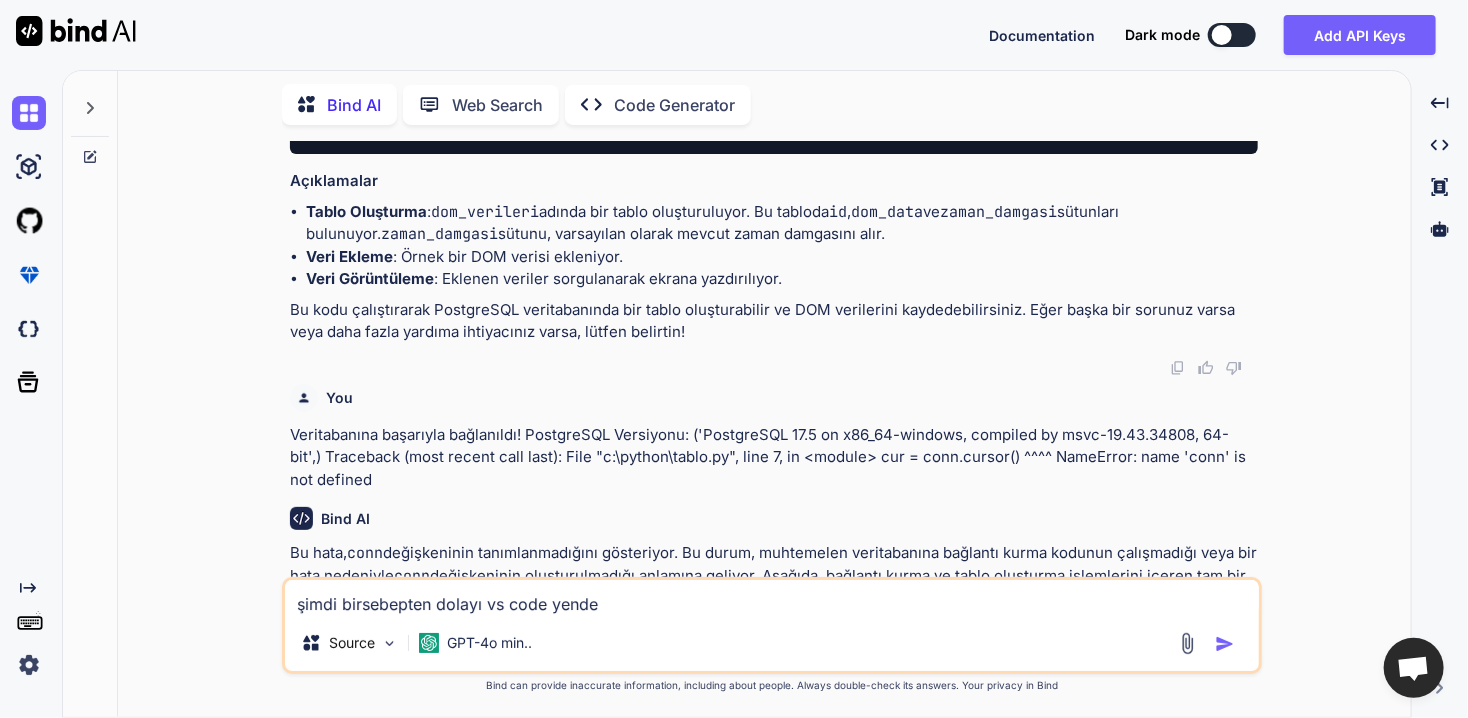 type on "şimdi birsebepten dolayı vs code yenden" 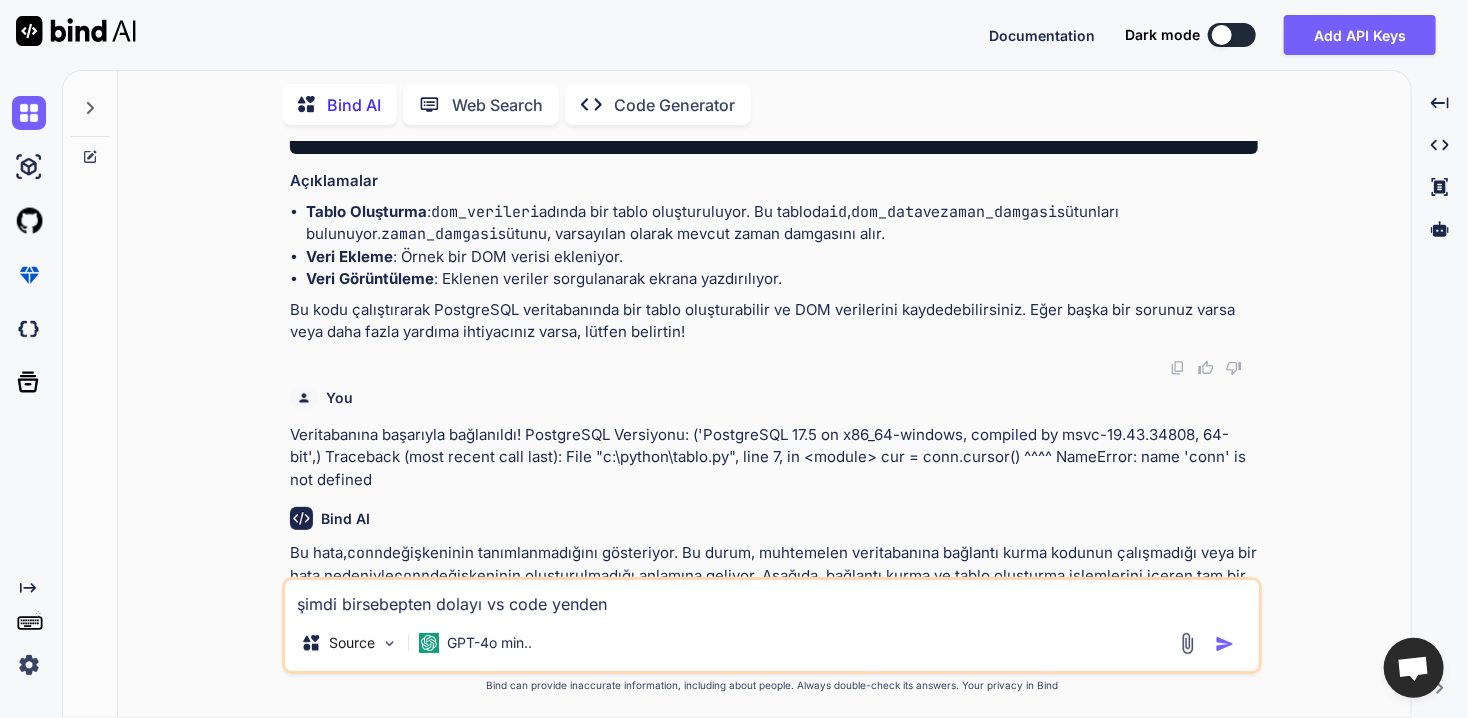 type on "şimdi birsebepten dolayı vs code yenden" 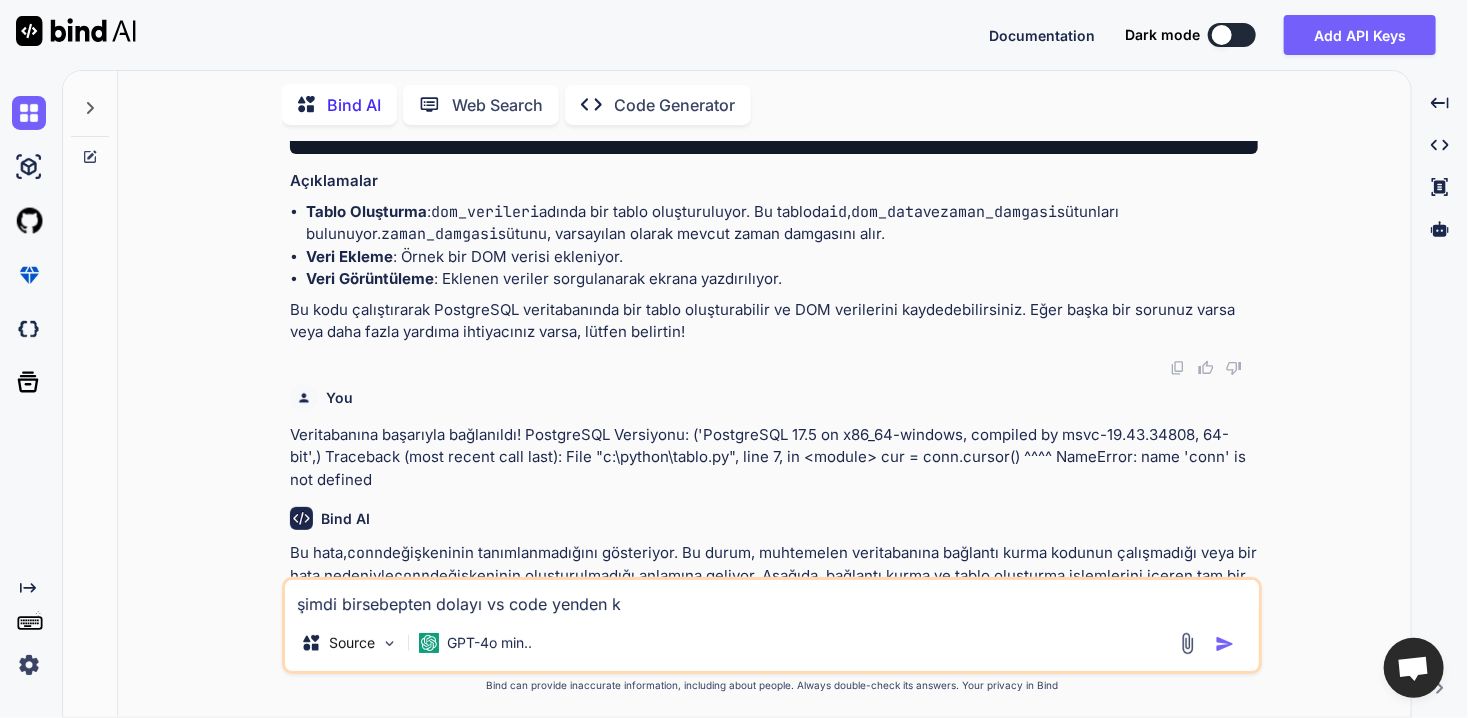 type on "şimdi birsebepten dolayı vs code yenden ku" 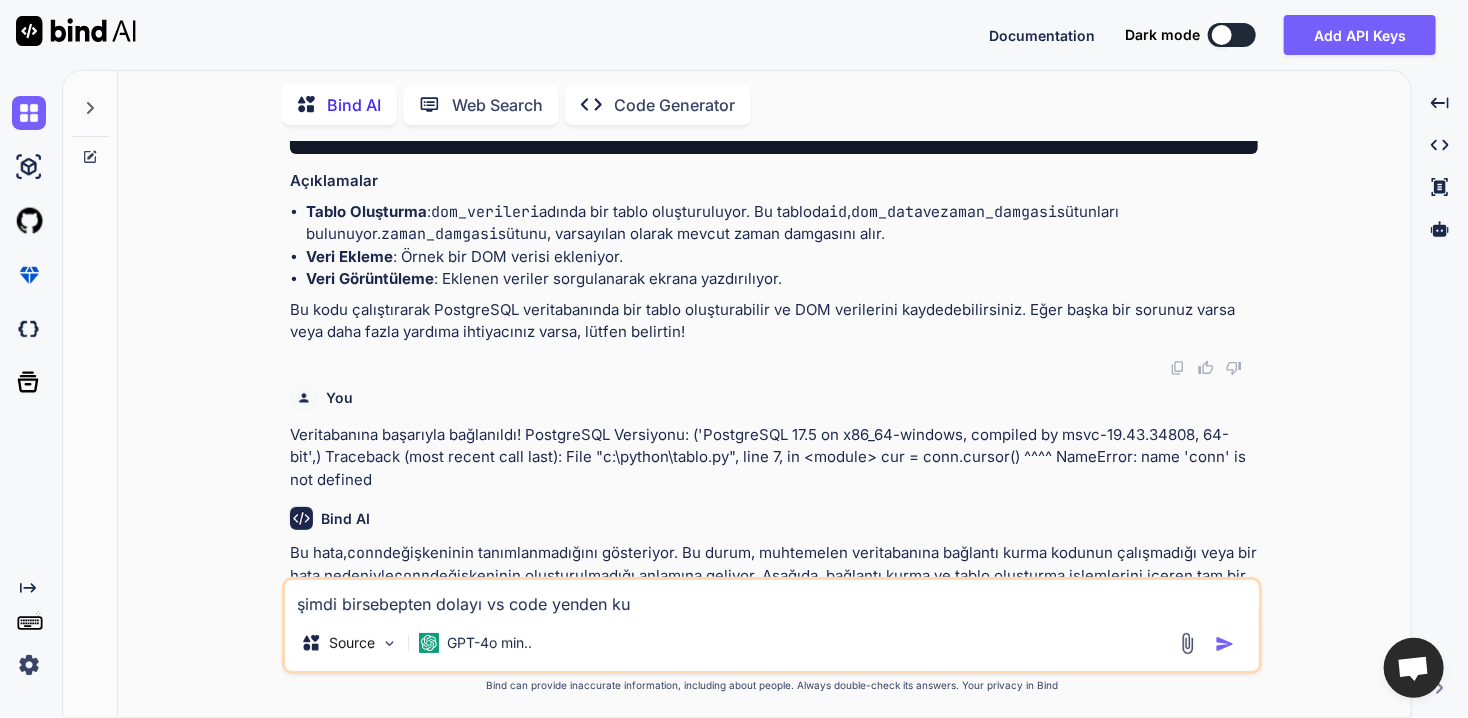 type on "şimdi birsebepten dolayı vs code yenden kur" 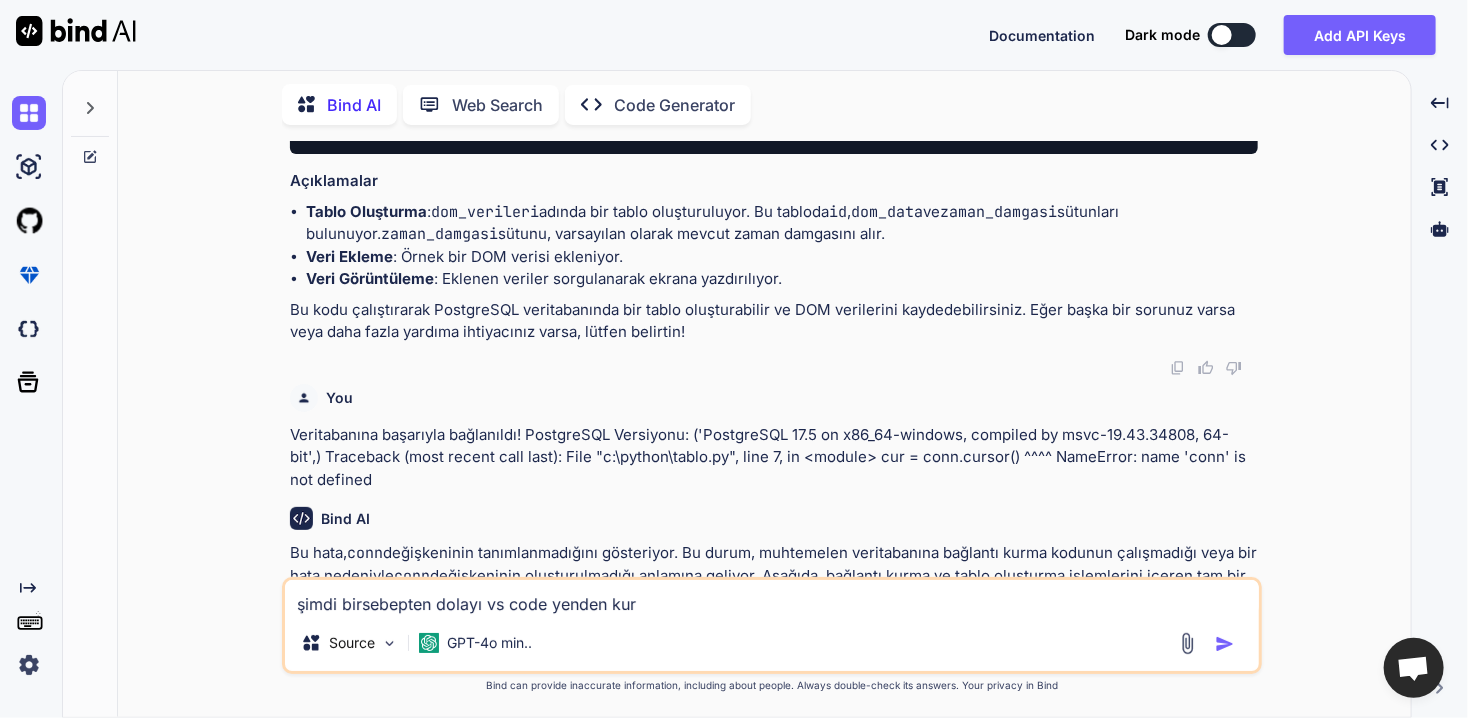type on "şimdi birsebepten dolayı vs code yenden kurd" 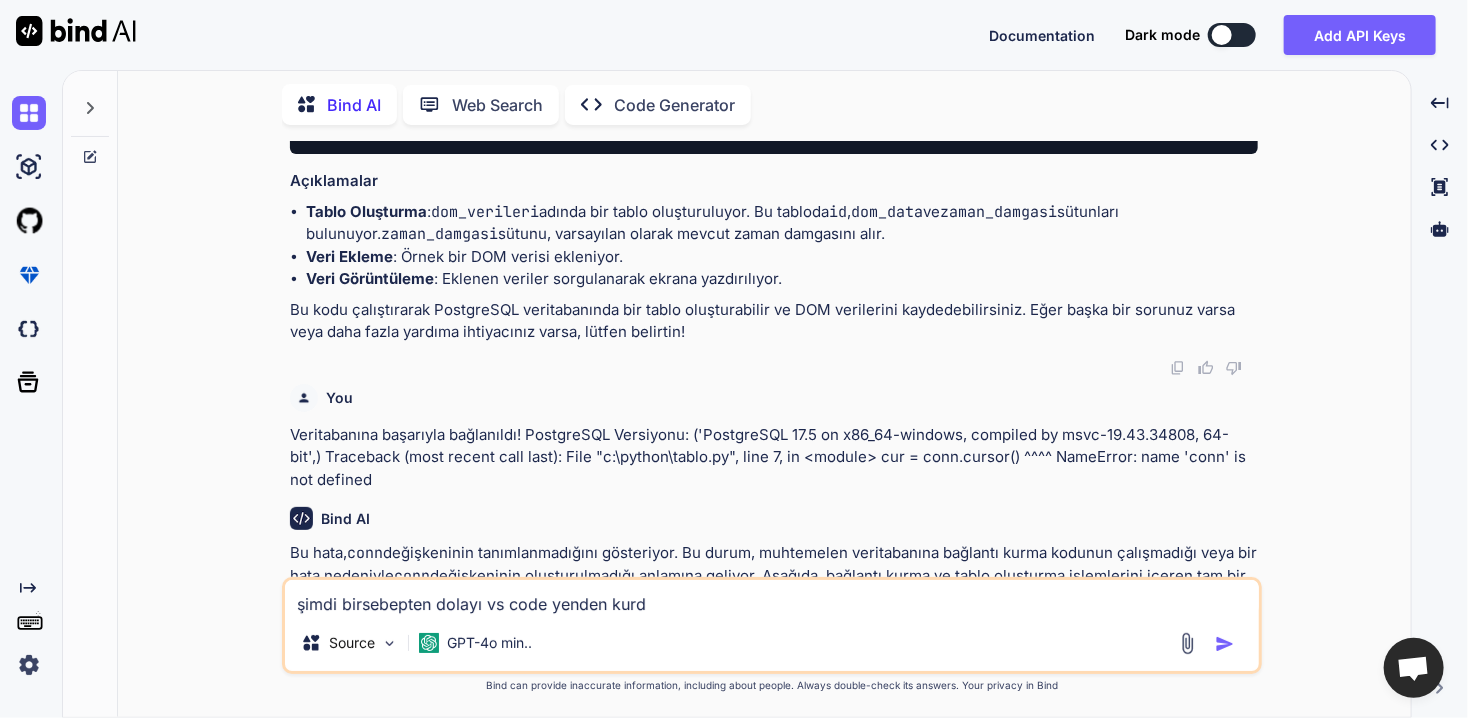 type on "şimdi birsebepten dolayı vs code yenden kurdu" 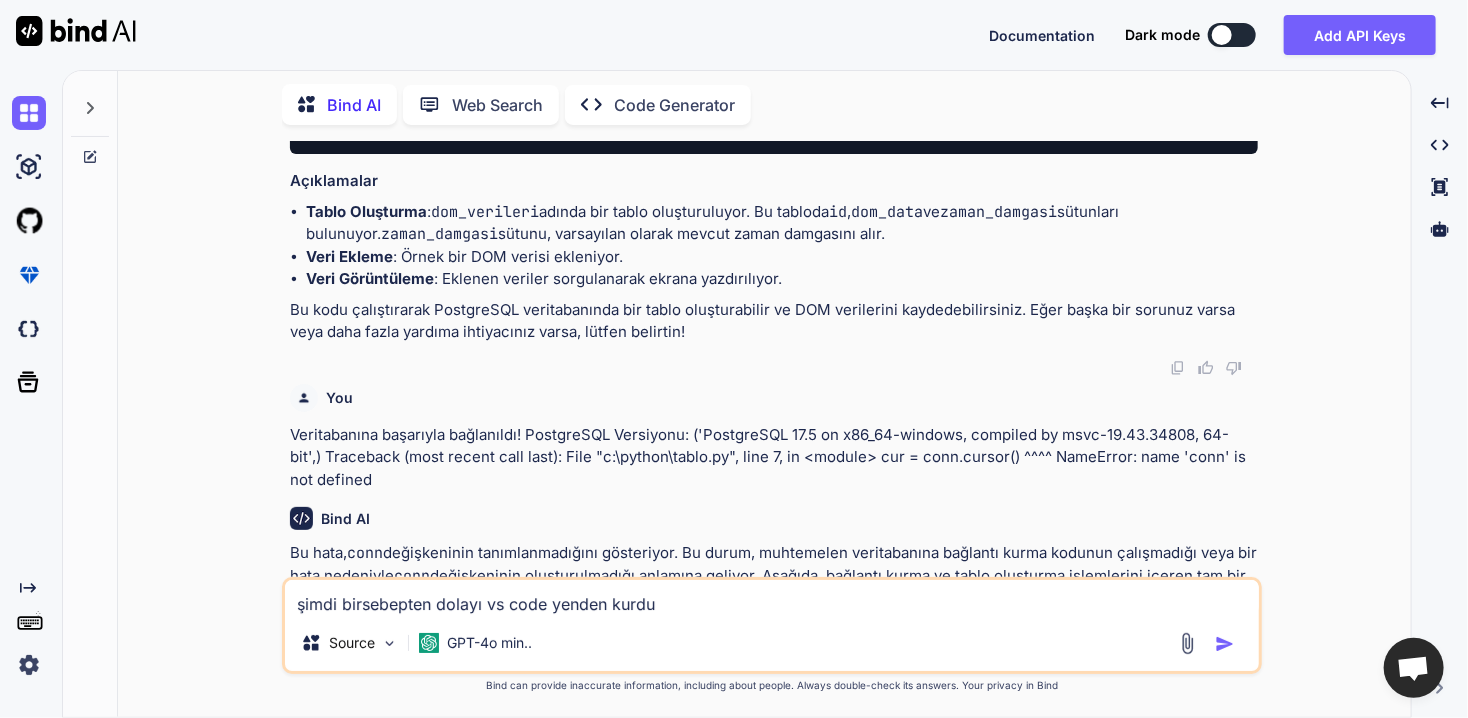 type on "şimdi birsebepten dolayı vs code yenden kurdum" 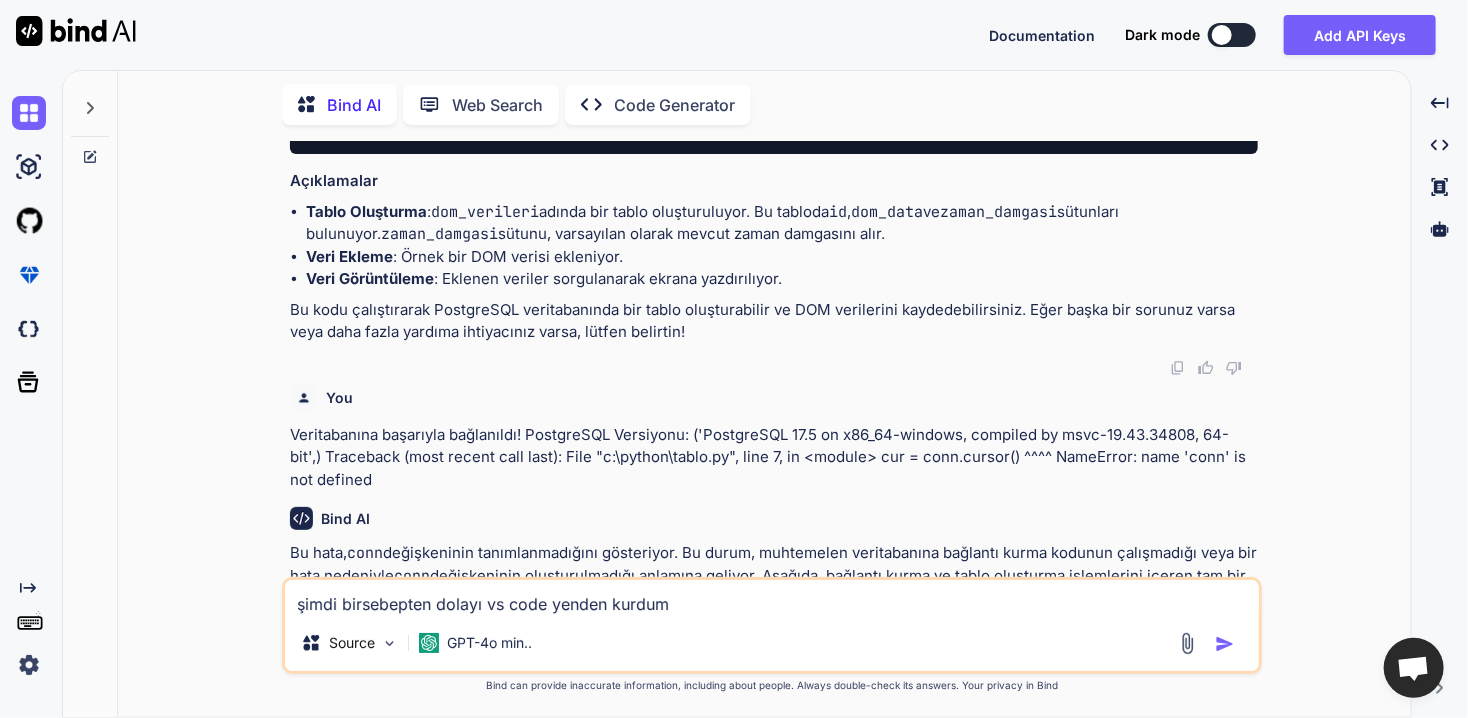 type on "şimdi birsebepten dolayı vs code yenden kurdum" 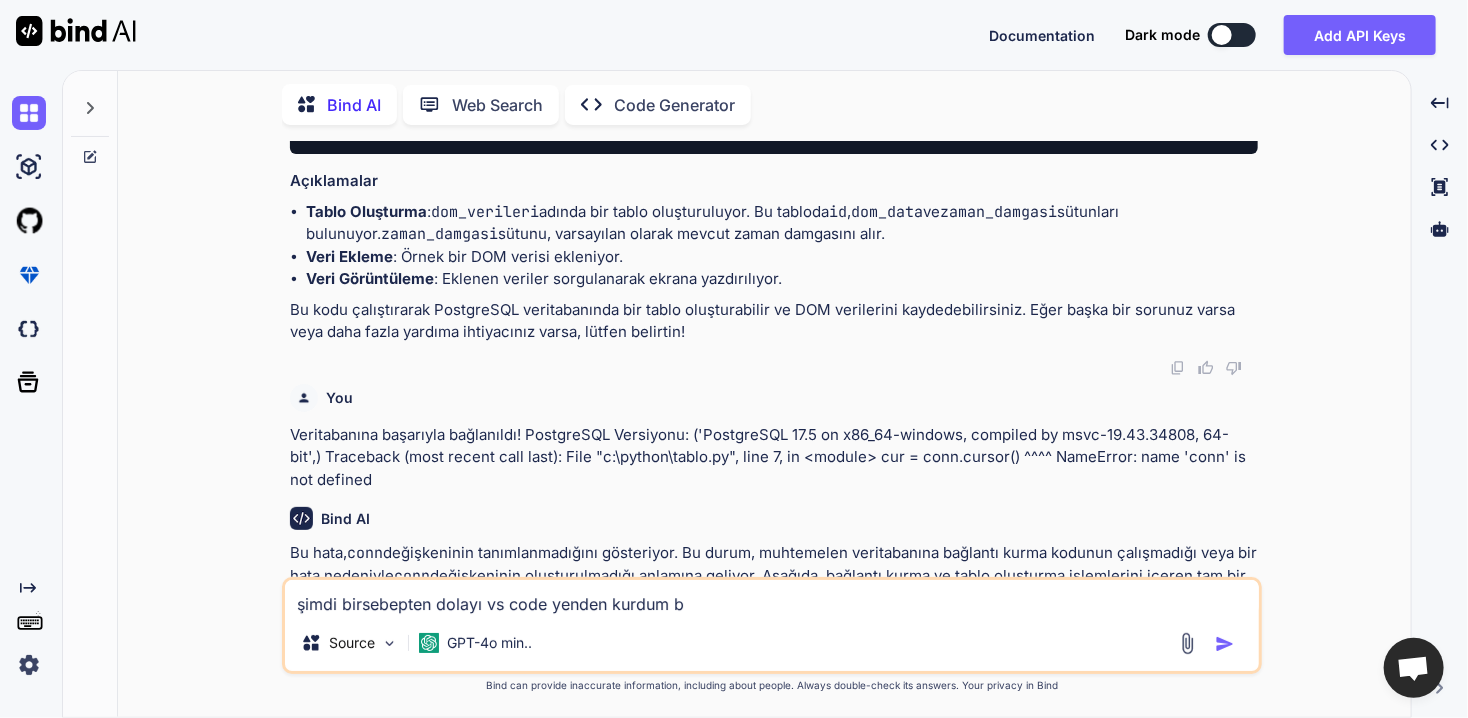 type on "şimdi birsebepten dolayı vs code yenden kurdum bi" 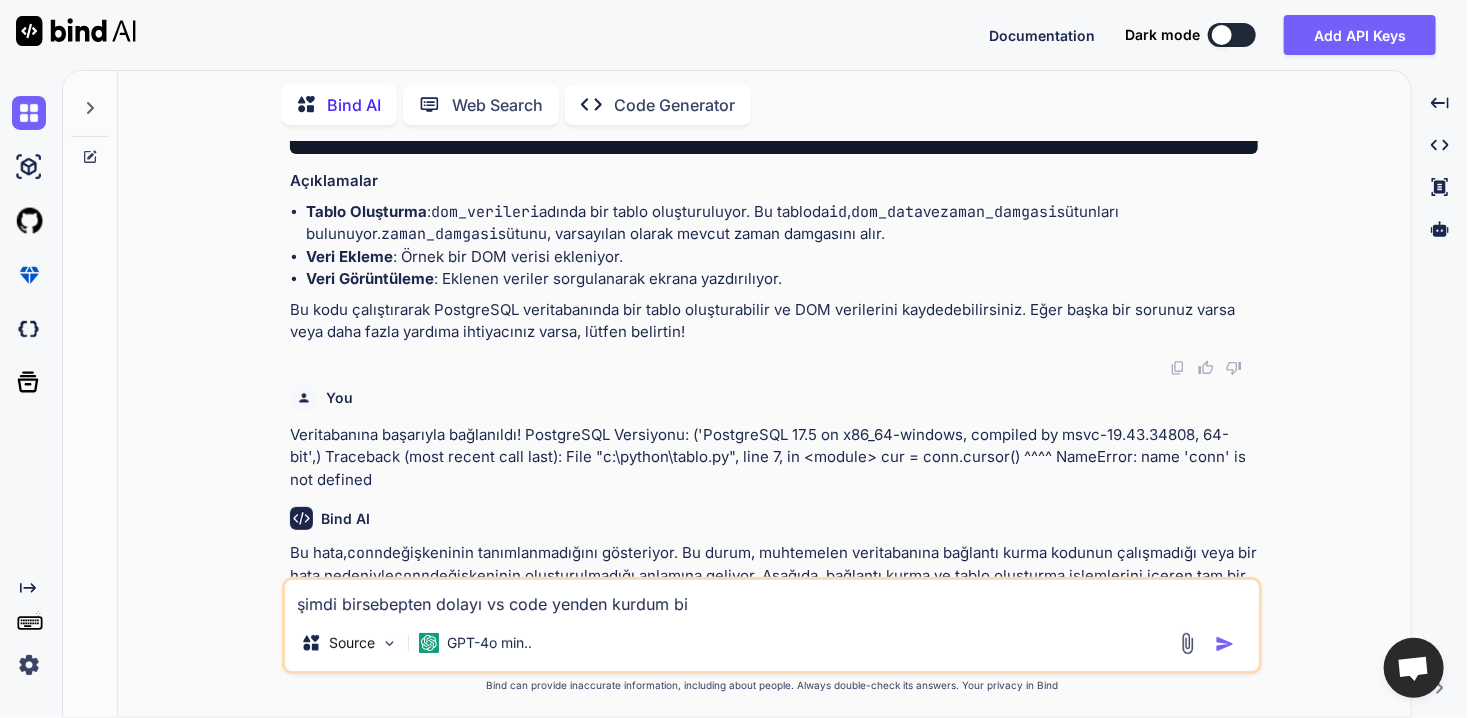 type on "şimdi birsebepten dolayı vs code yenden kurdum biz" 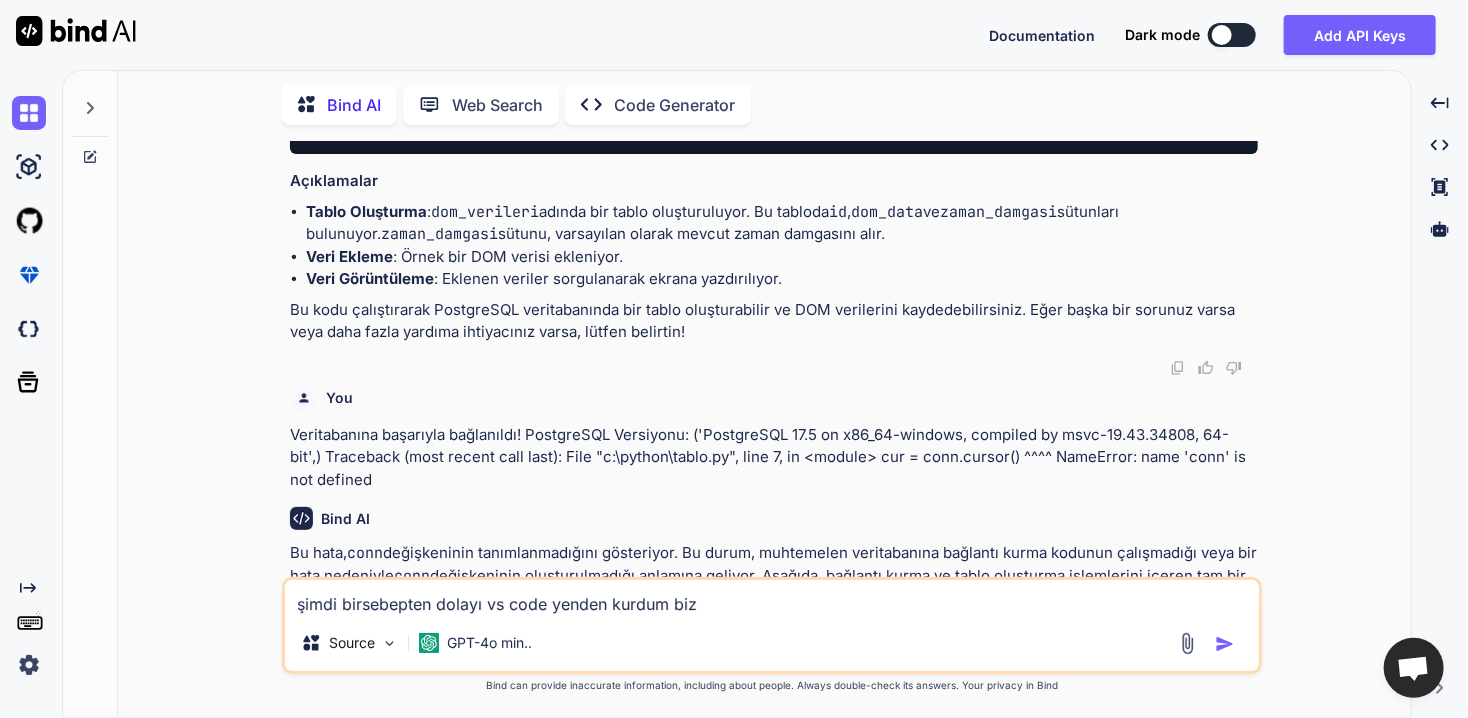 type on "şimdi birsebepten dolayı vs code yenden kurdum bize" 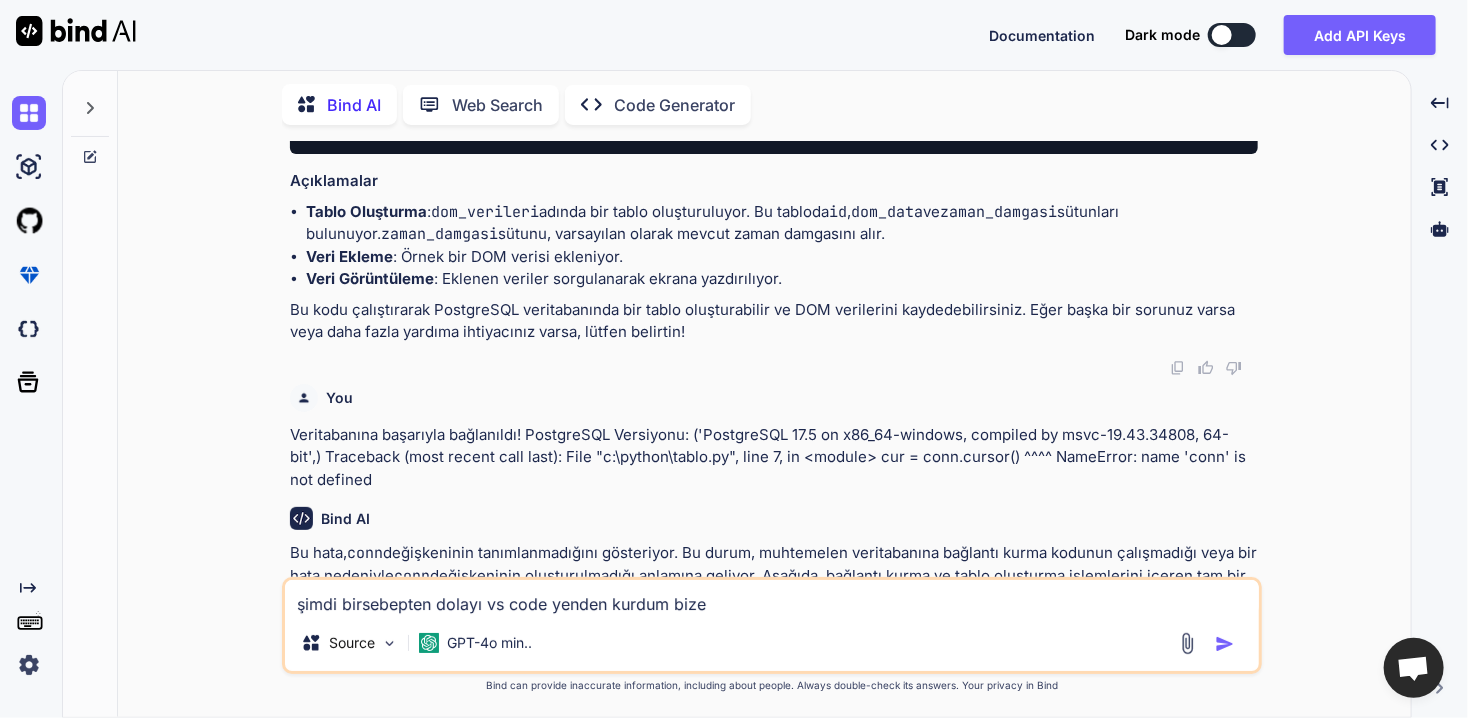 type on "şimdi birsebepten dolayı vs code yenden kurdum bize" 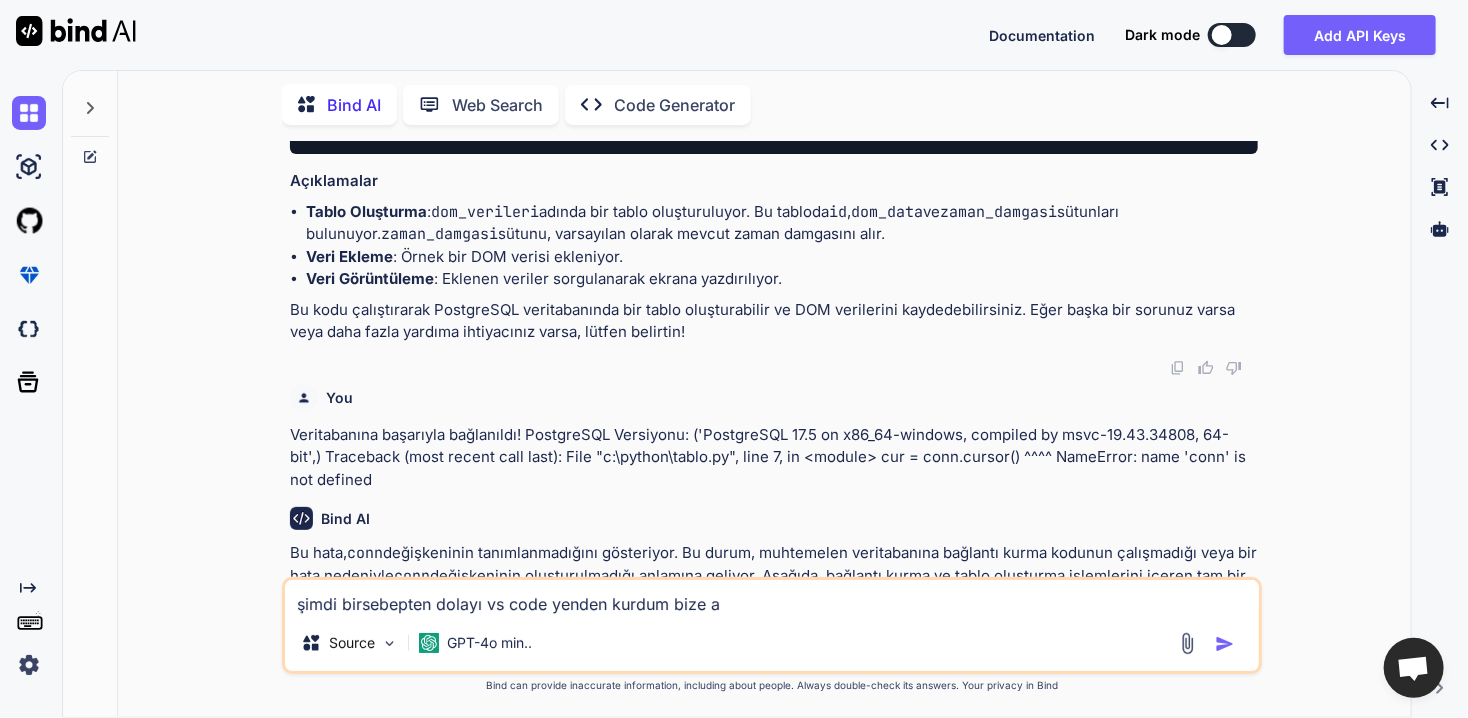 type on "x" 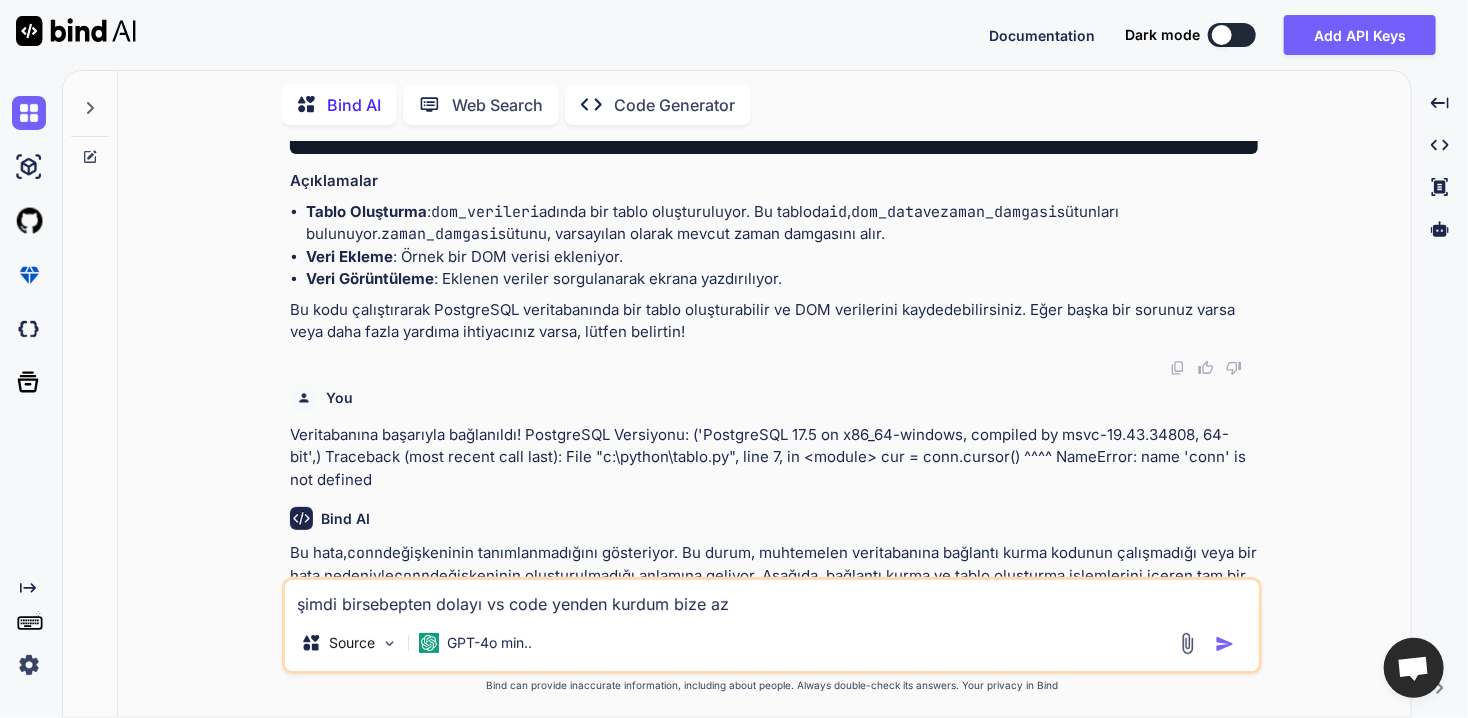 type on "şimdi birsebepten dolayı vs code yenden kurdum bize azı" 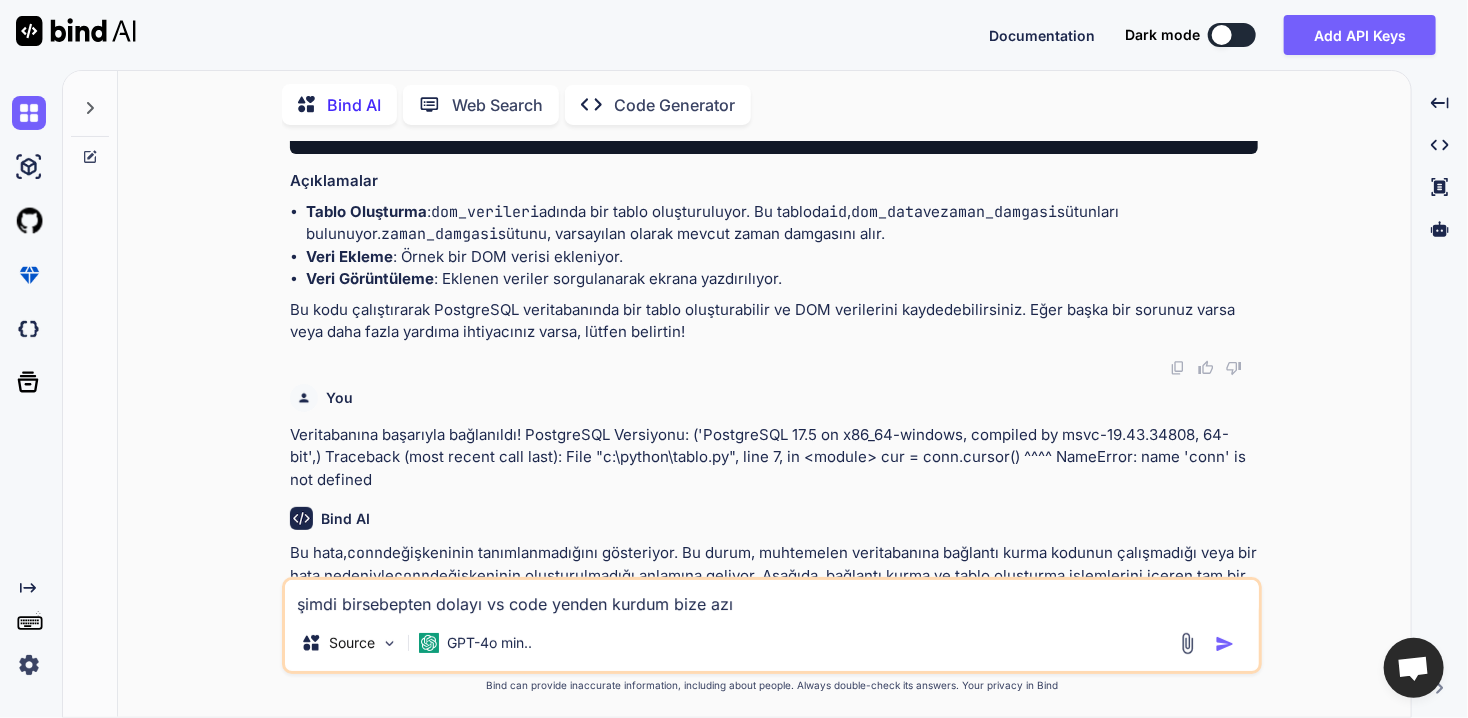 type on "şimdi birsebepten dolayı vs code yenden kurdum bize azı" 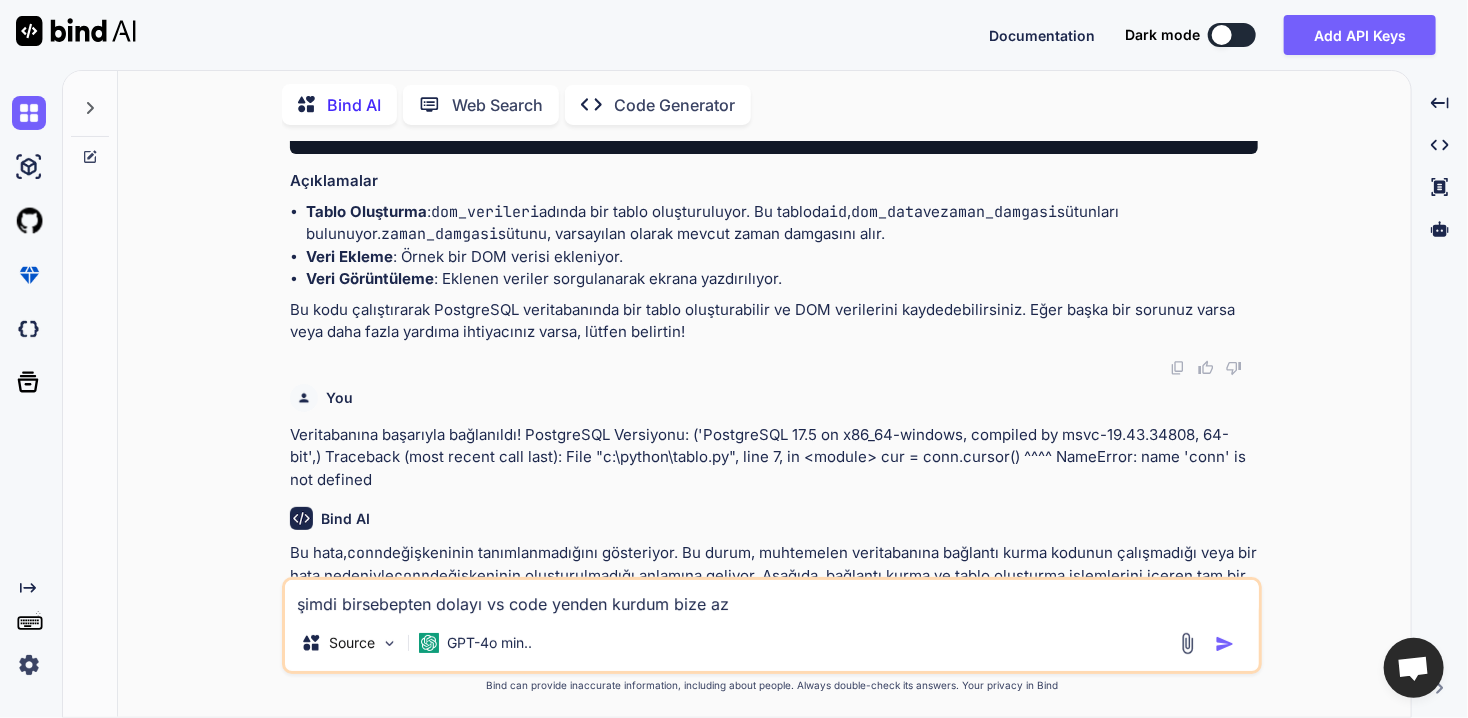 type on "şimdi birsebepten dolayı vs code yenden kurdum bize a" 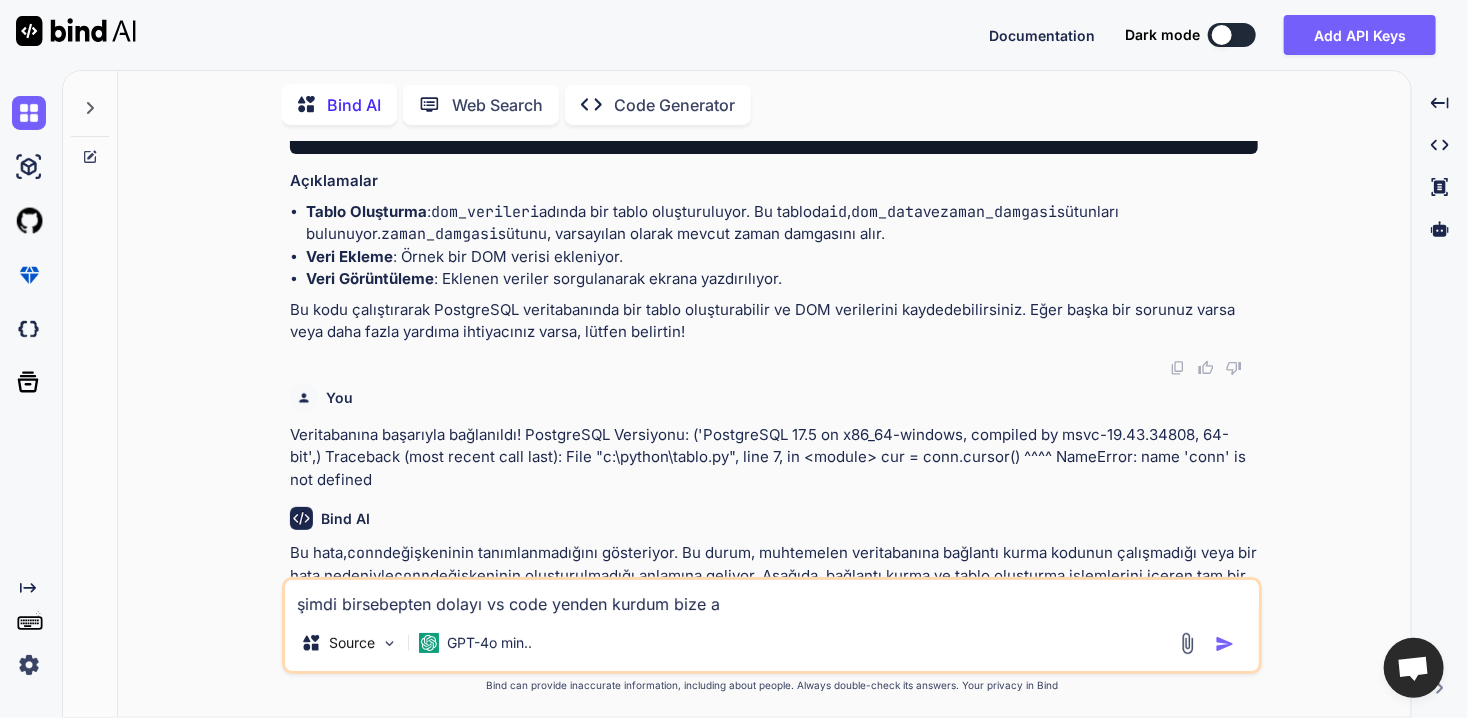 type on "şimdi birsebepten dolayı vs code yenden kurdum bize" 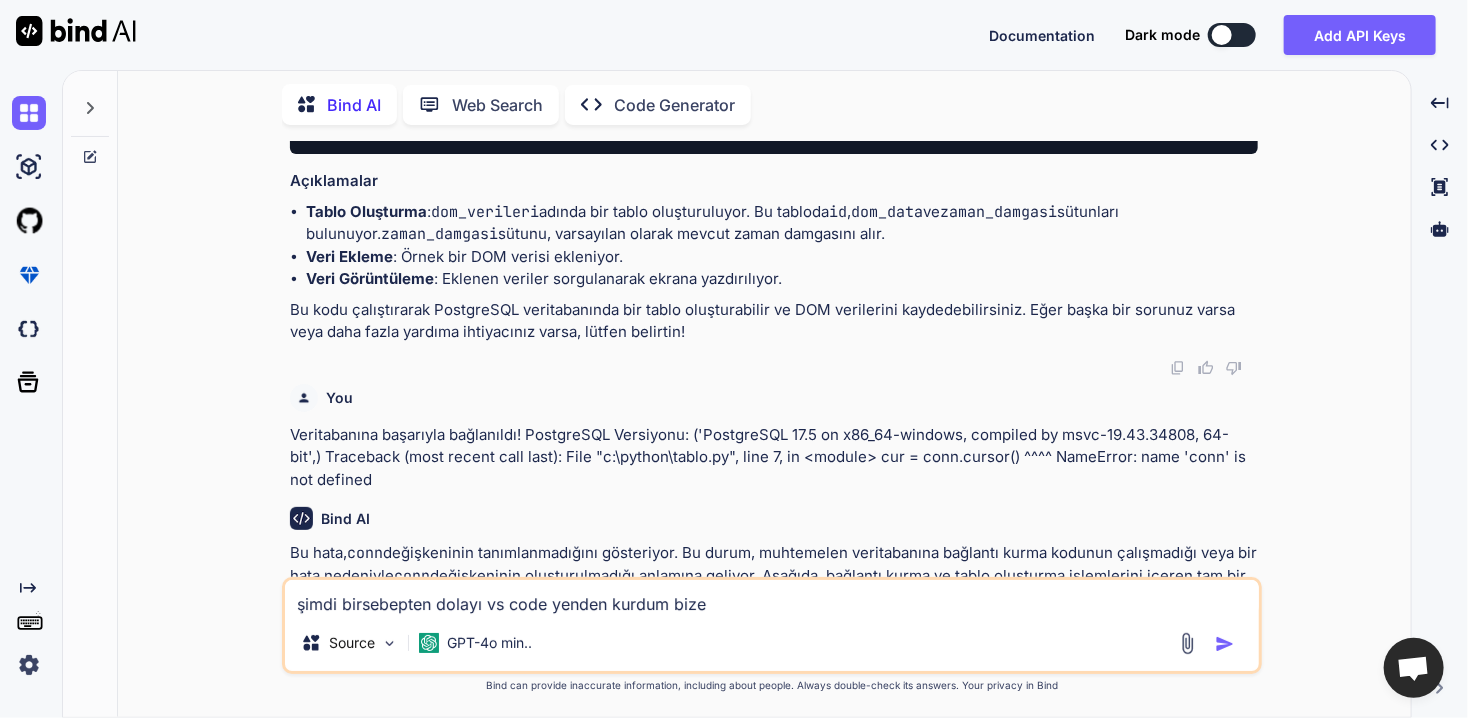 type on "şimdi birsebepten dolayı vs code yenden kurdum bize l" 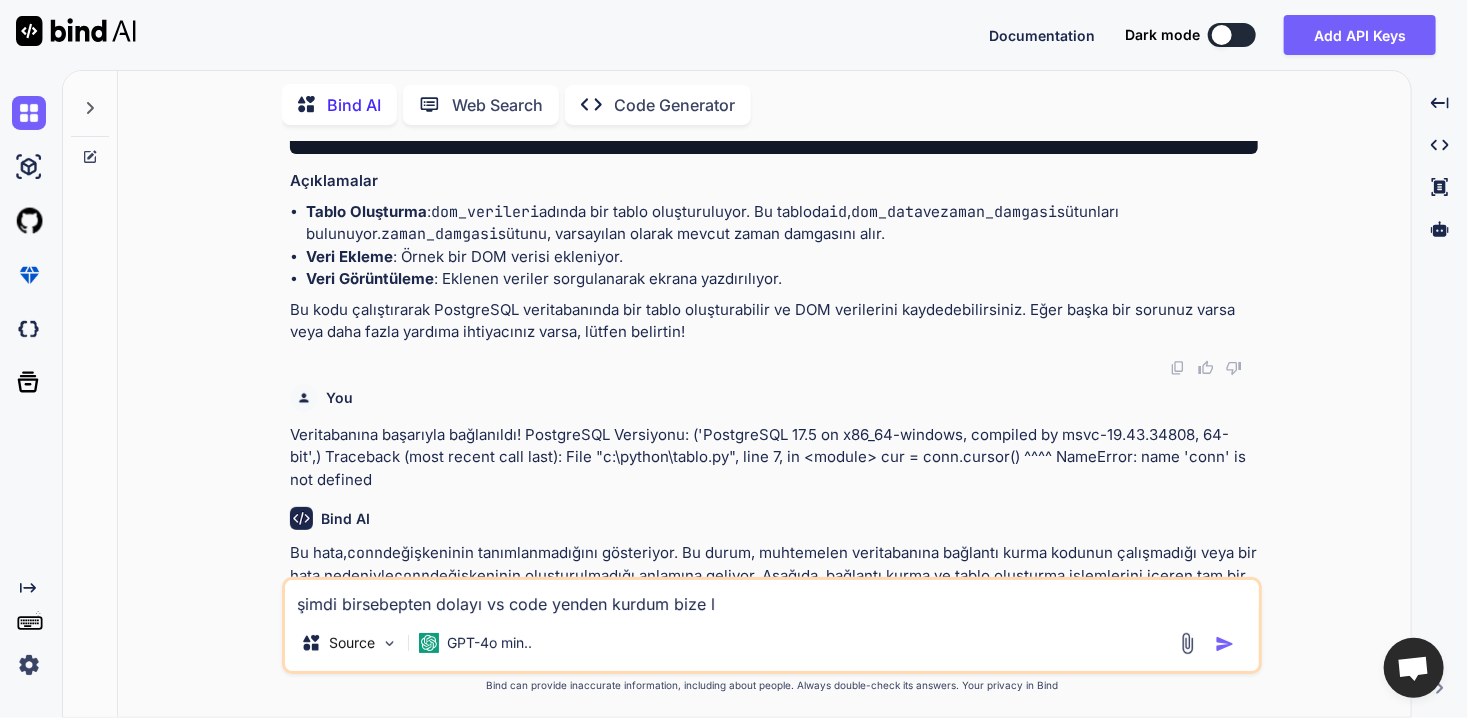type on "şimdi birsebepten dolayı vs code yenden kurdum bize la" 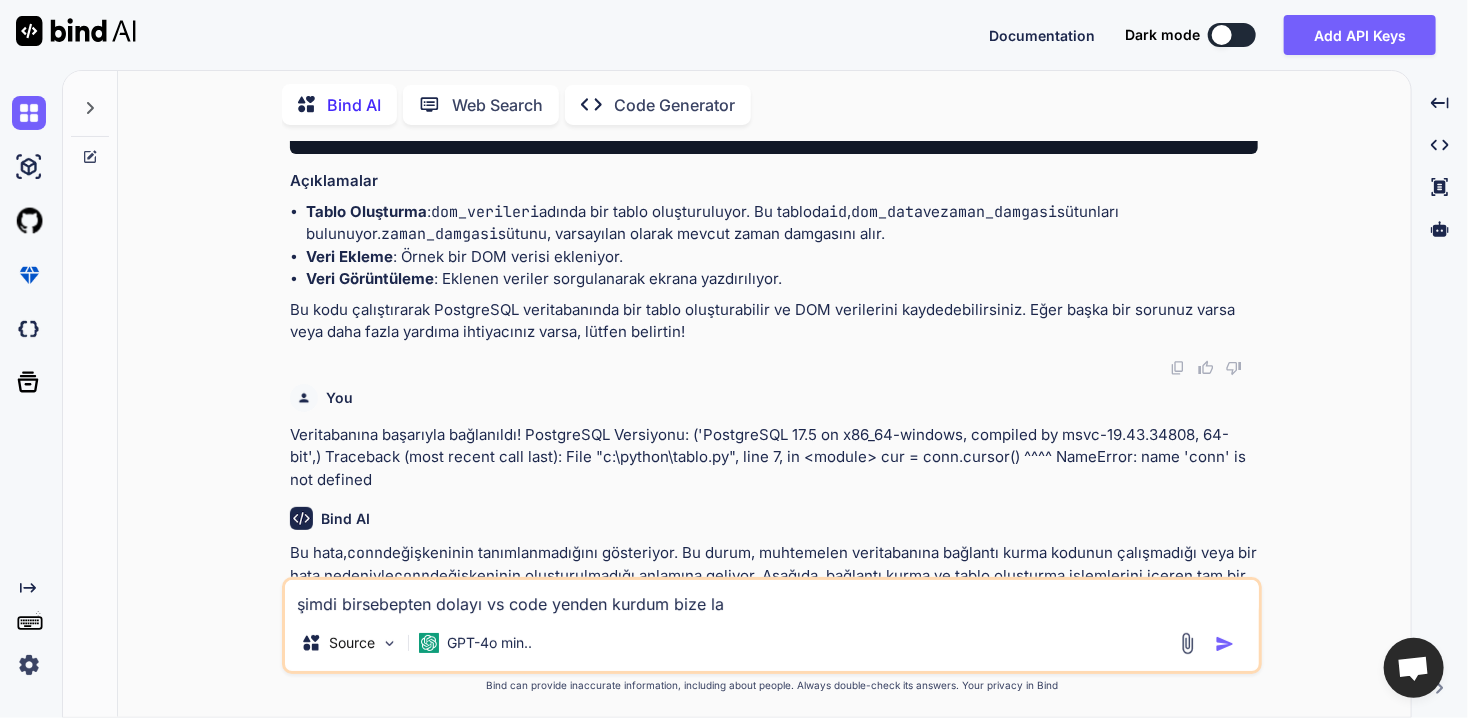 type on "şimdi birsebepten dolayı vs code yenden kurdum bize laz" 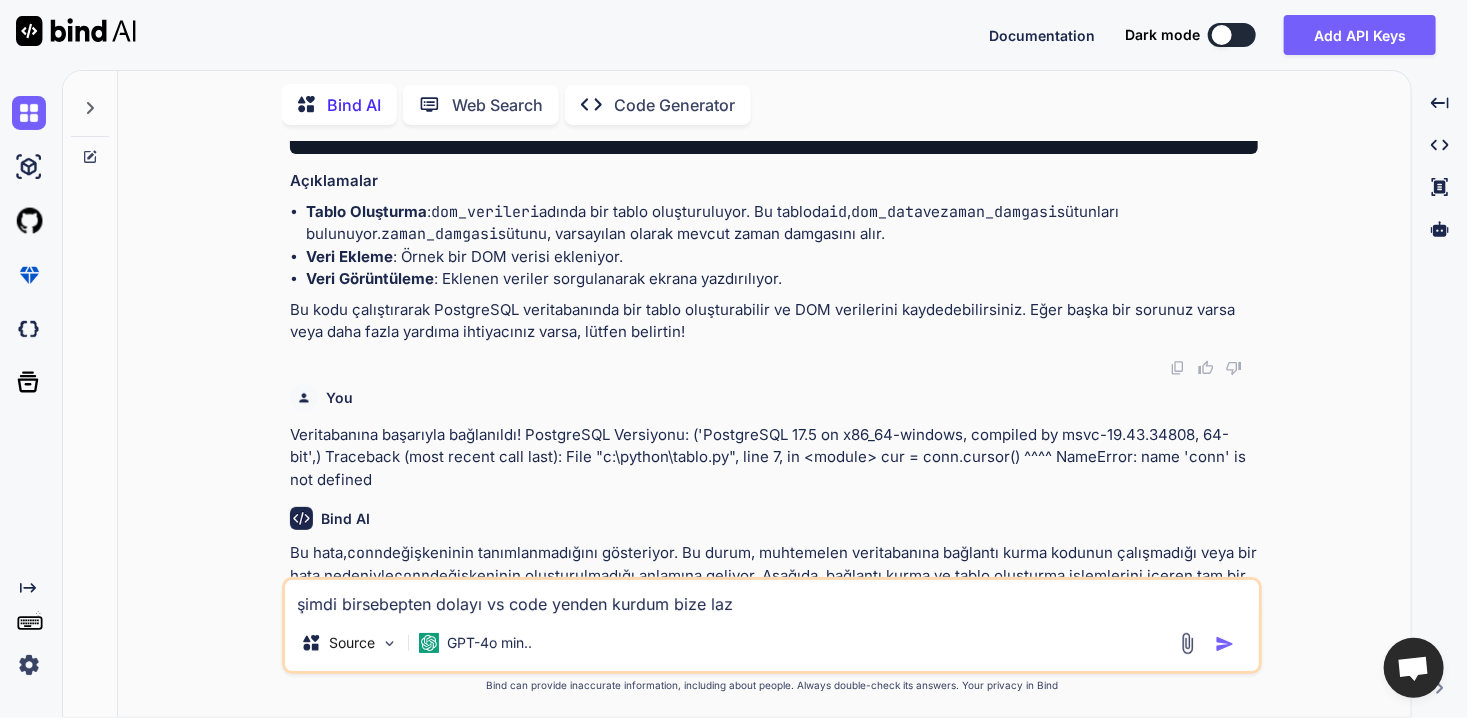 type on "şimdi birsebepten dolayı vs code yenden kurdum bize lazı" 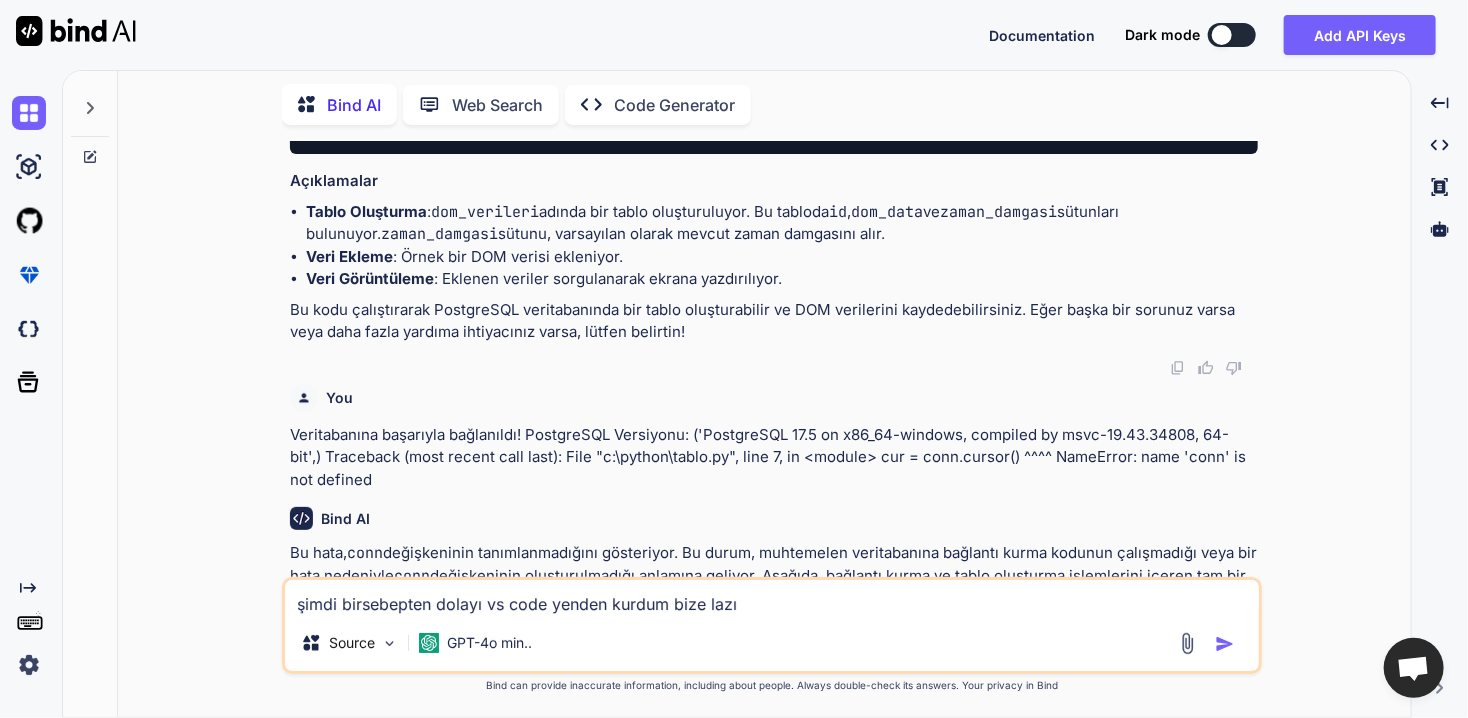 type on "şimdi birsebepten dolayı vs code yenden kurdum bize lazım" 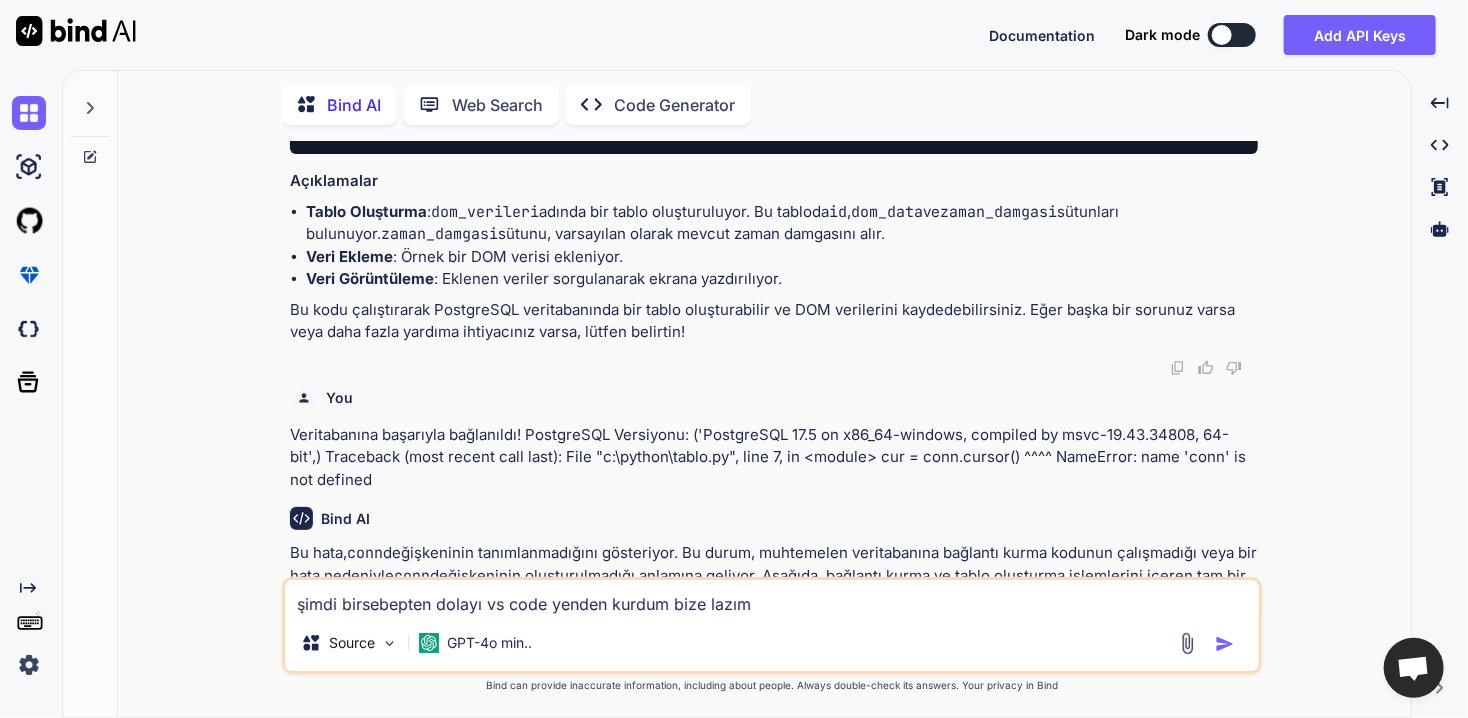 type on "şimdi birsebepten dolayı vs code yenden kurdum bize lazım" 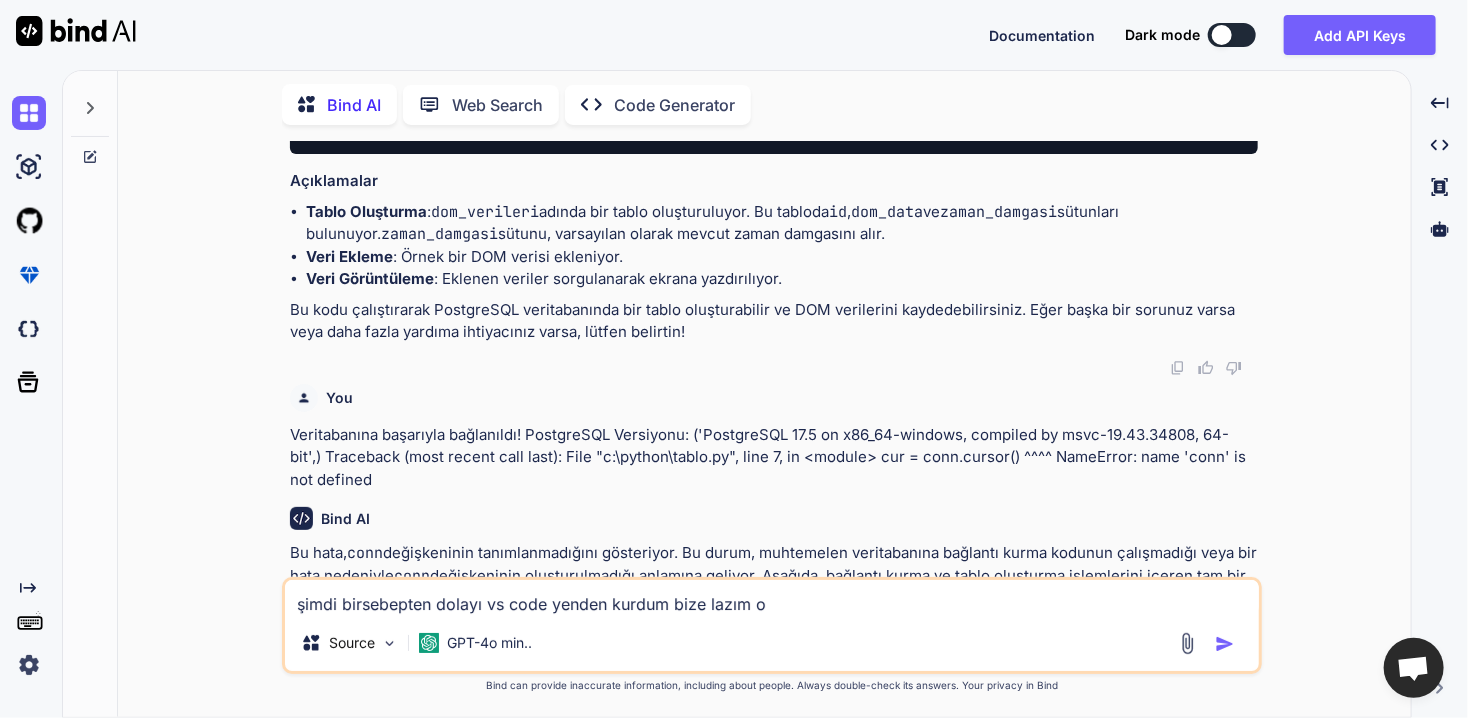 type on "şimdi birsebepten dolayı vs code yenden kurdum bize lazım ol" 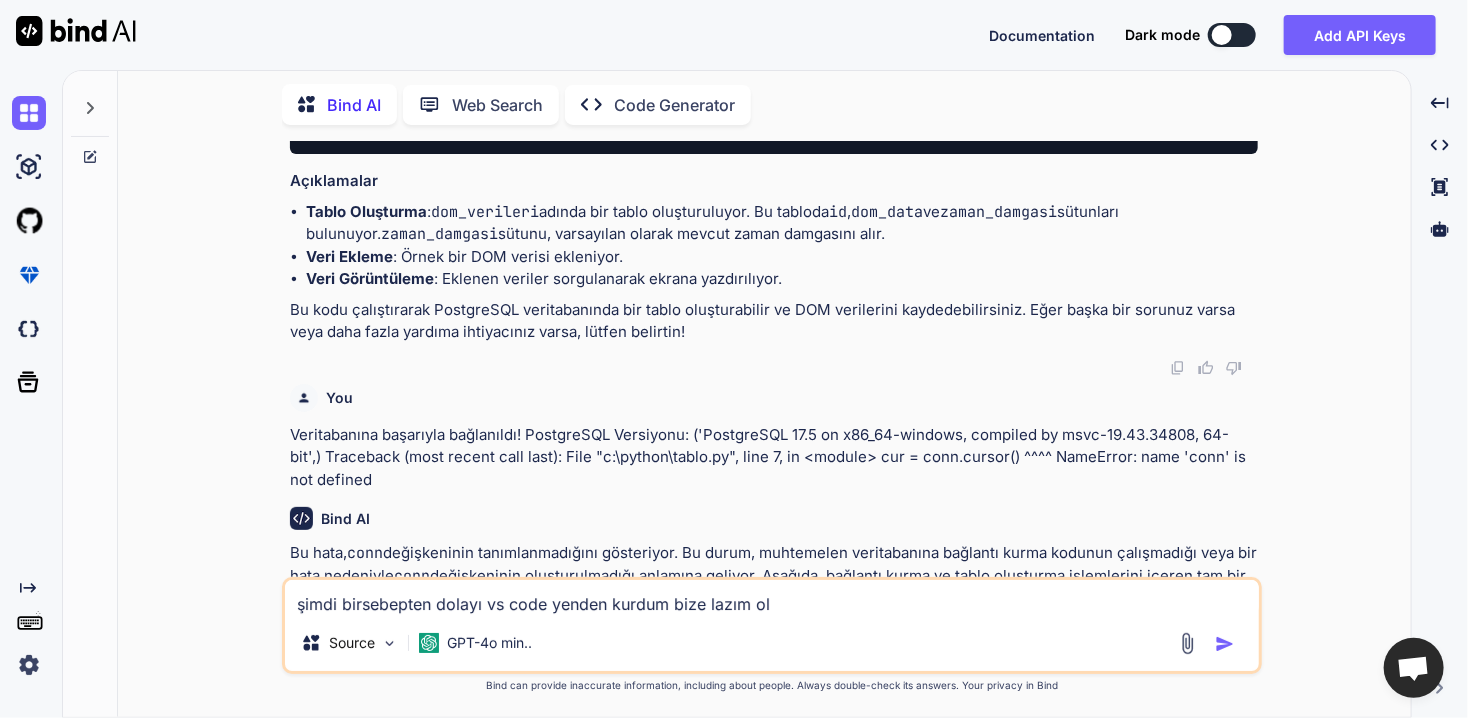 type on "şimdi birsebepten dolayı vs code yenden kurdum bize lazım ola" 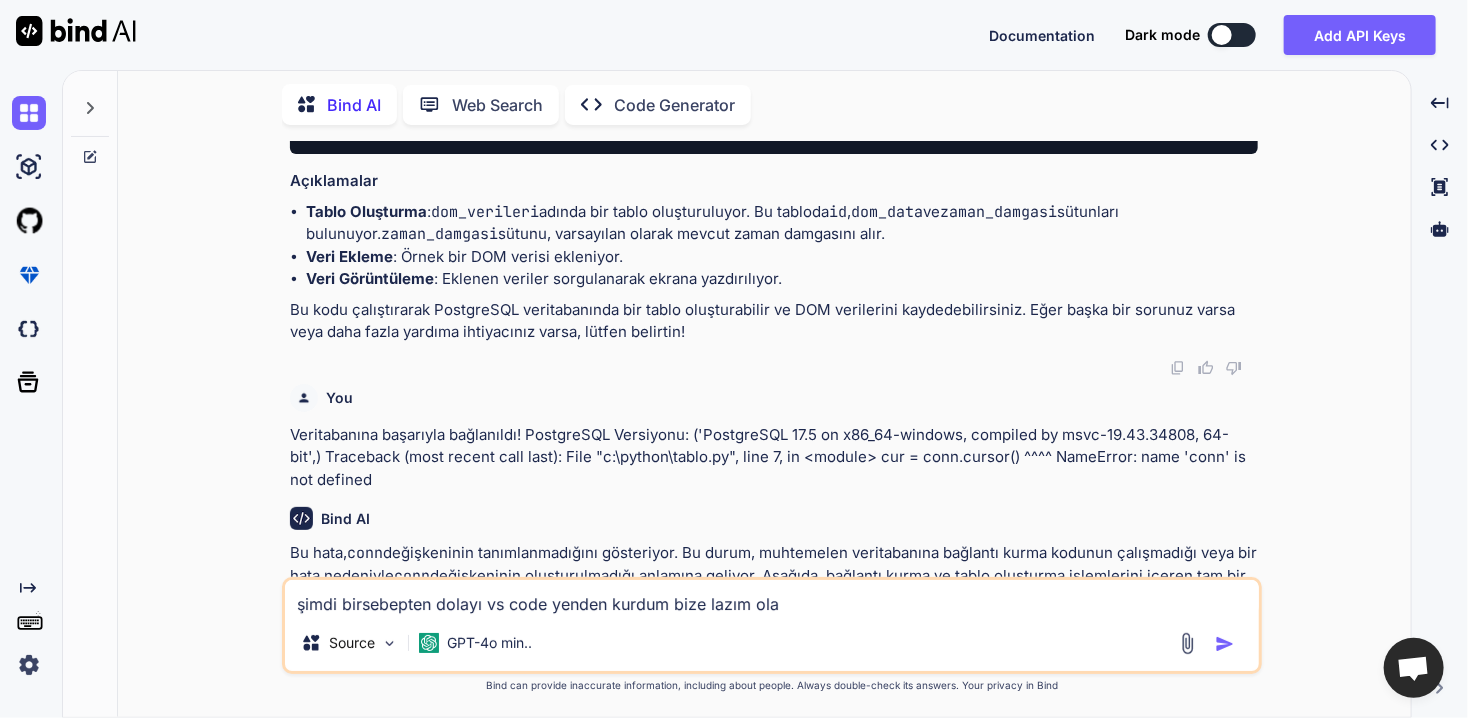 type on "şimdi birsebepten dolayı vs code yenden kurdum bize lazım olan" 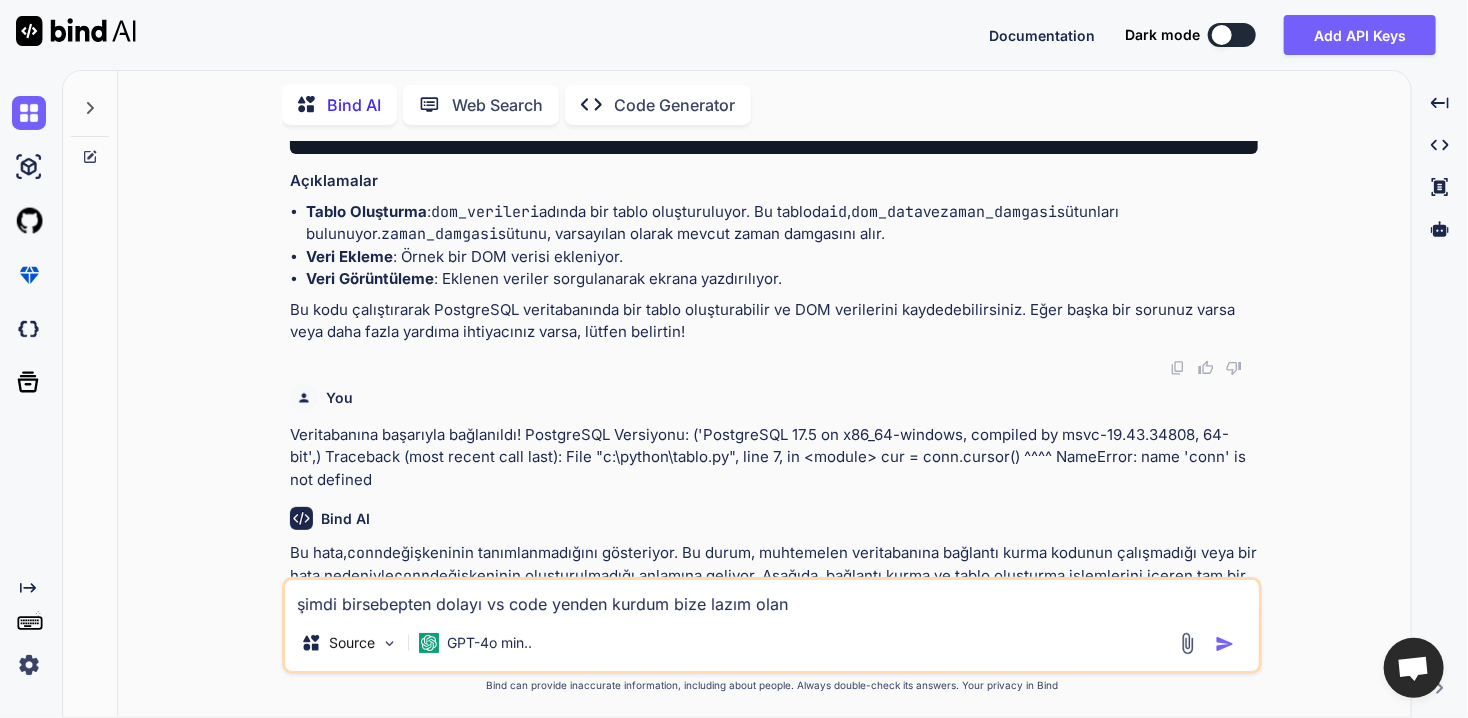 type on "x" 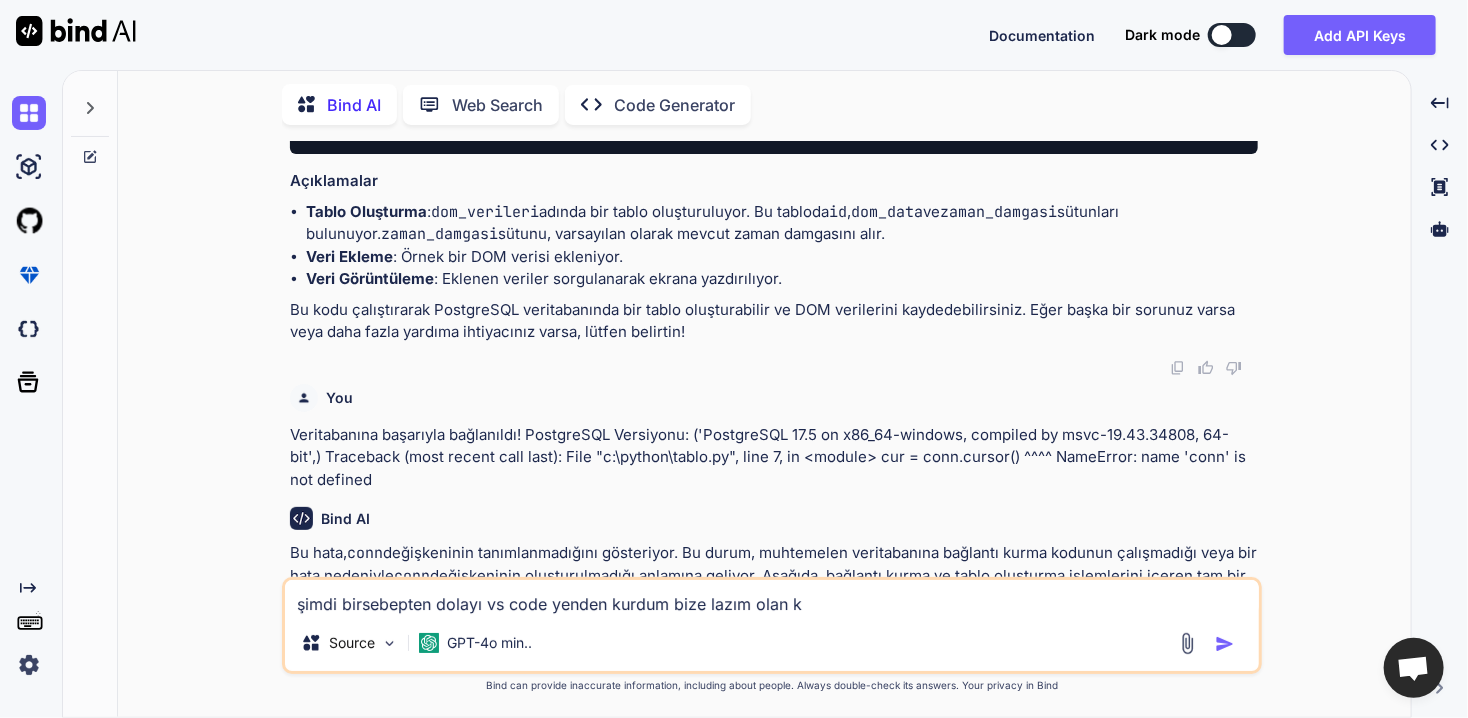 type on "şimdi birsebepten dolayı vs code yenden kurdum bize lazım olan kü" 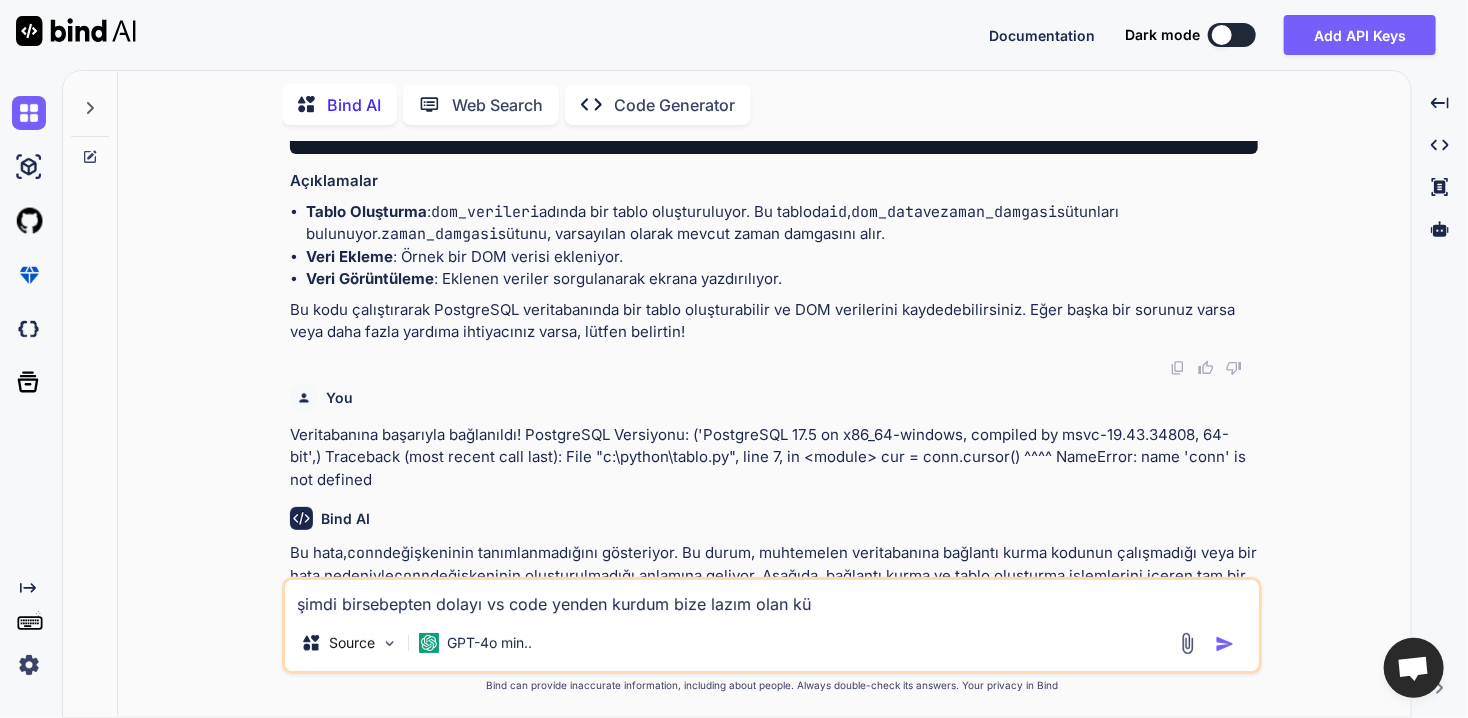 type on "şimdi birsebepten dolayı vs code yenden kurdum bize lazım olan küt" 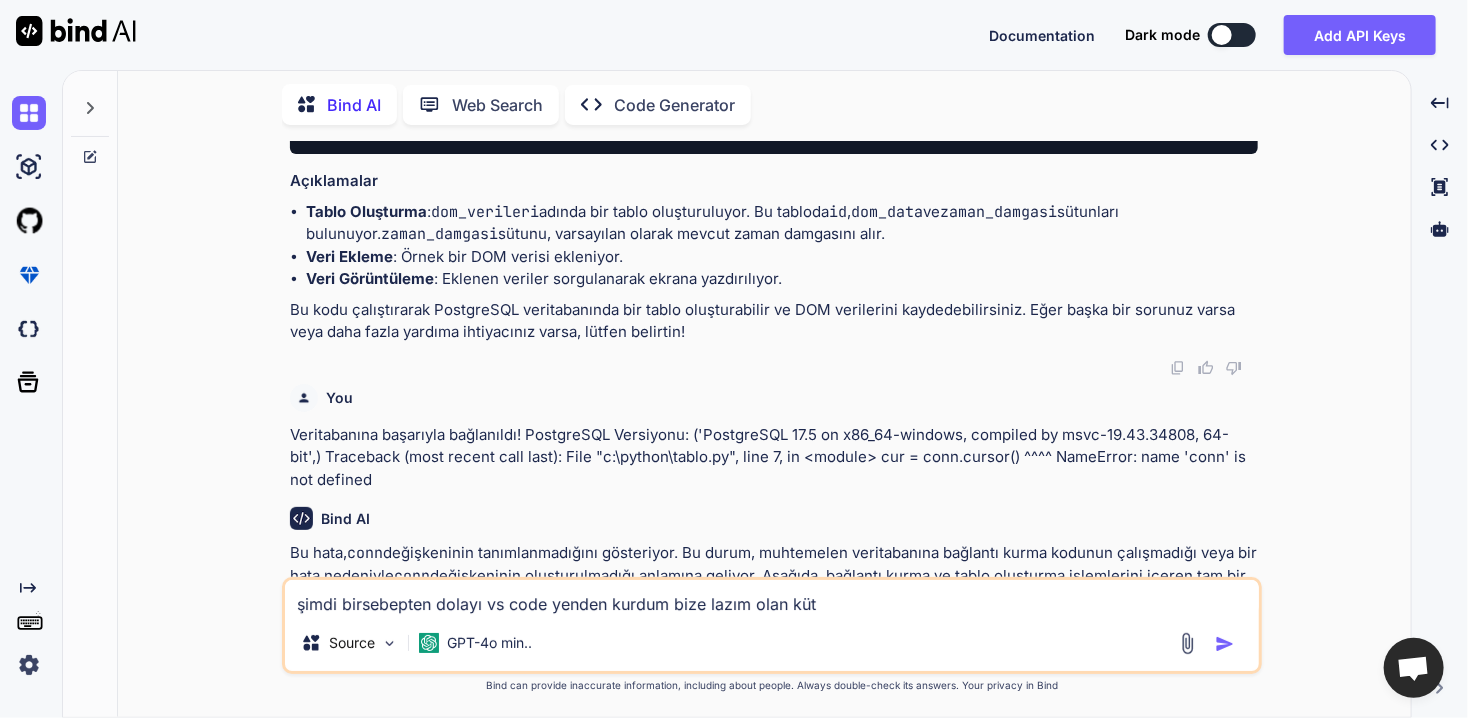 type on "şimdi birsebepten dolayı vs code yenden kurdum bize lazım olan kütü" 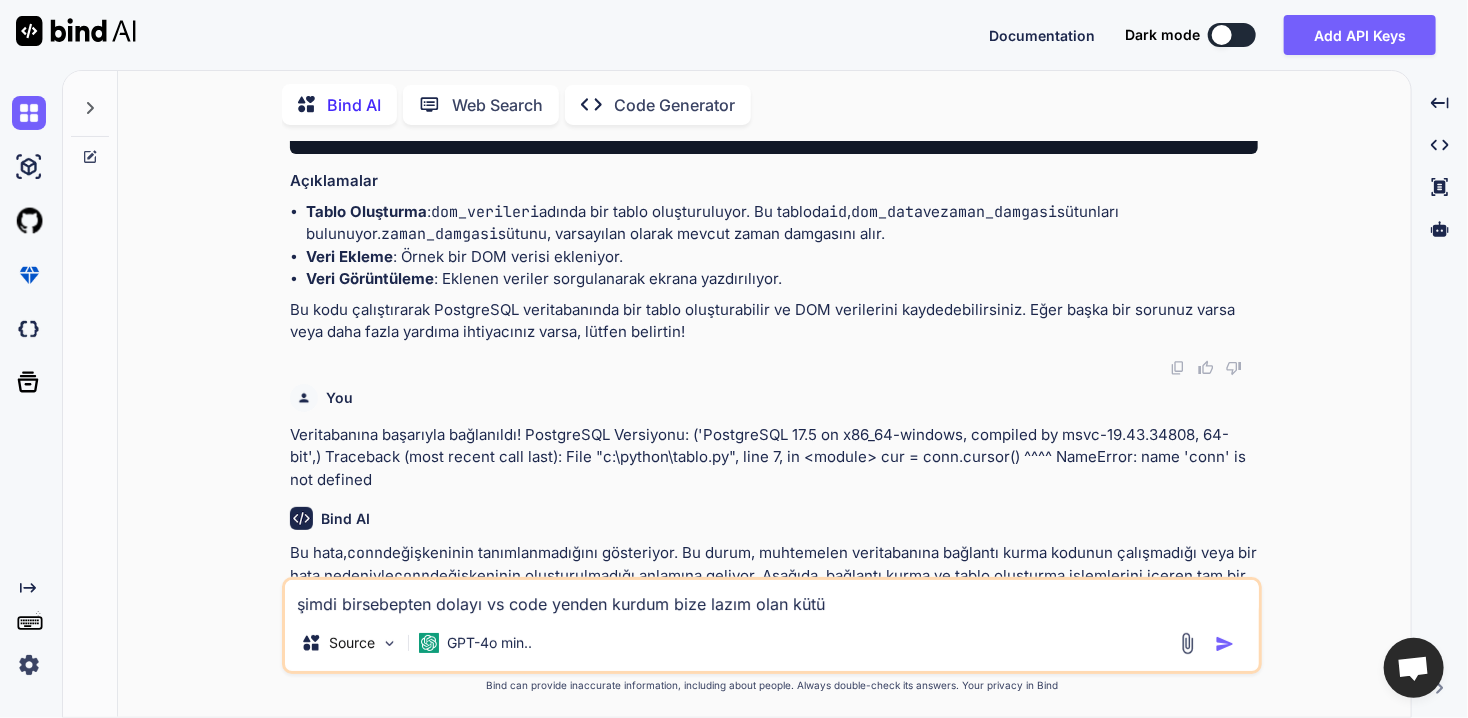type on "x" 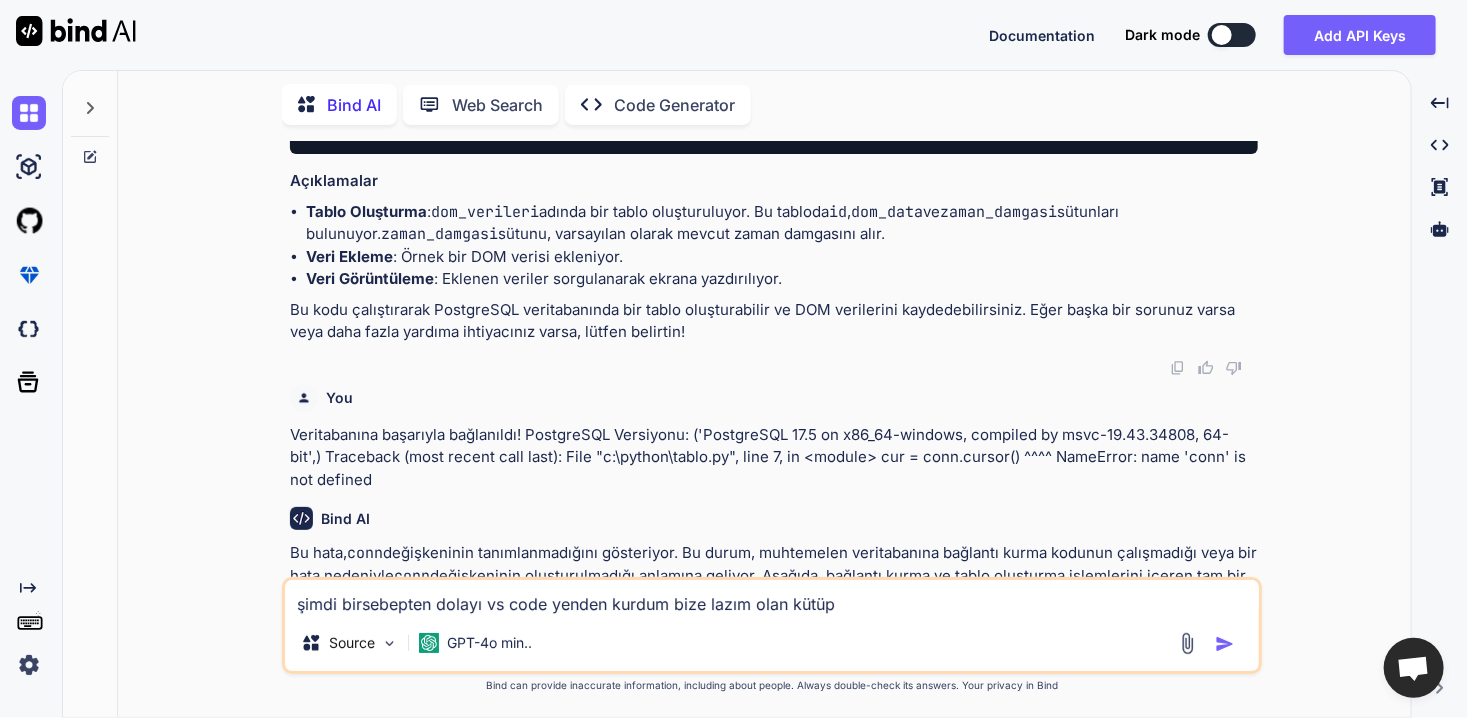 type on "şimdi birsebepten dolayı vs code yenden kurdum bize lazım olan kütüph" 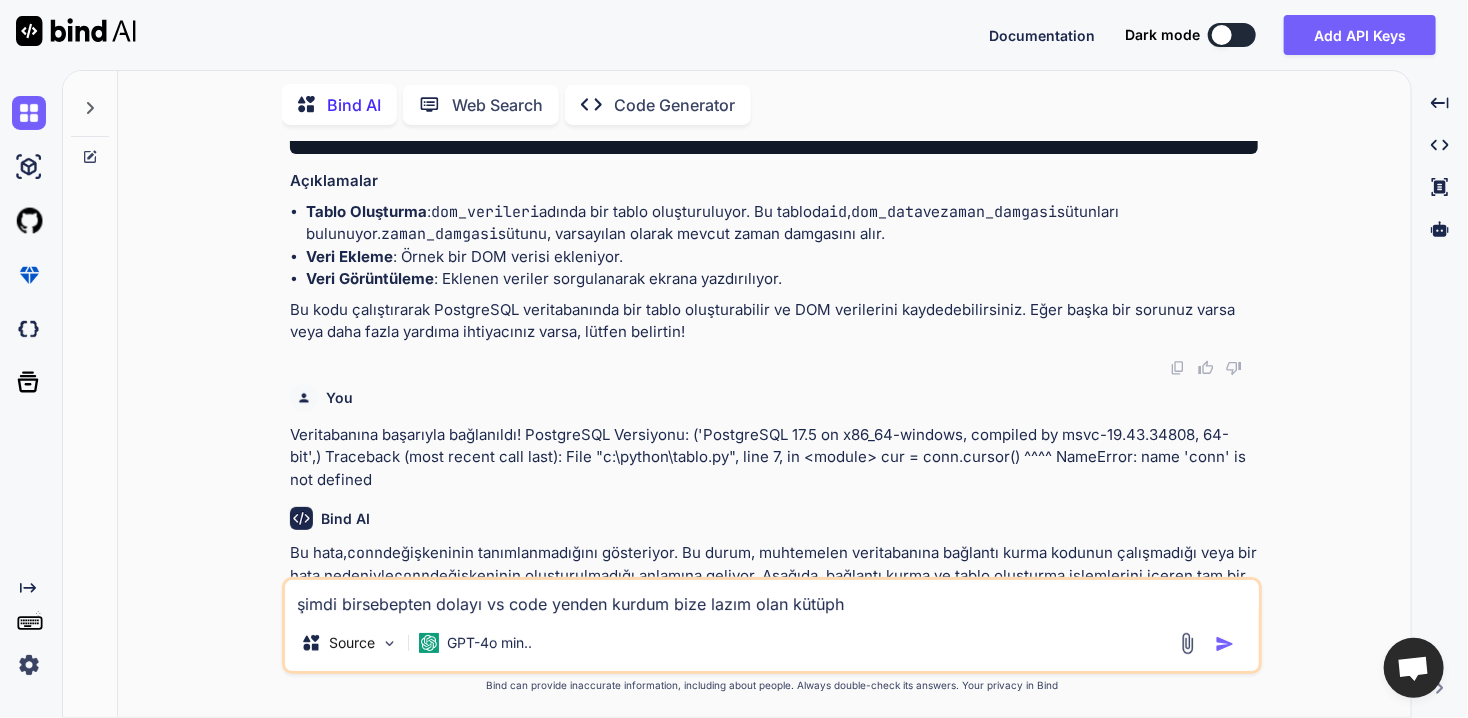 type on "şimdi birsebepten dolayı vs code yenden kurdum bize lazım olan kütüpha" 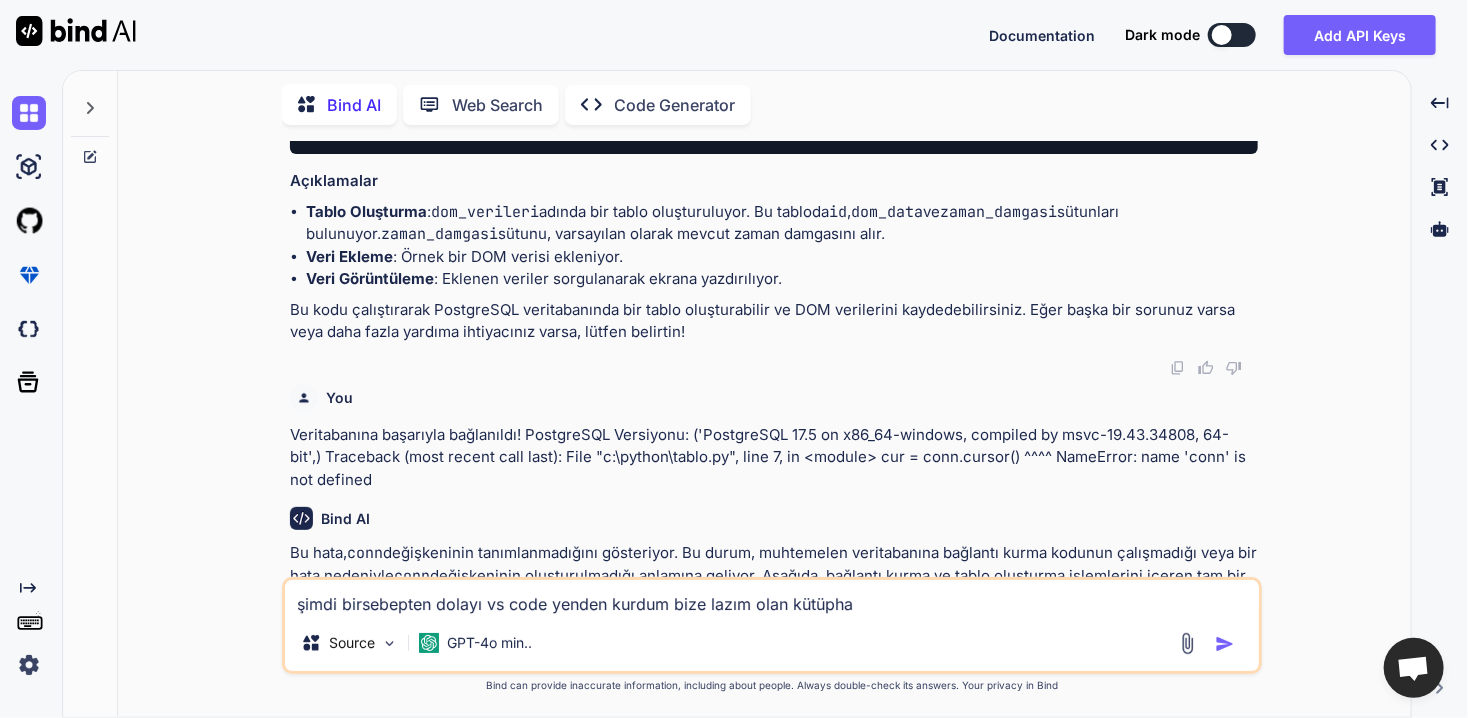 type on "şimdi birsebepten dolayı vs code yenden kurdum bize lazım olan kütüphan" 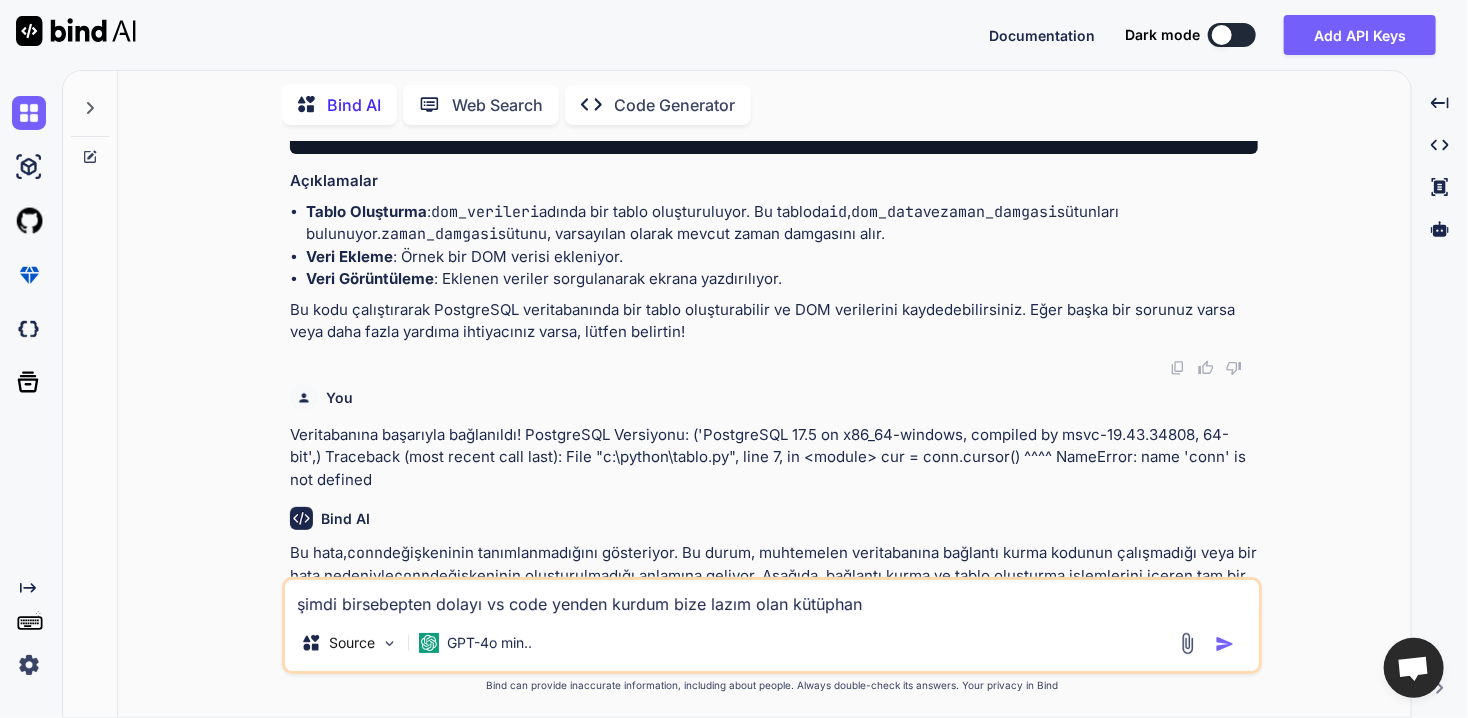 type on "x" 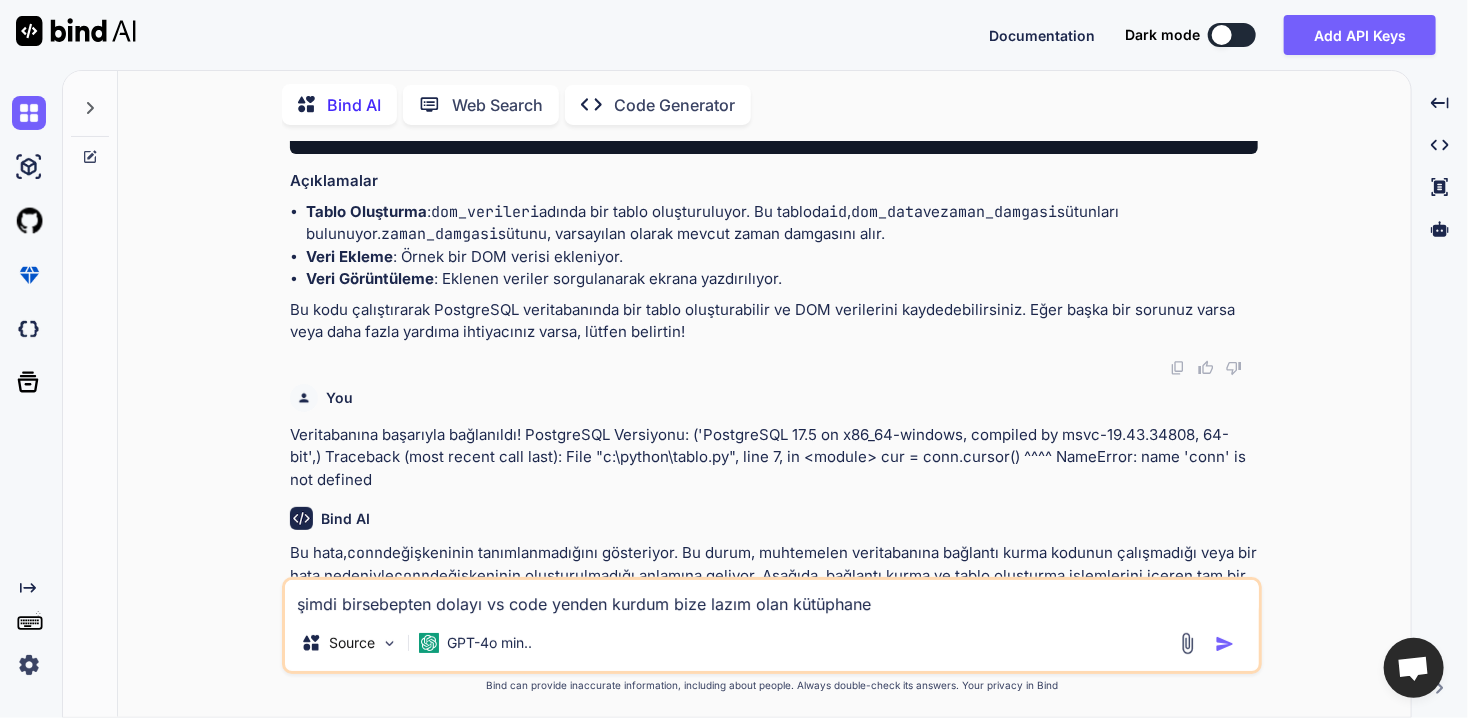 type on "şimdi birsebepten dolayı vs code yenden kurdum bize lazım olan kütüphanel" 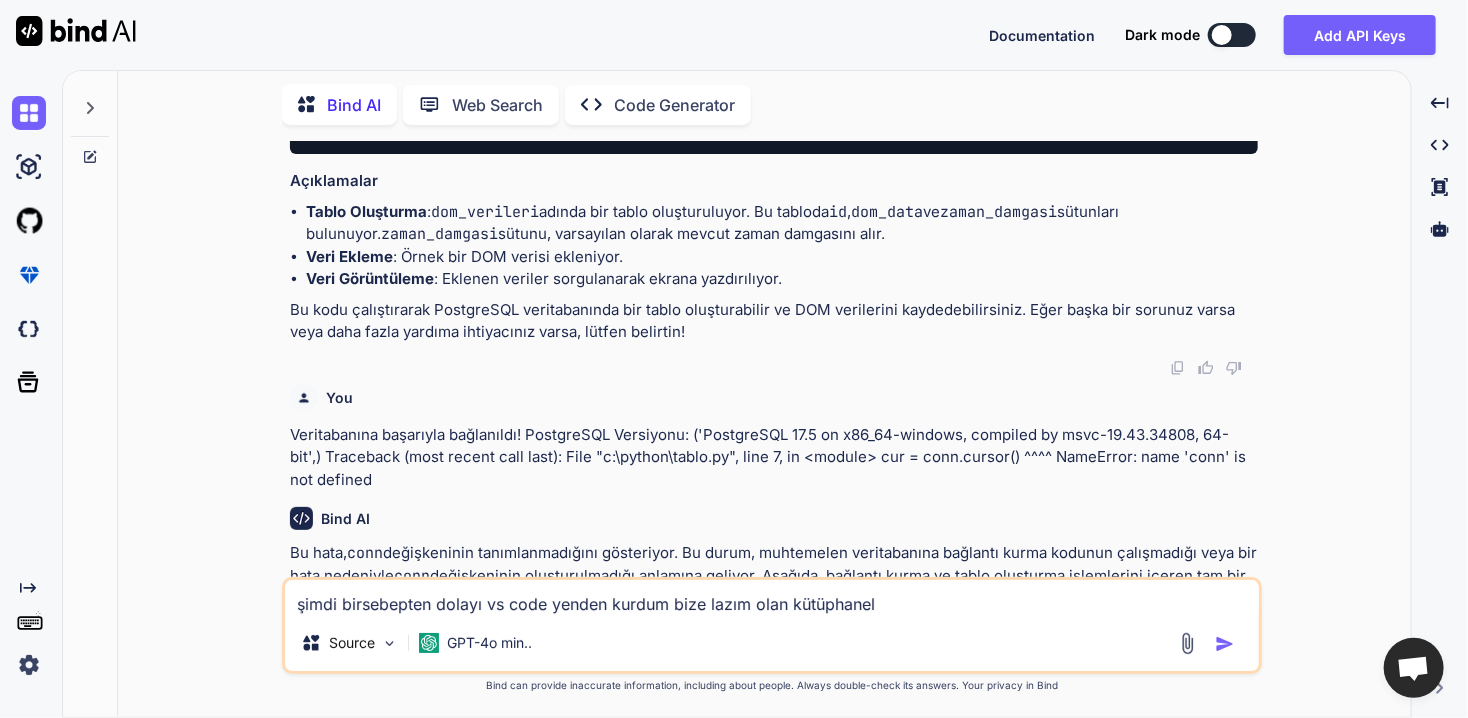 type on "şimdi birsebepten dolayı vs code yenden kurdum bize lazım olan kütüphanele" 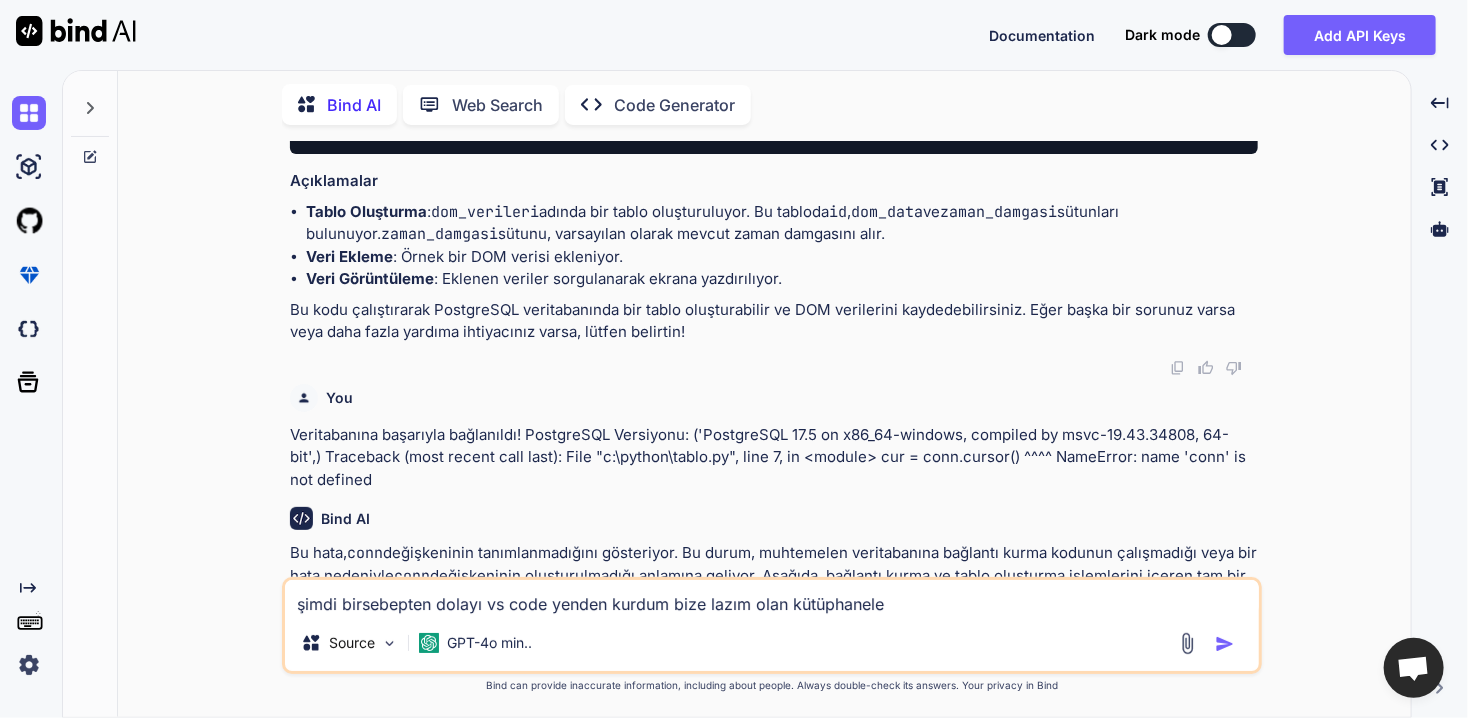 type on "şimdi birsebepten dolayı vs code yenden kurdum bize lazım olan kütüphaneler" 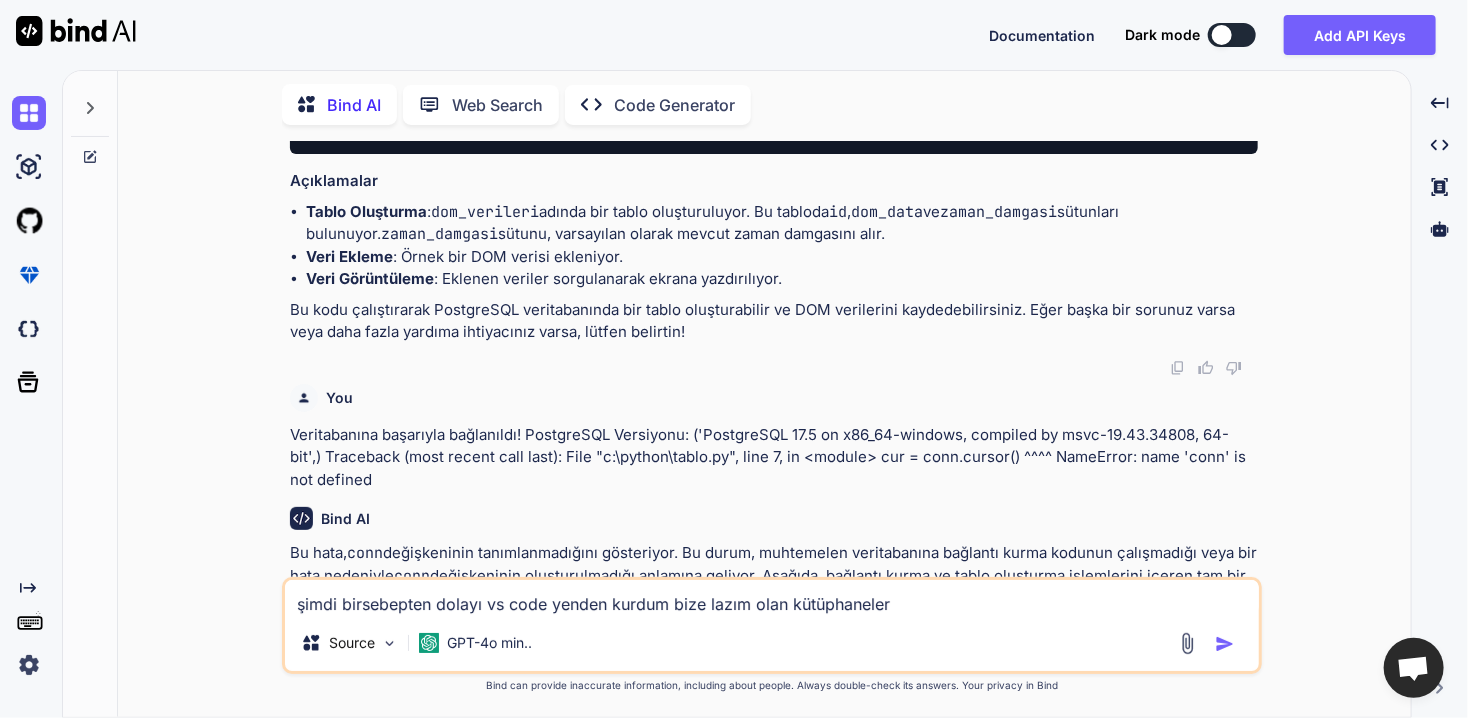 type on "şimdi birsebepten dolayı vs code yenden kurdum bize lazım olan kütüphaneler" 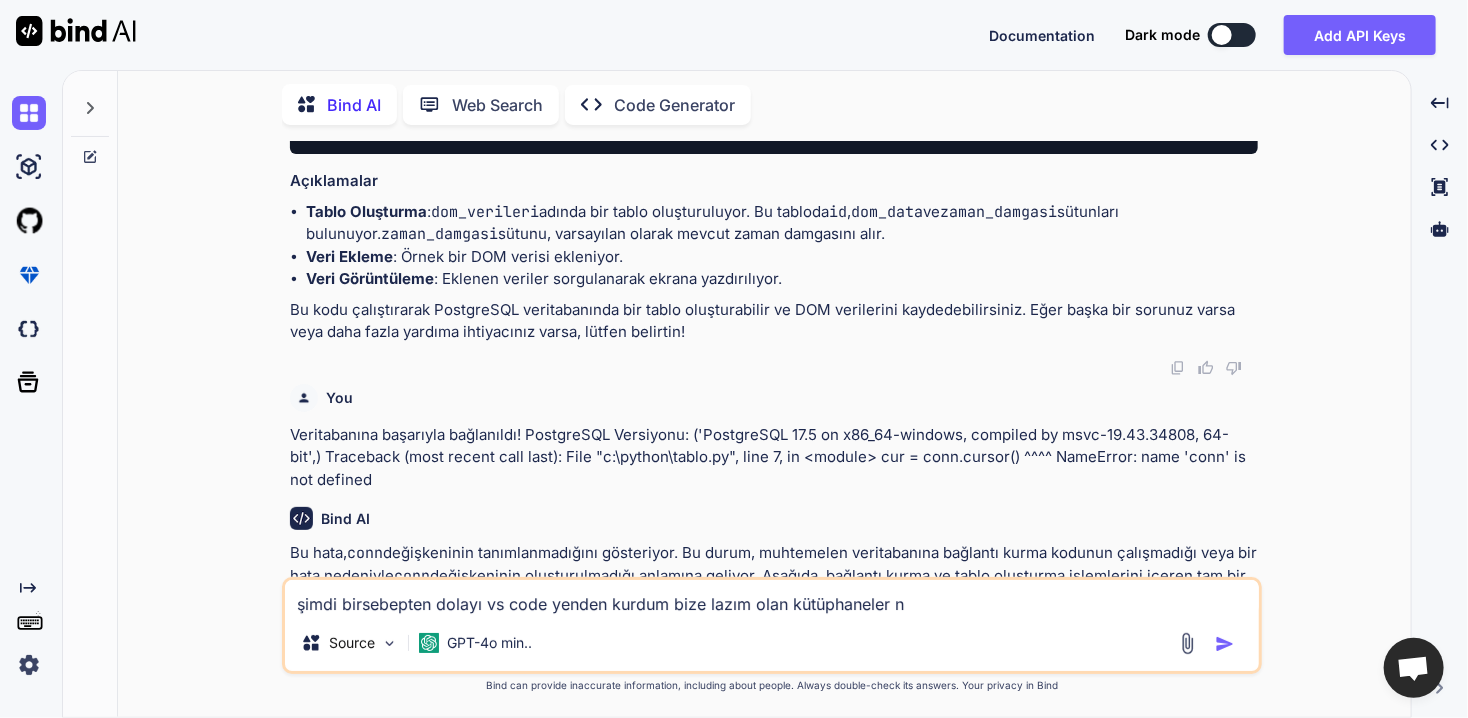 type on "şimdi birsebepten dolayı vs code yenden kurdum bize lazım olan kütüphaneler ne" 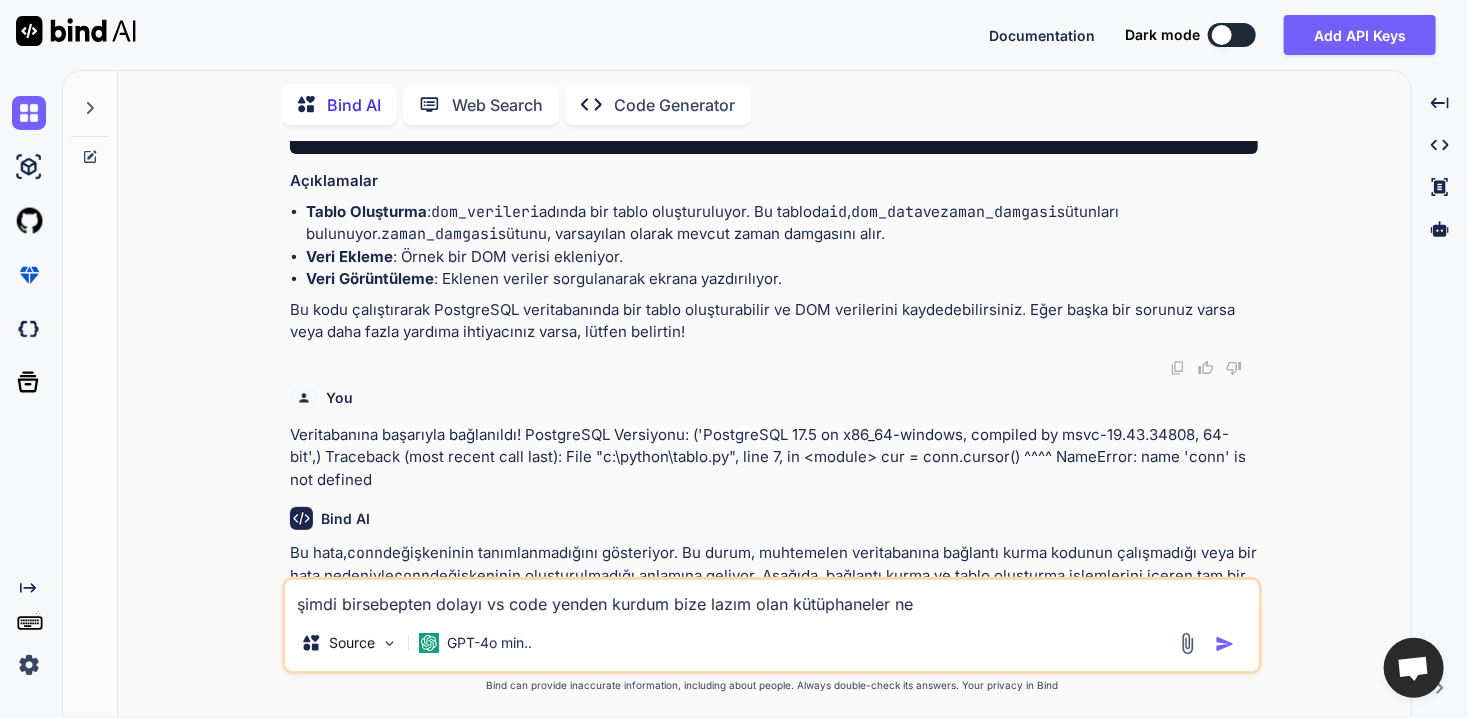 type on "şimdi birsebepten dolayı vs code yenden kurdum bize lazım olan kütüphaneler nel" 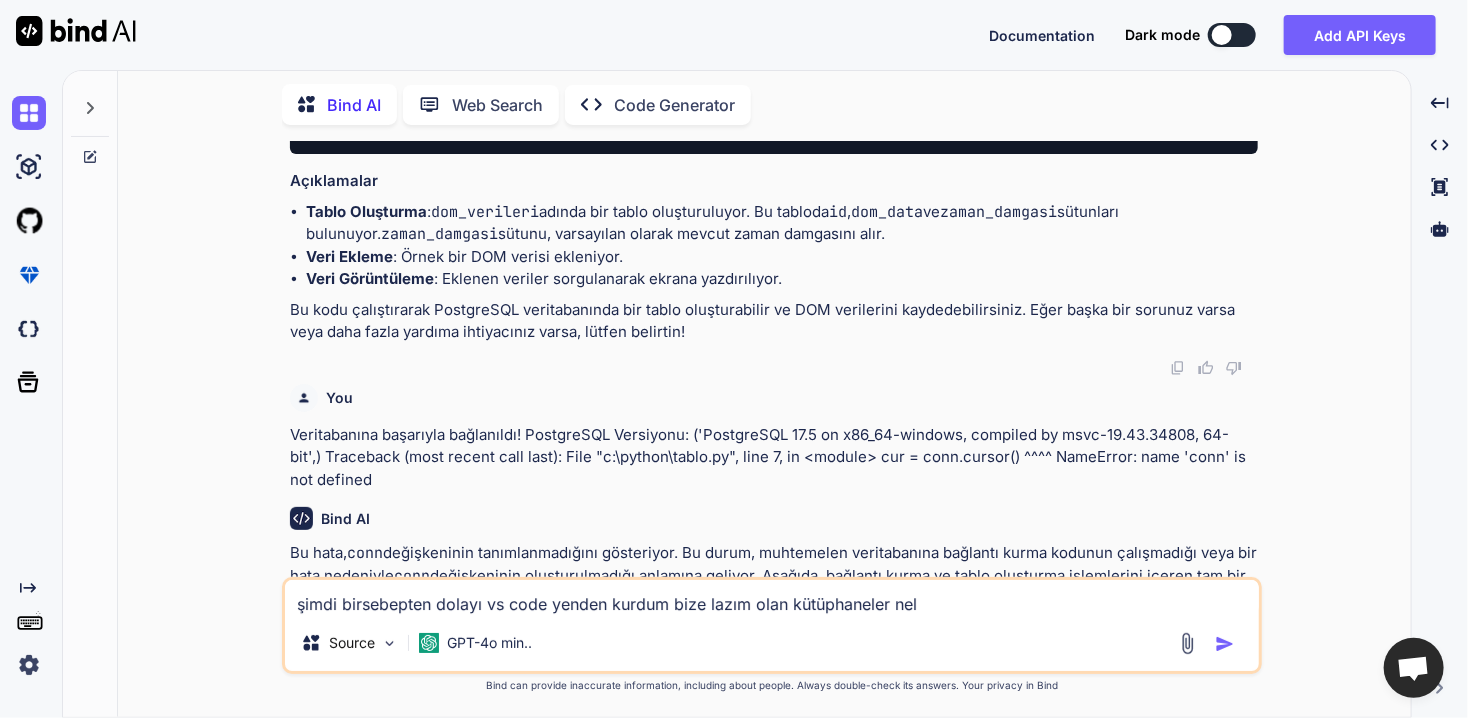 type on "şimdi birsebepten dolayı vs code yenden kurdum bize lazım olan kütüphaneler nele" 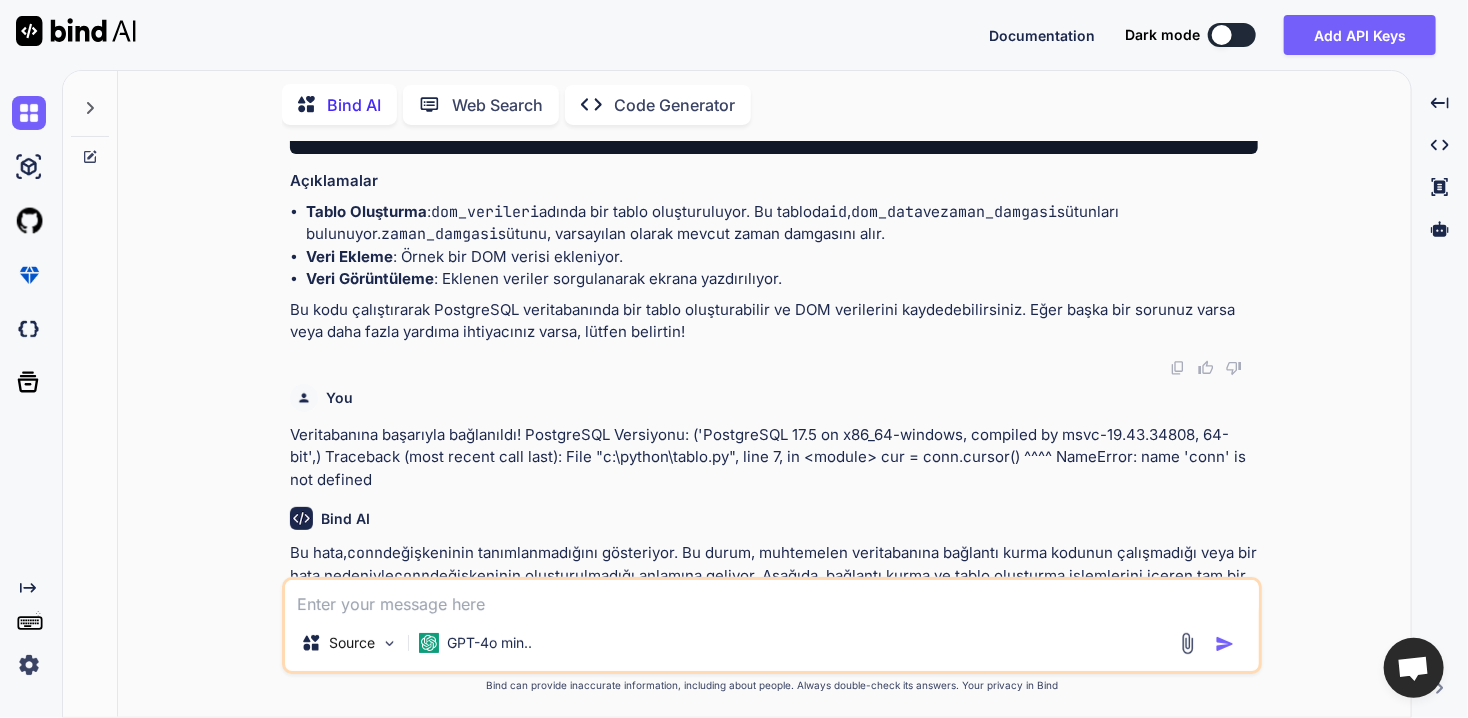 scroll, scrollTop: 6415, scrollLeft: 0, axis: vertical 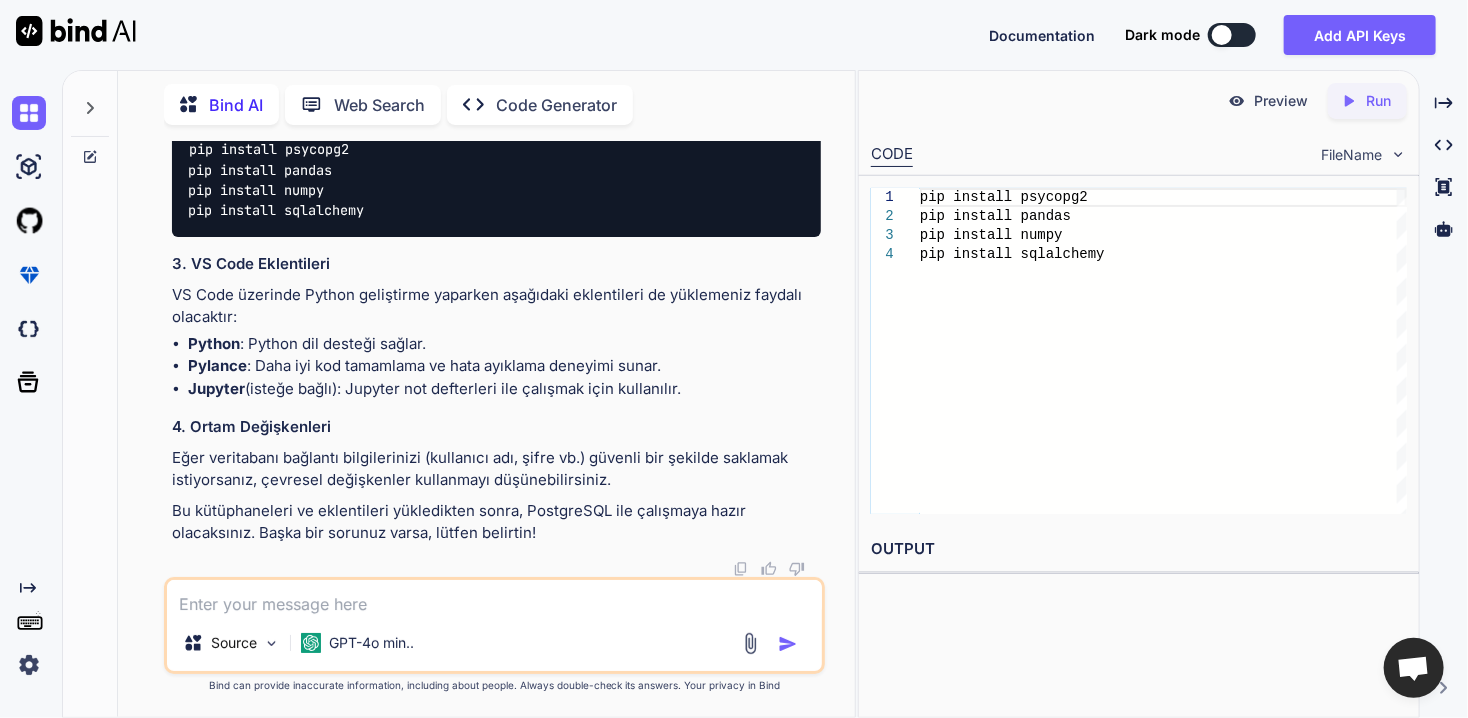 click at bounding box center (494, 597) 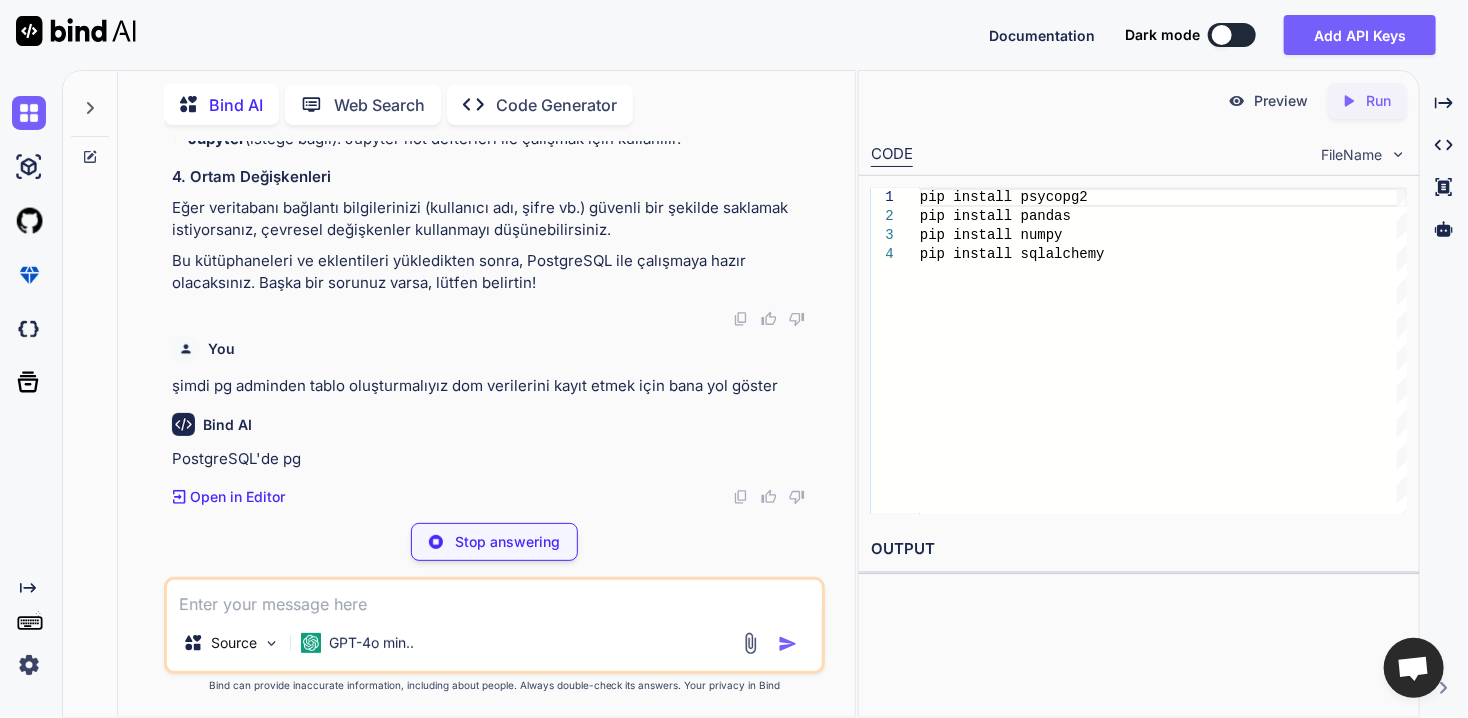 scroll, scrollTop: 7940, scrollLeft: 0, axis: vertical 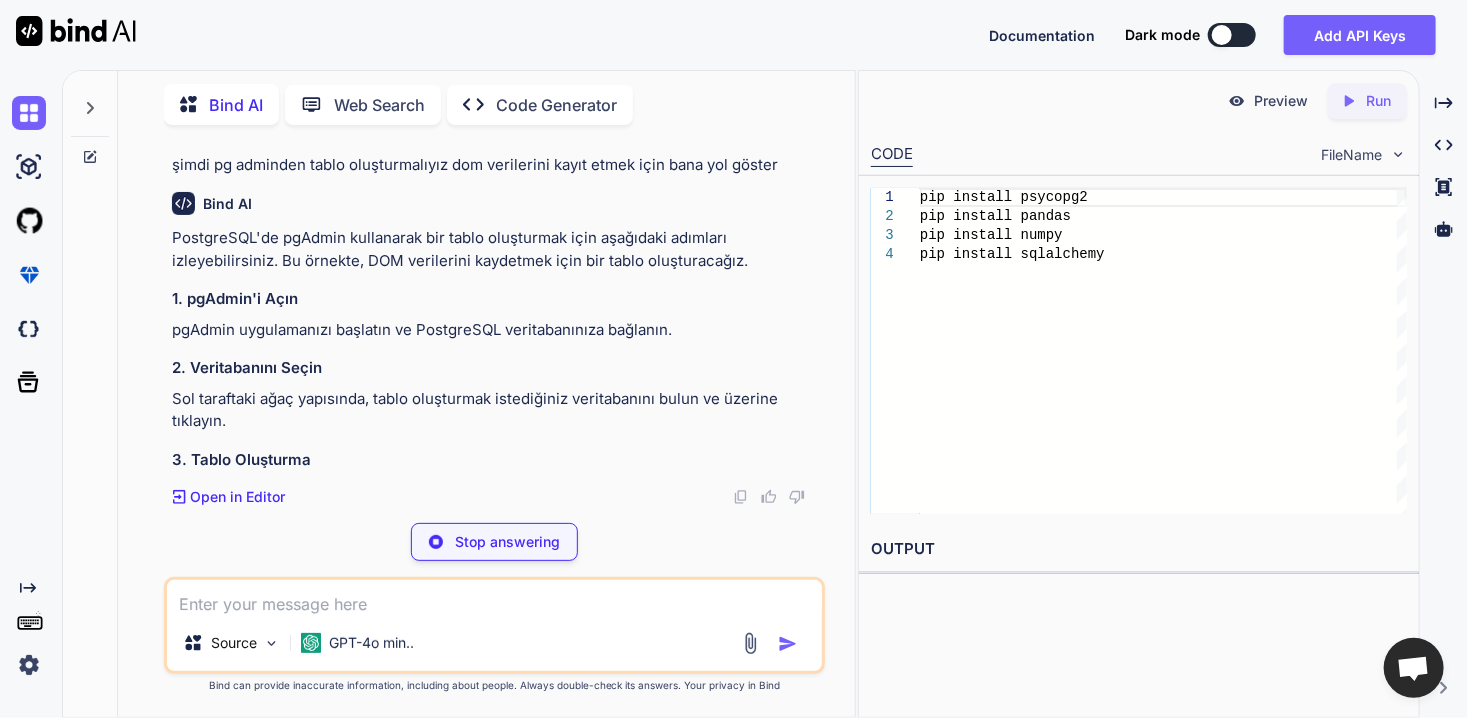 click at bounding box center [1232, 35] 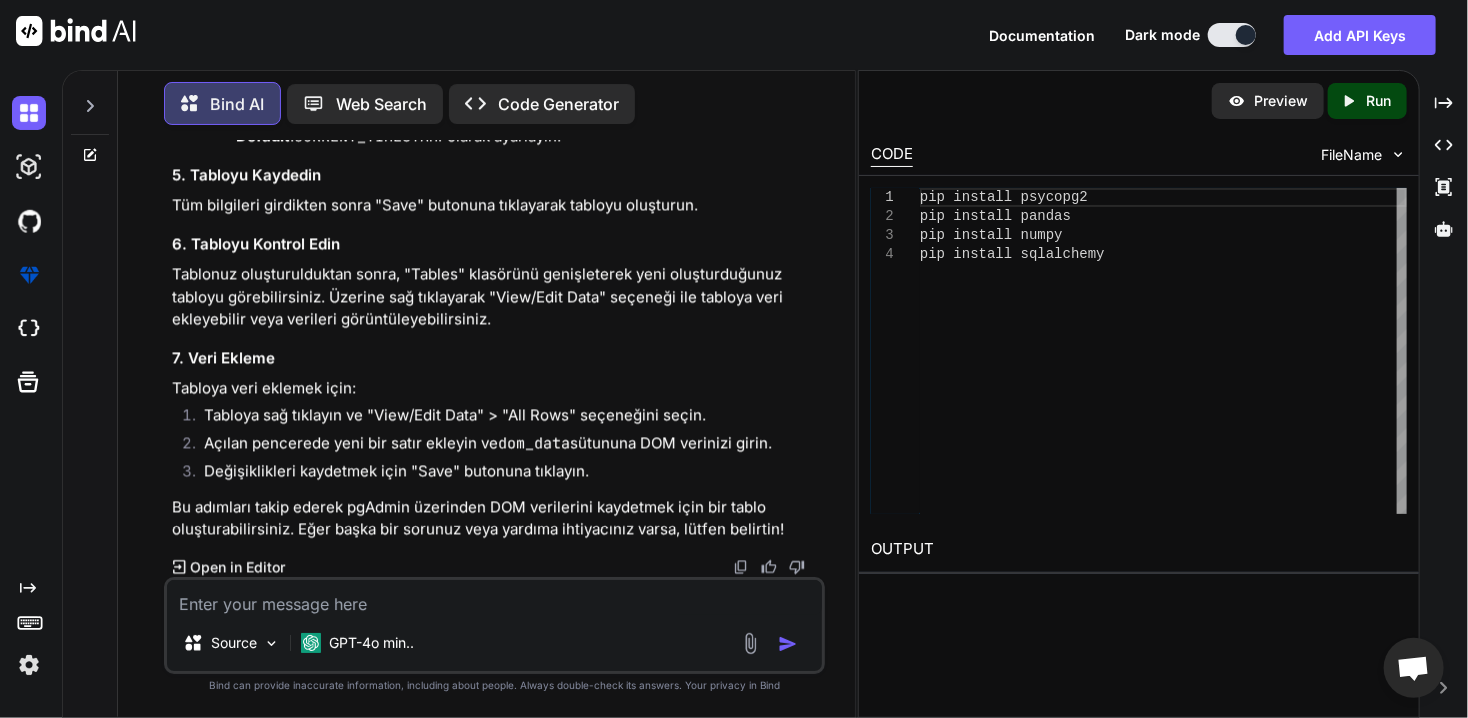 scroll, scrollTop: 8750, scrollLeft: 0, axis: vertical 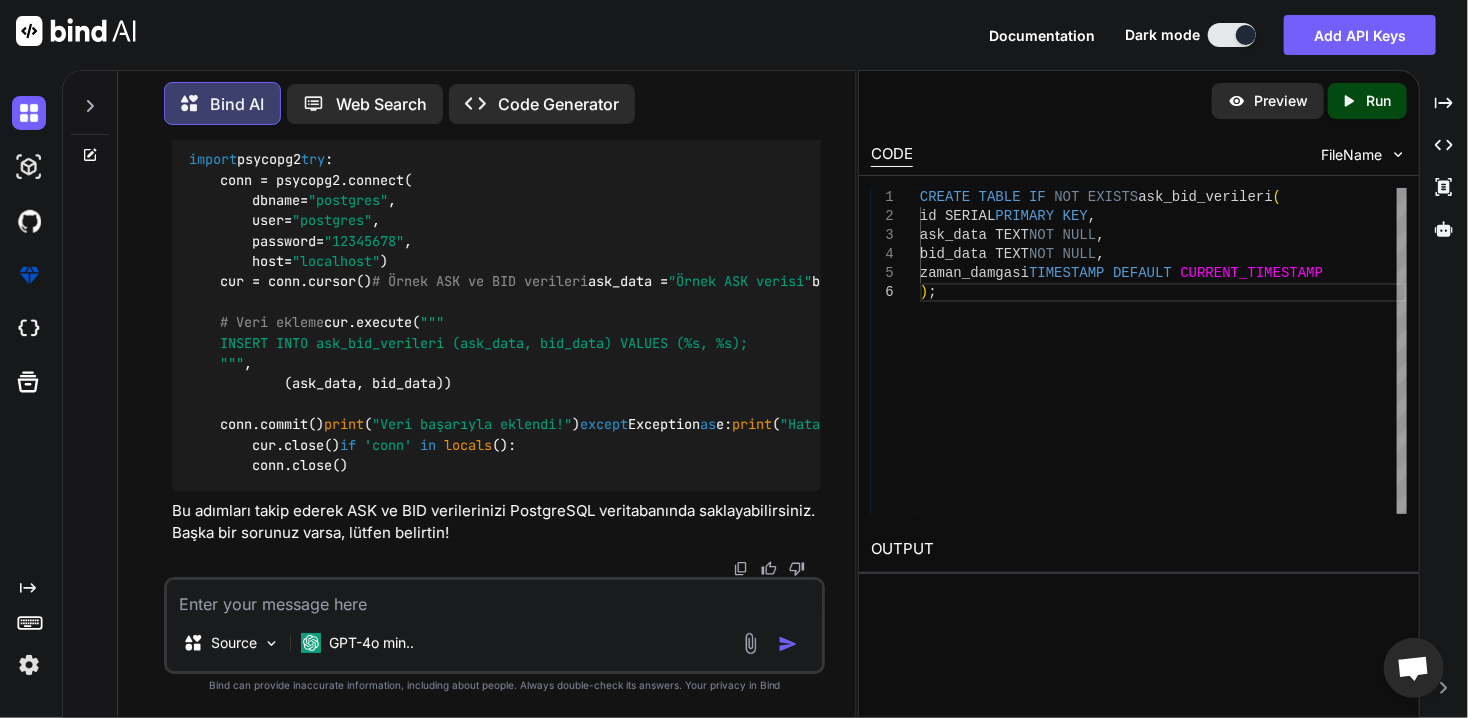 click at bounding box center [494, 597] 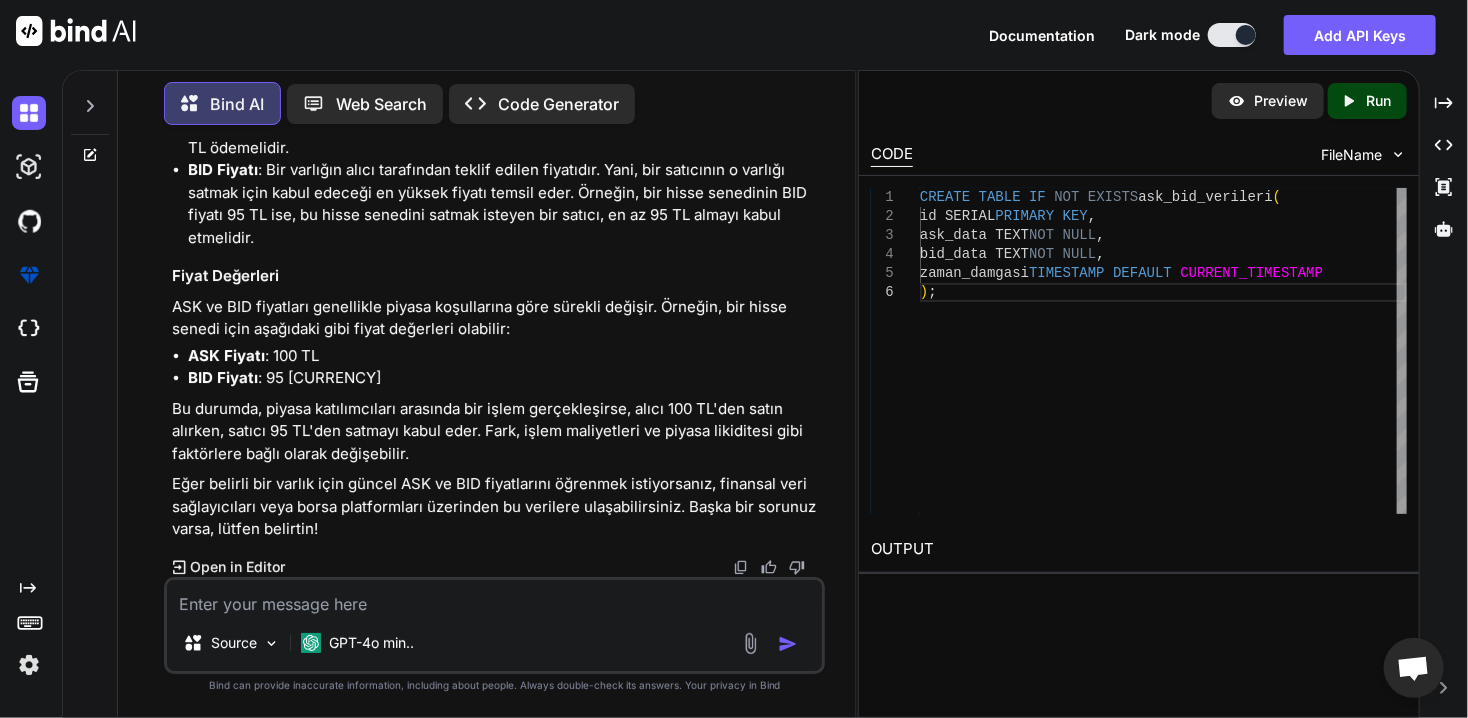 scroll, scrollTop: 11410, scrollLeft: 0, axis: vertical 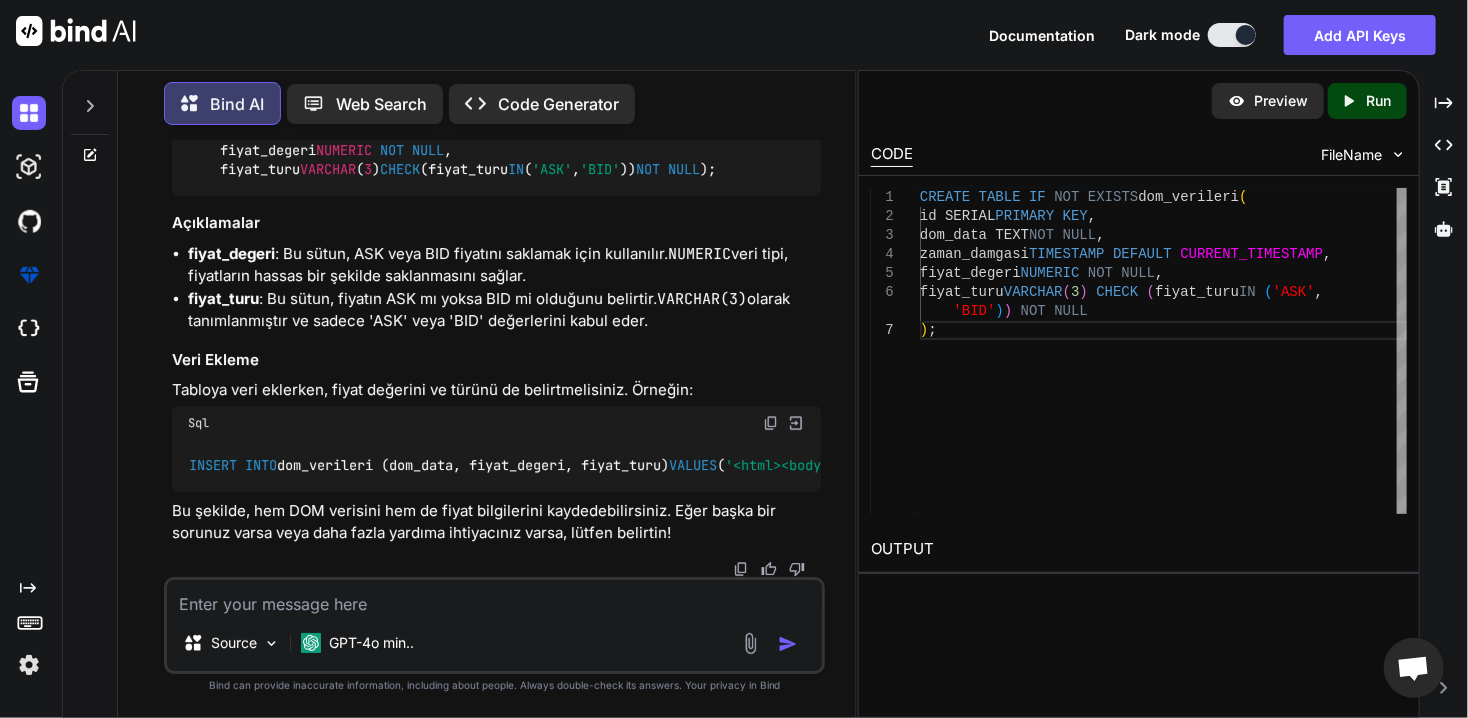 drag, startPoint x: 217, startPoint y: 450, endPoint x: 174, endPoint y: 319, distance: 137.87675 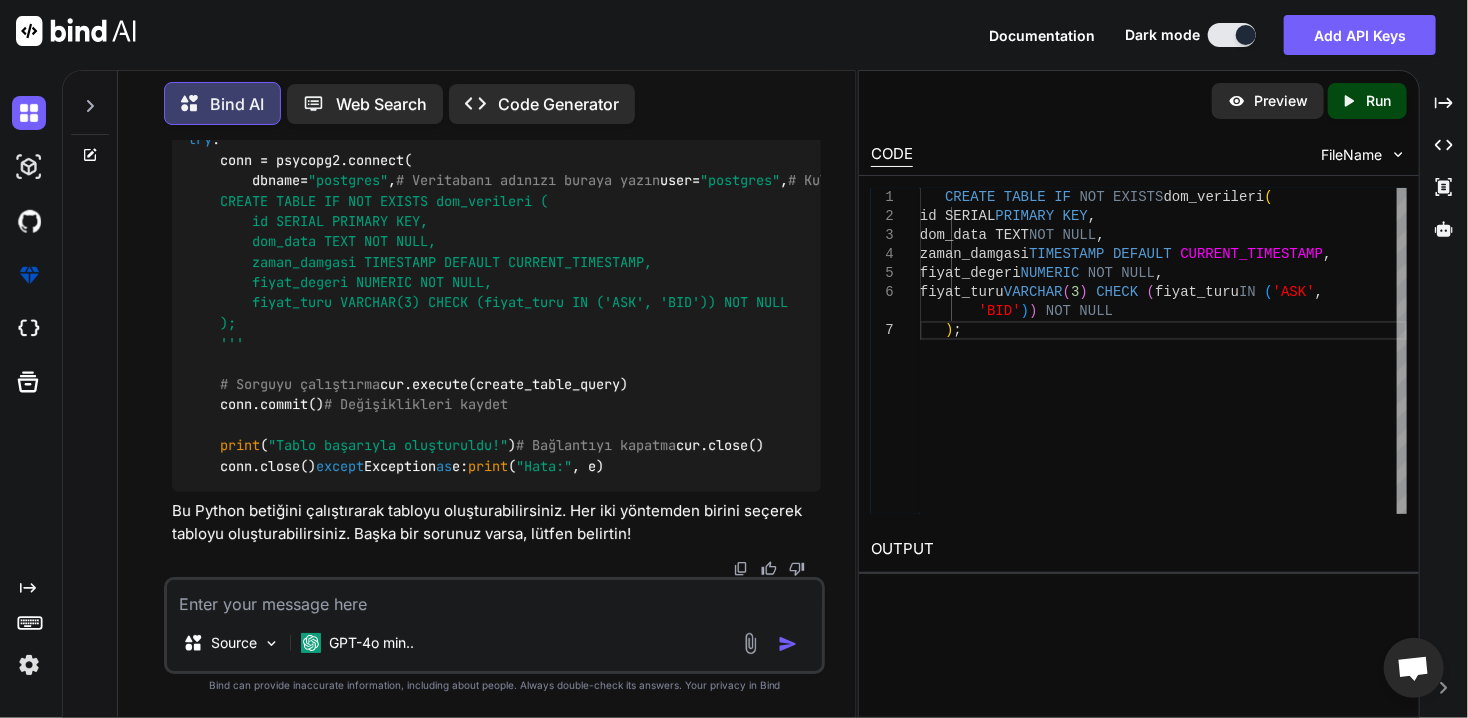 scroll, scrollTop: 13505, scrollLeft: 0, axis: vertical 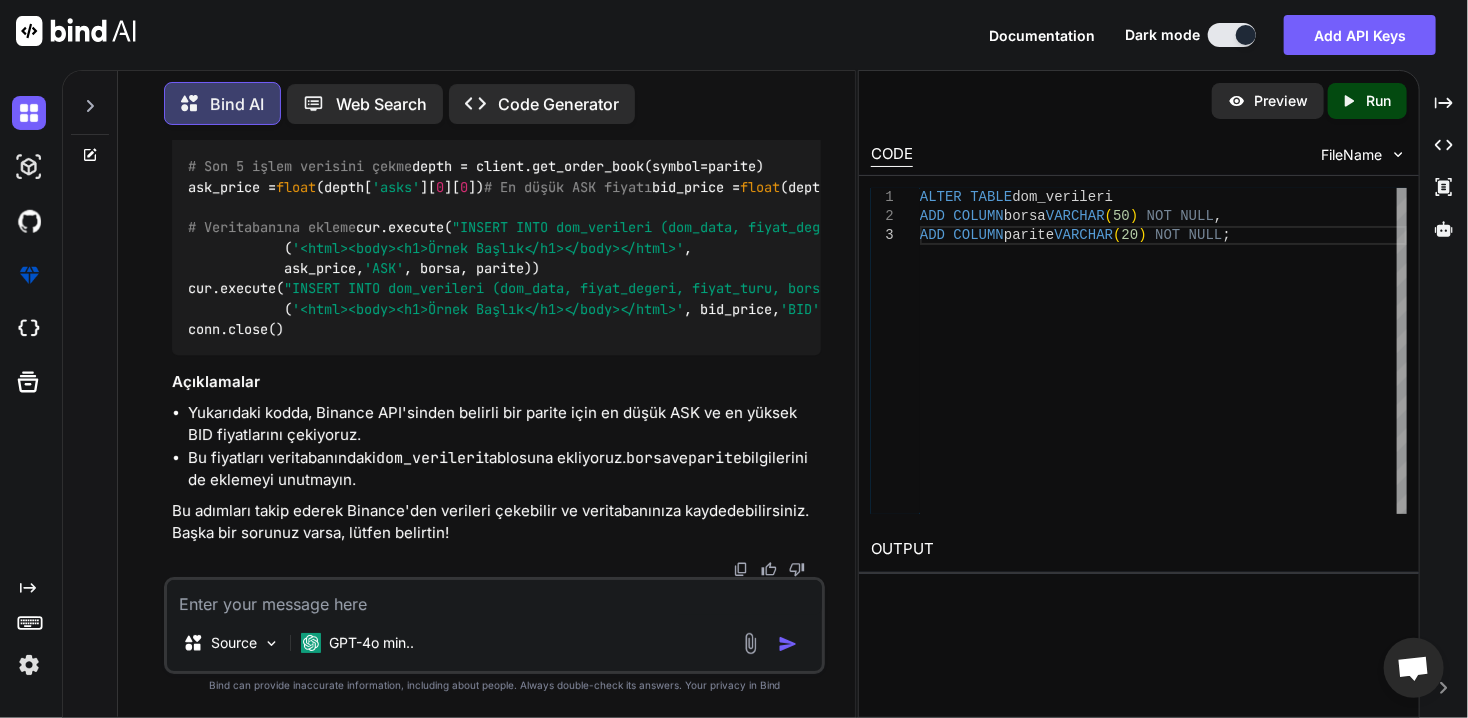 drag, startPoint x: 499, startPoint y: 429, endPoint x: 186, endPoint y: 383, distance: 316.36212 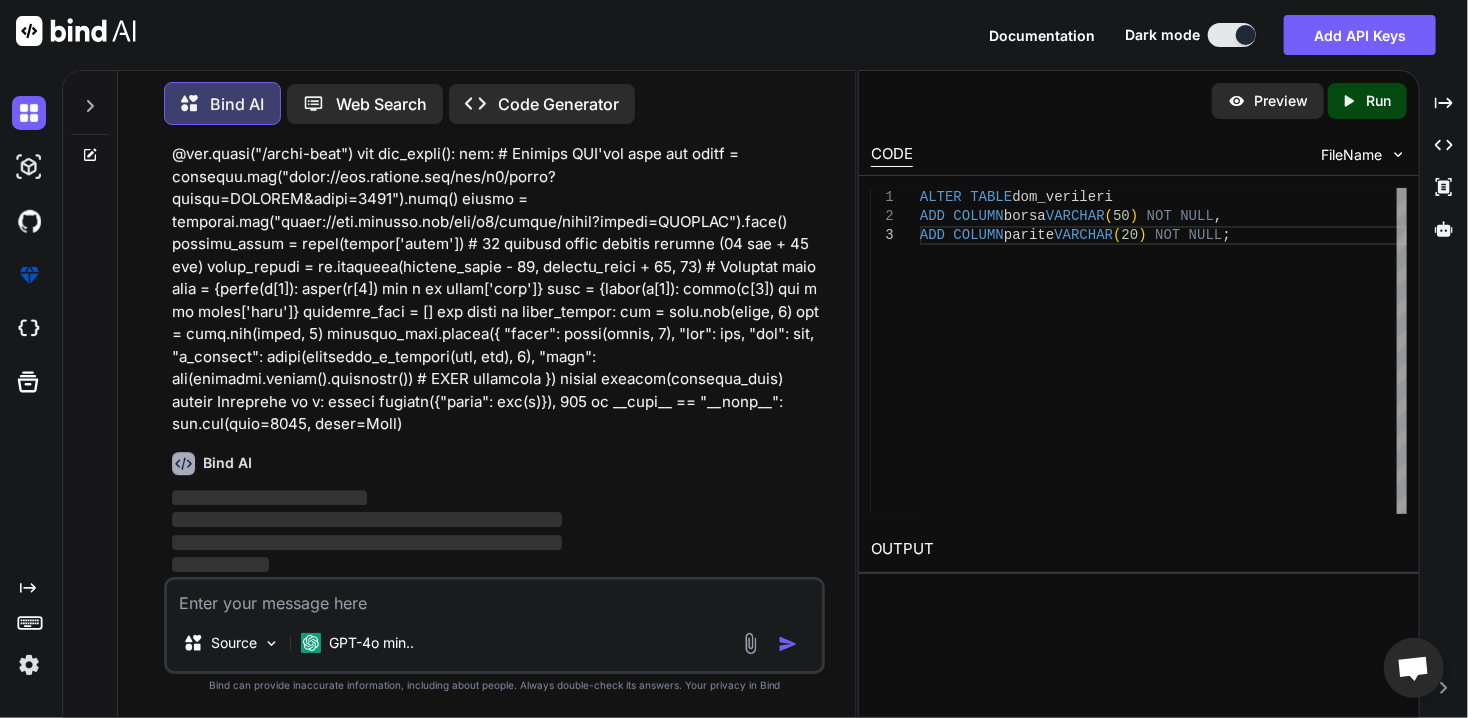 scroll, scrollTop: 0, scrollLeft: 0, axis: both 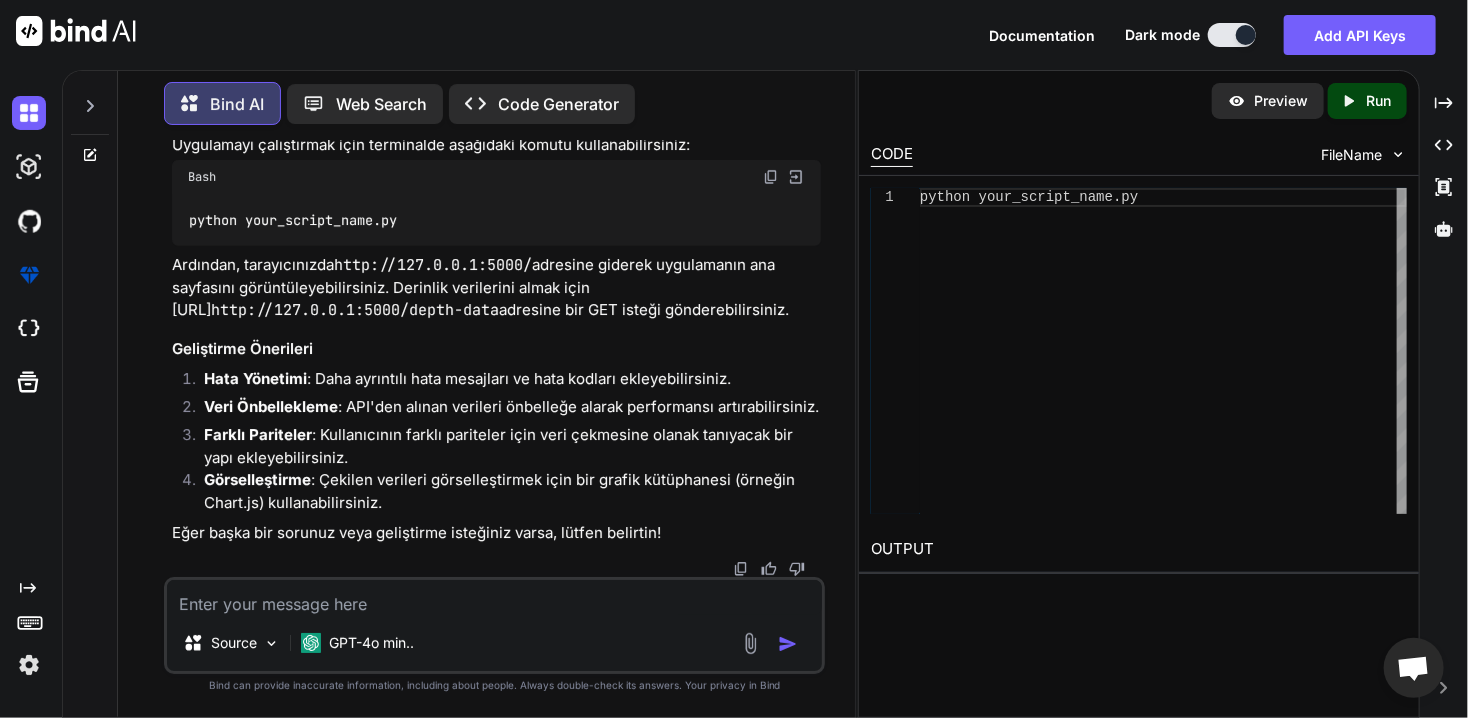 click at bounding box center [494, 597] 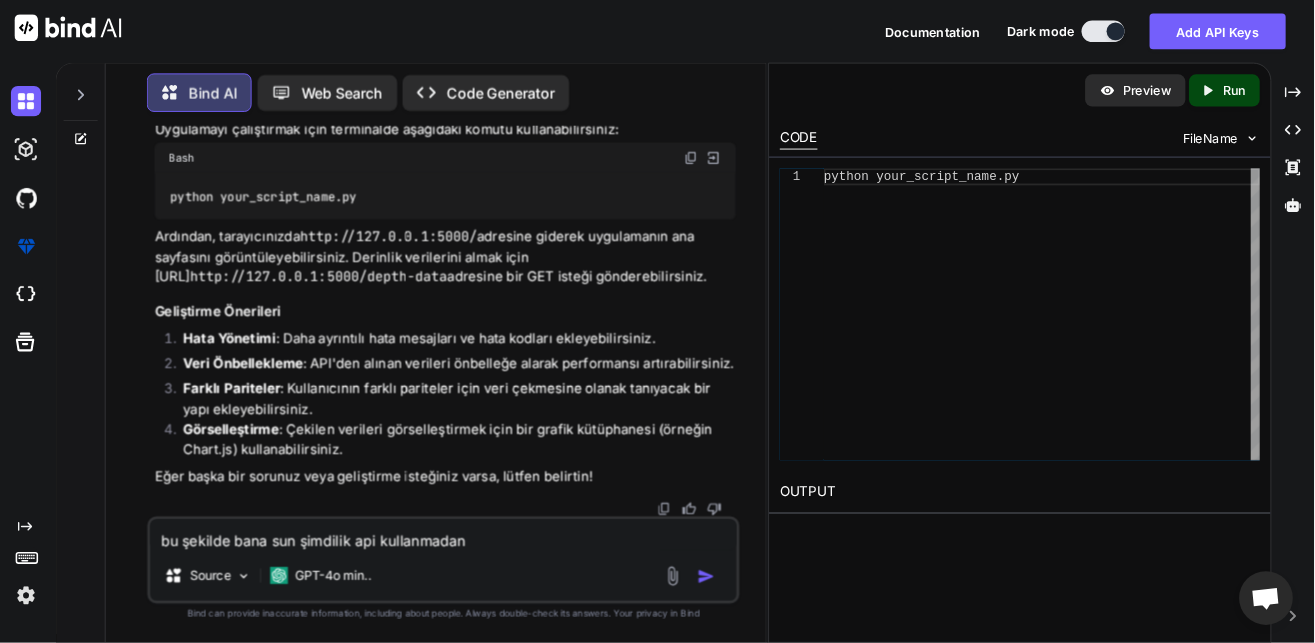 scroll, scrollTop: 17192, scrollLeft: 0, axis: vertical 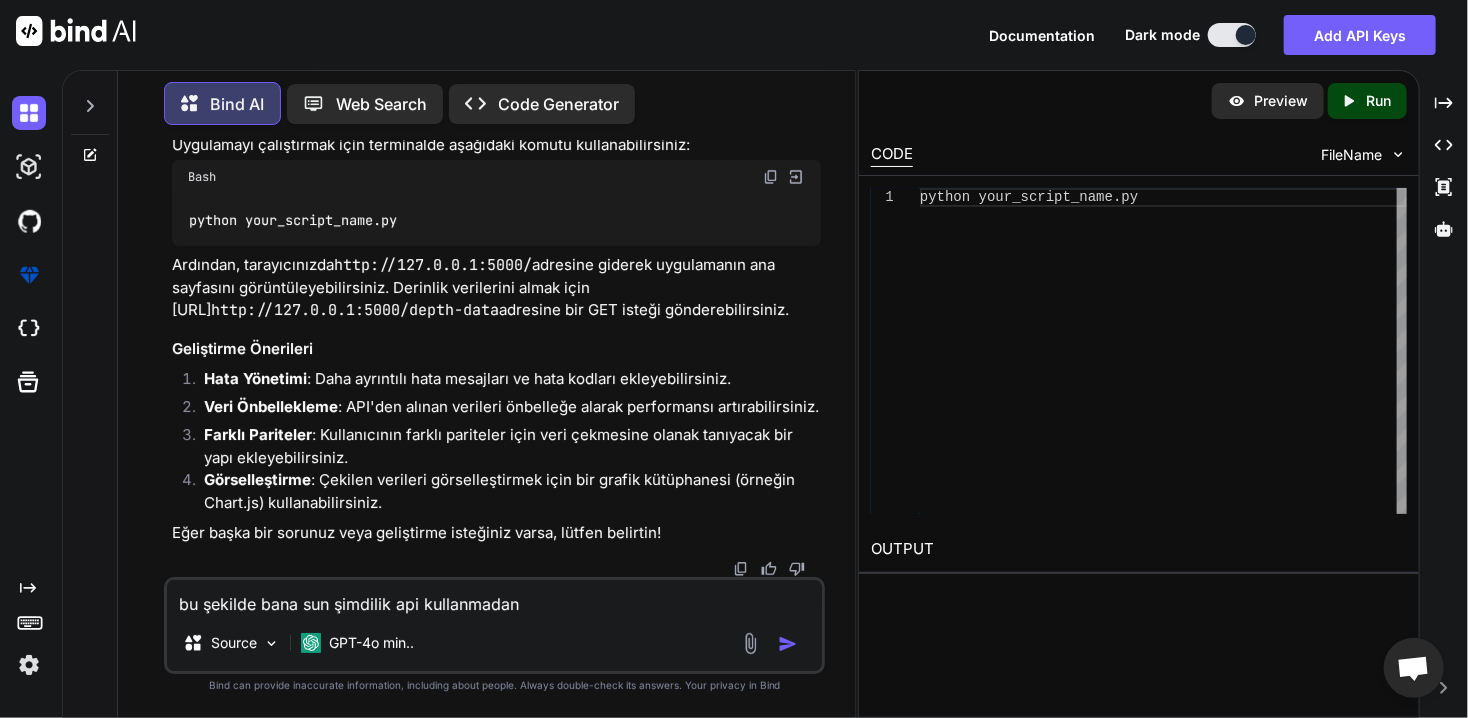 click on "Flask" at bounding box center (242, -509) 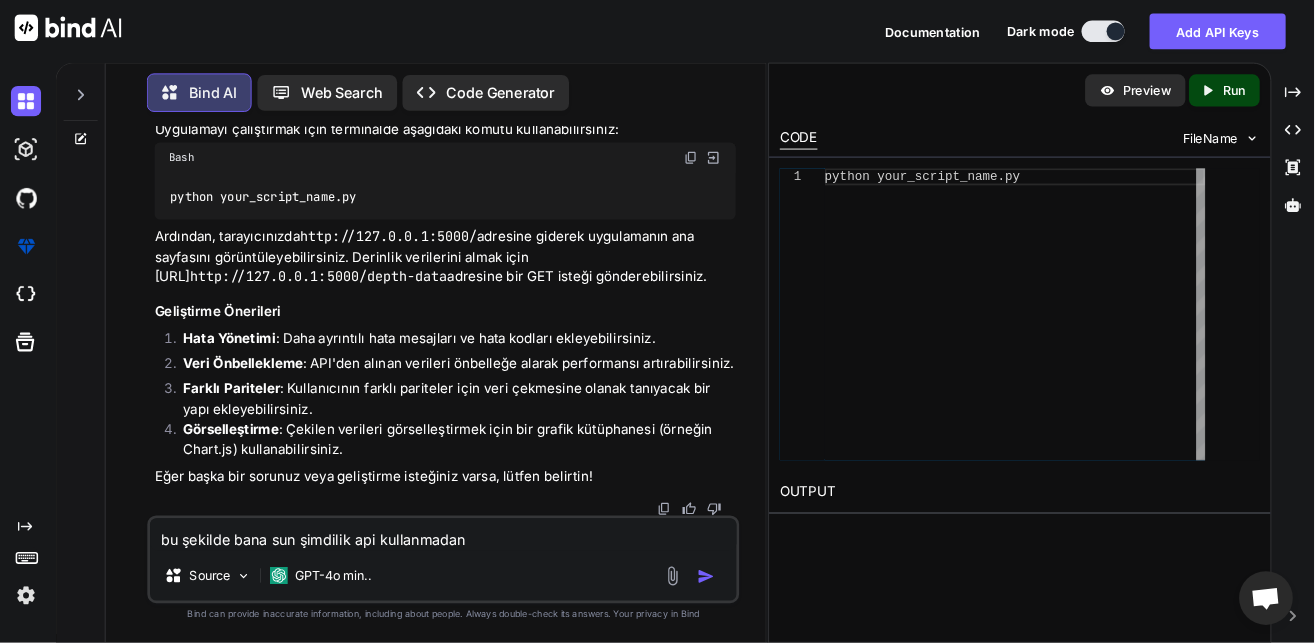 scroll, scrollTop: 18168, scrollLeft: 0, axis: vertical 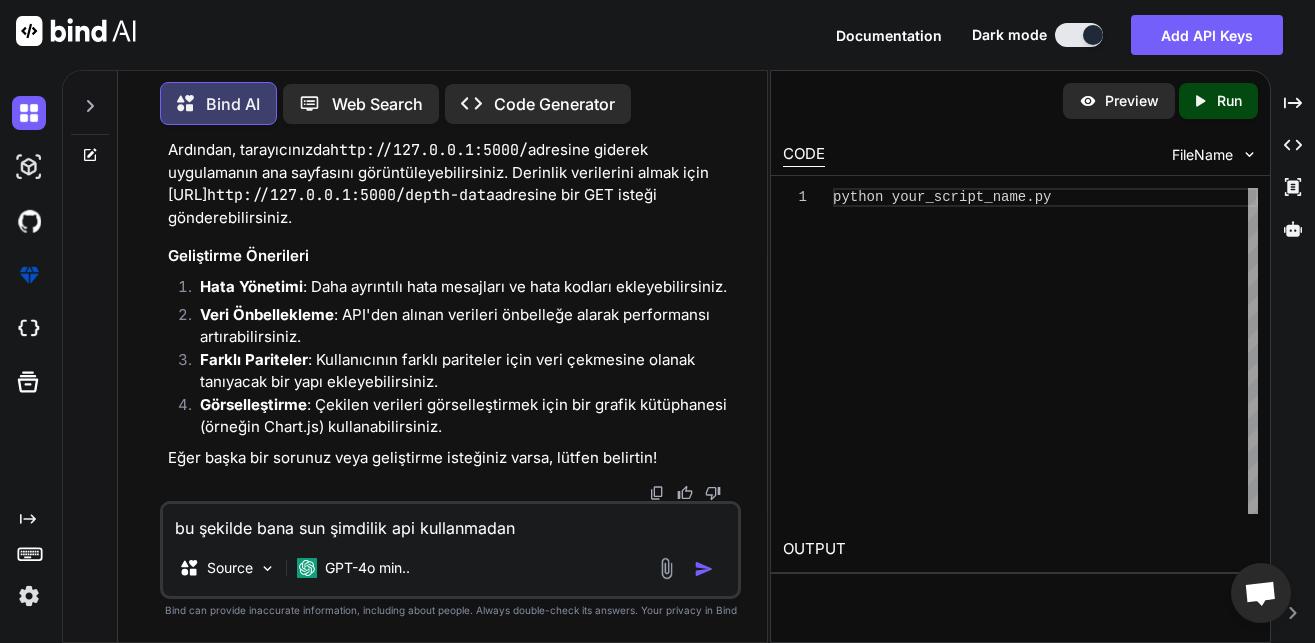 click on "bu şekilde bana sun şimdilik api kullanmadan" at bounding box center [450, 522] 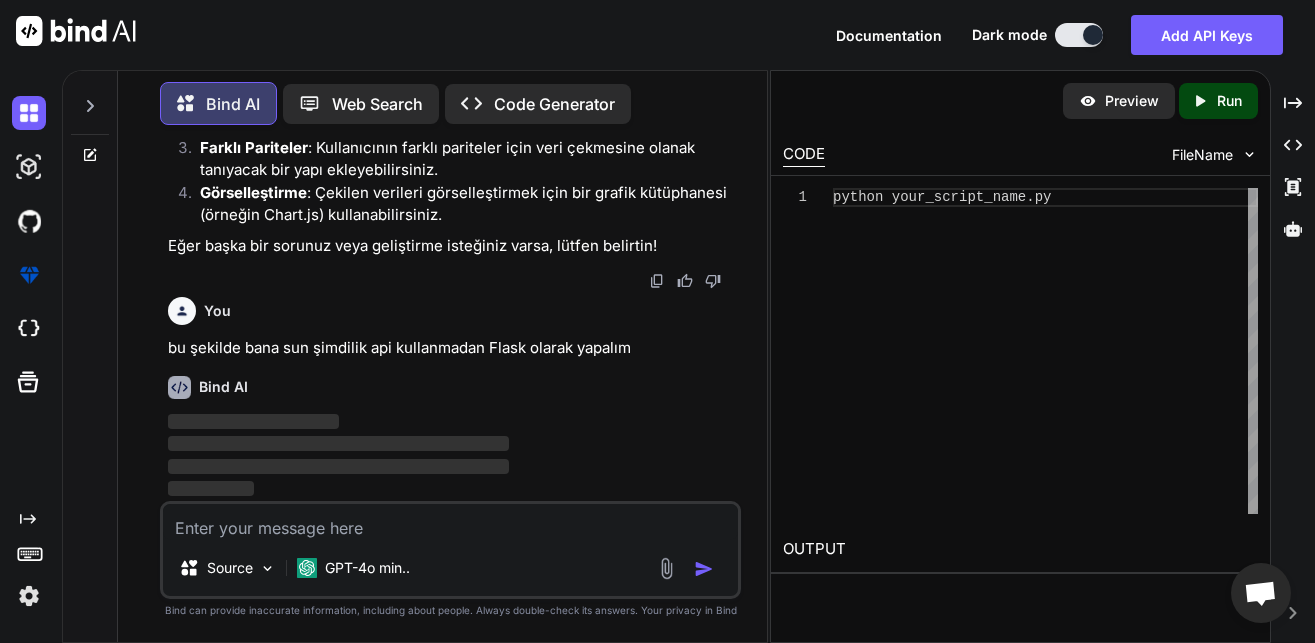 scroll, scrollTop: 17981, scrollLeft: 0, axis: vertical 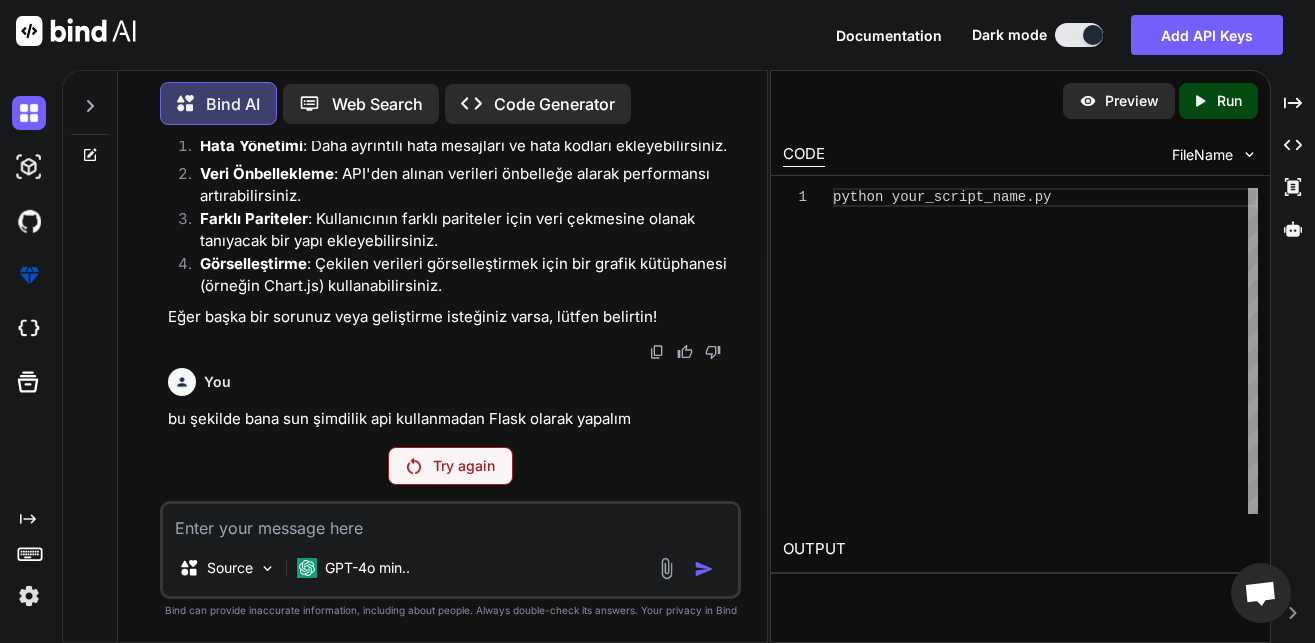 click on "Try again" at bounding box center (464, 466) 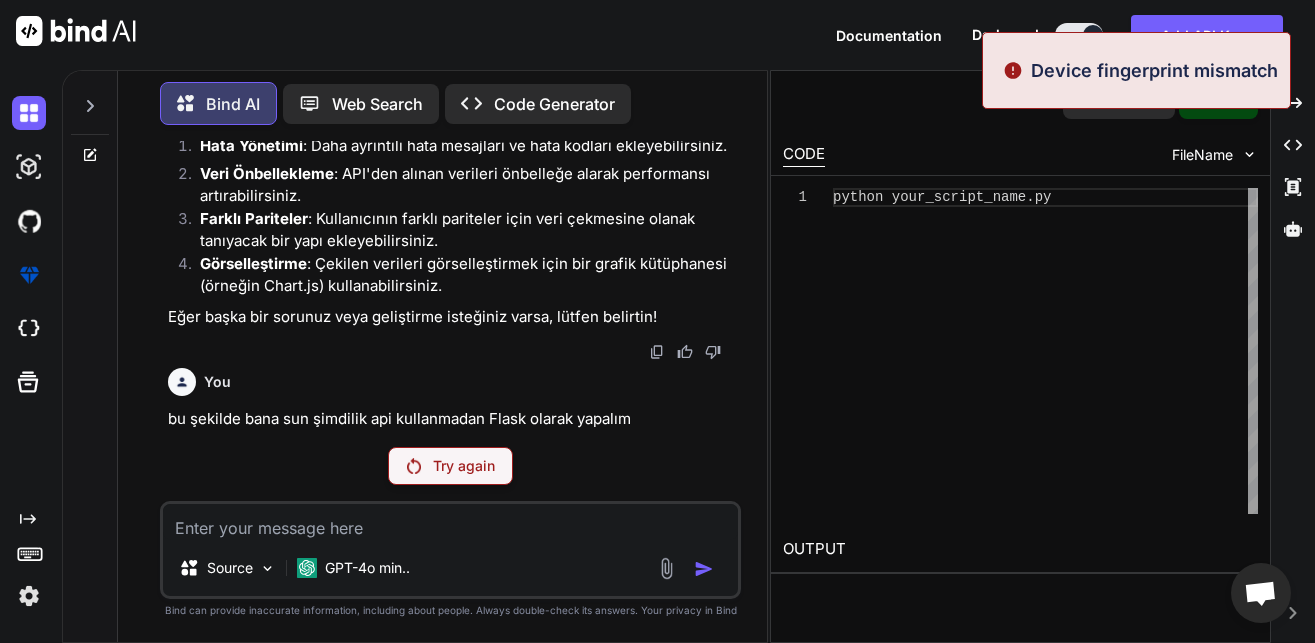 scroll, scrollTop: 17981, scrollLeft: 0, axis: vertical 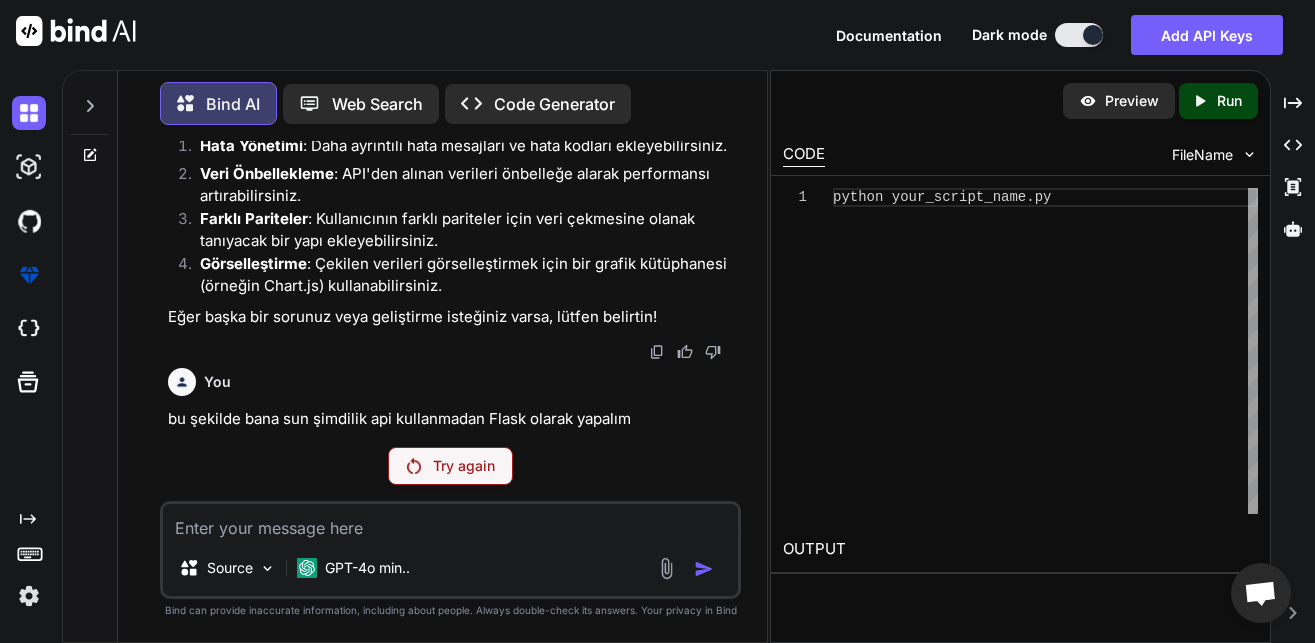 drag, startPoint x: 1043, startPoint y: 67, endPoint x: 1274, endPoint y: 79, distance: 231.31148 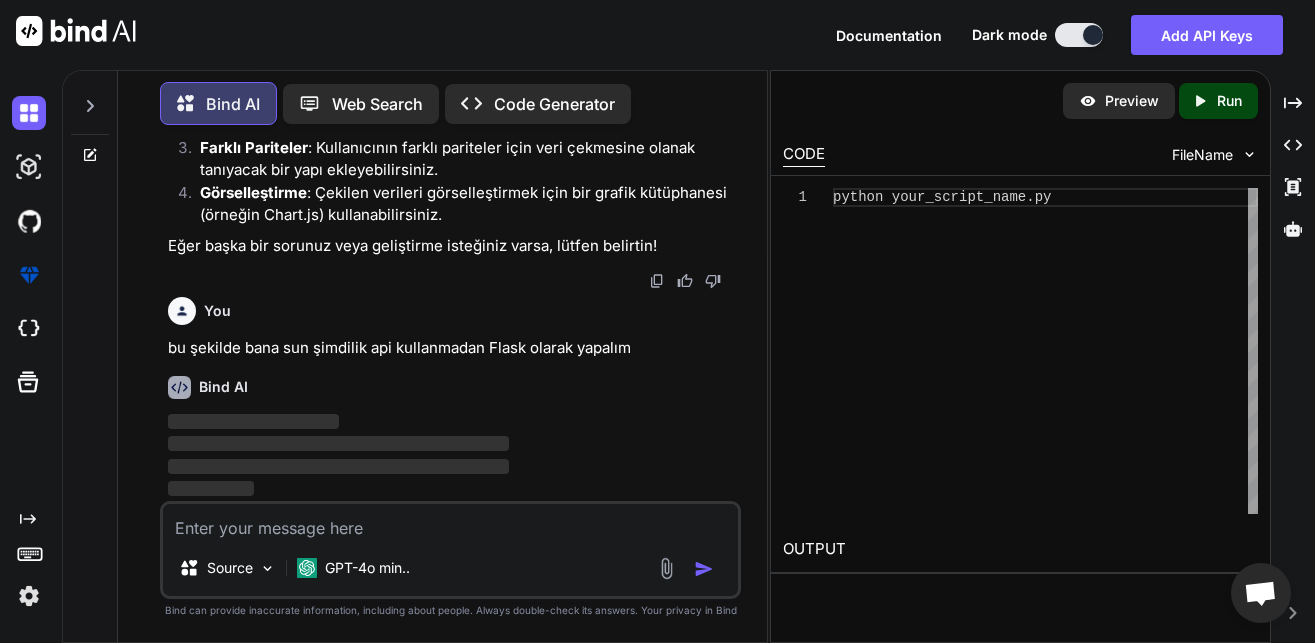 scroll, scrollTop: 17981, scrollLeft: 0, axis: vertical 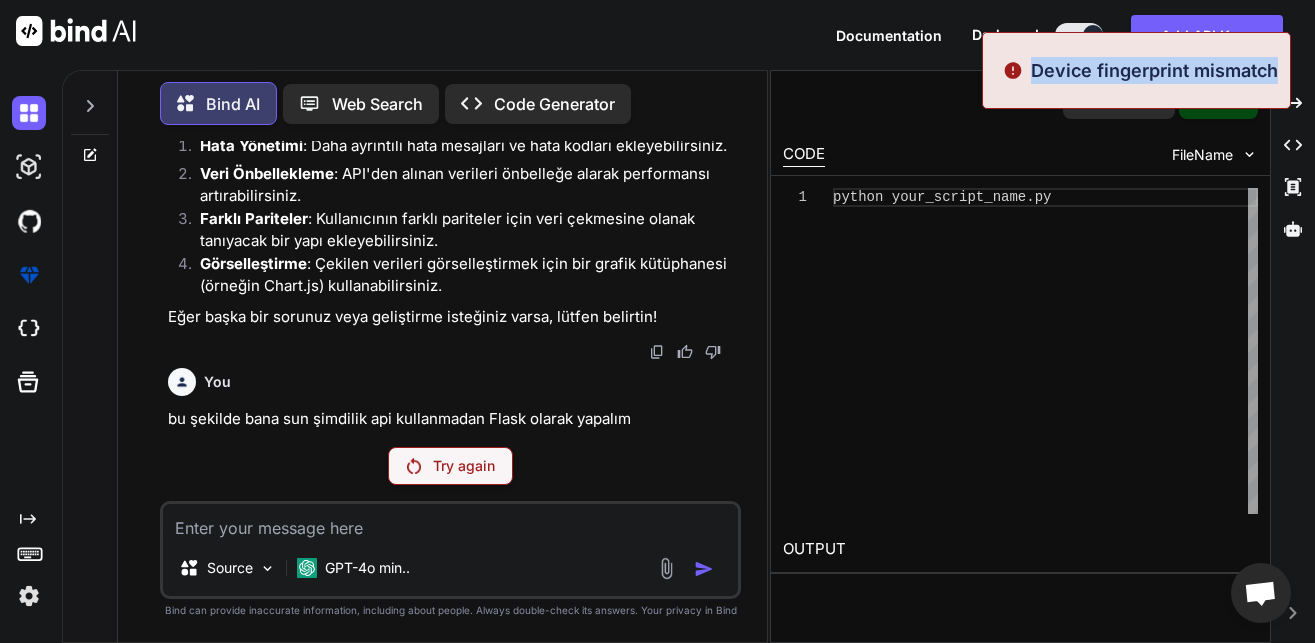 drag, startPoint x: 1029, startPoint y: 70, endPoint x: 1276, endPoint y: 65, distance: 247.0506 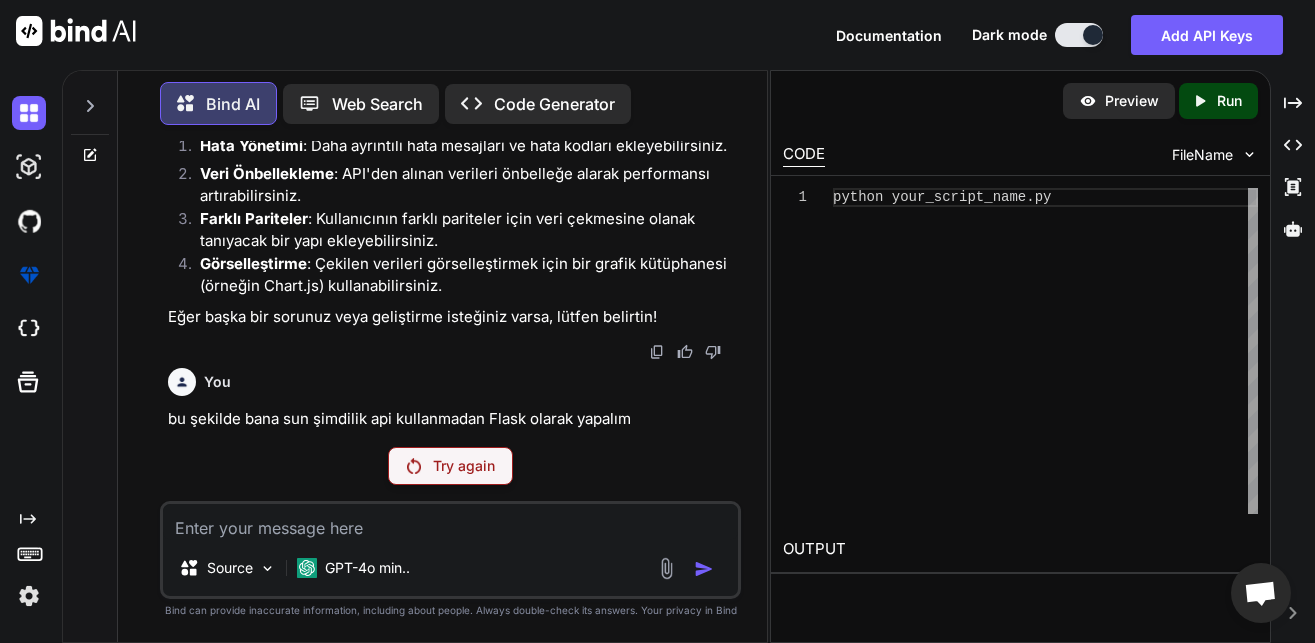 scroll, scrollTop: 19185, scrollLeft: 0, axis: vertical 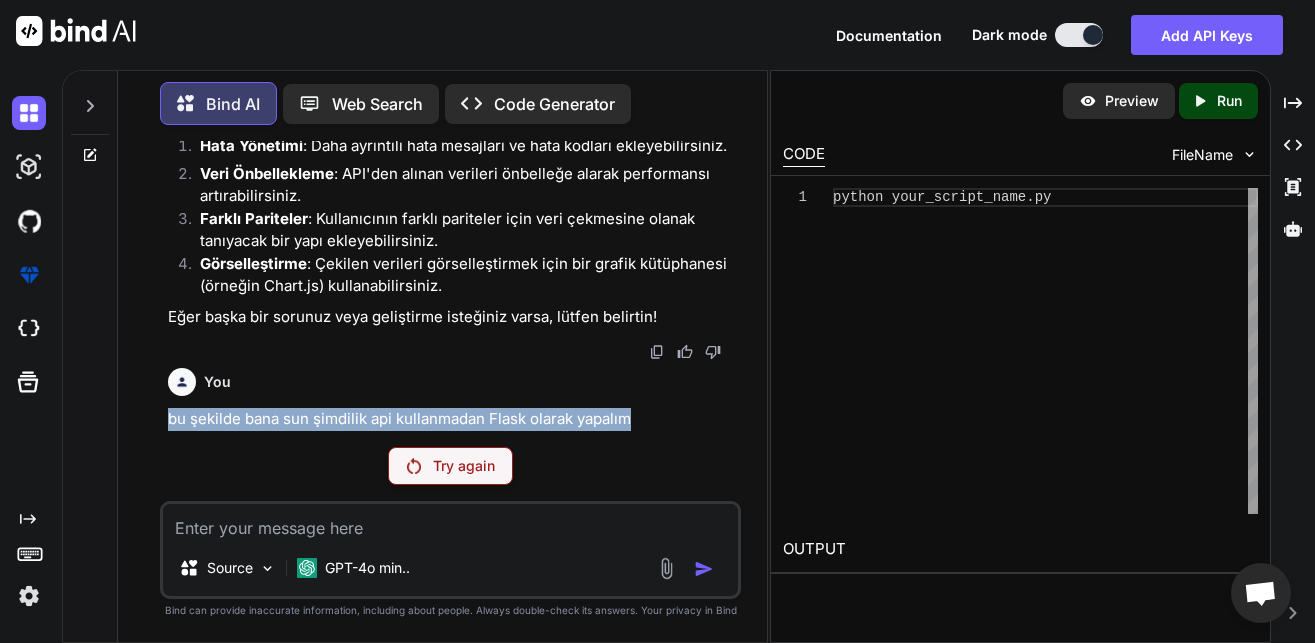 drag, startPoint x: 643, startPoint y: 417, endPoint x: 171, endPoint y: 419, distance: 472.00424 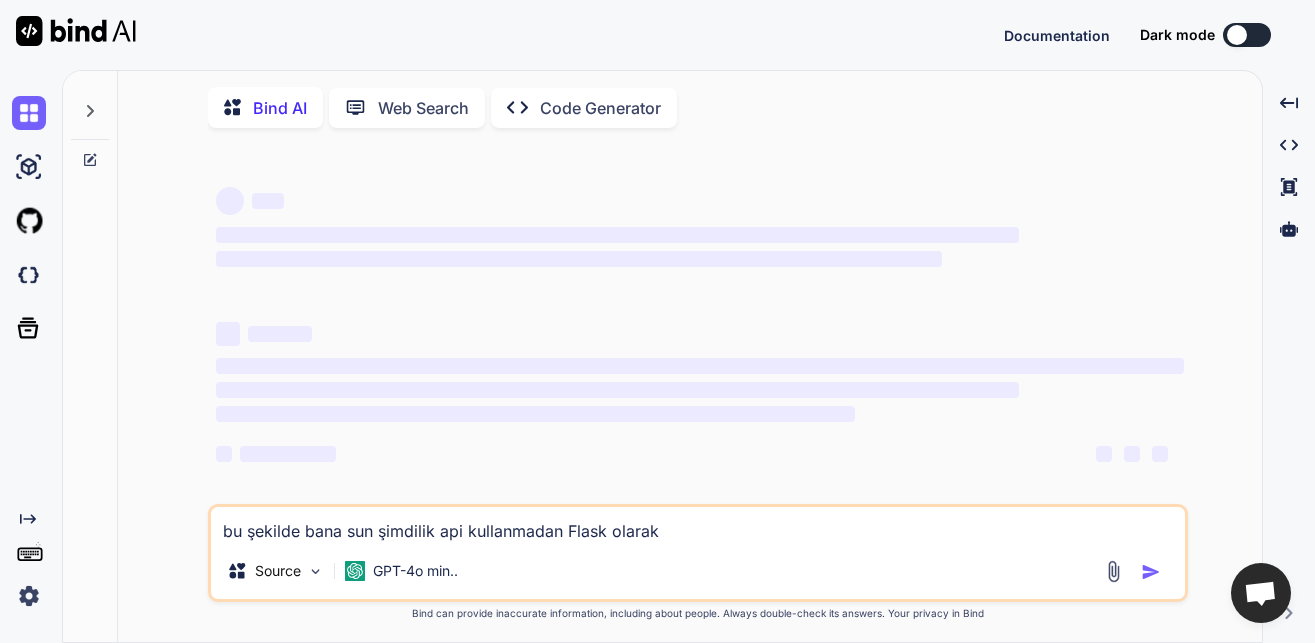 scroll, scrollTop: 0, scrollLeft: 0, axis: both 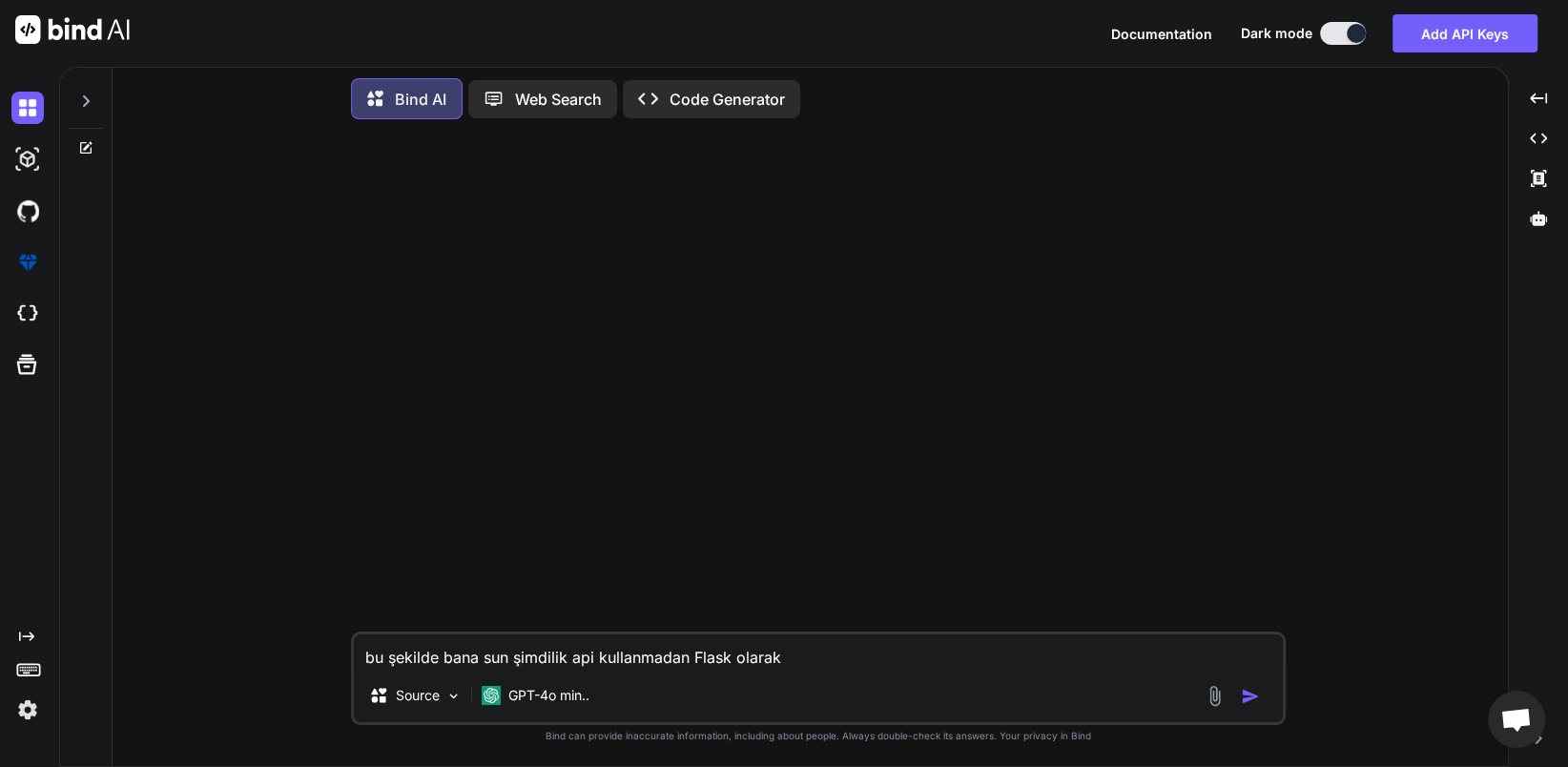 type on "x" 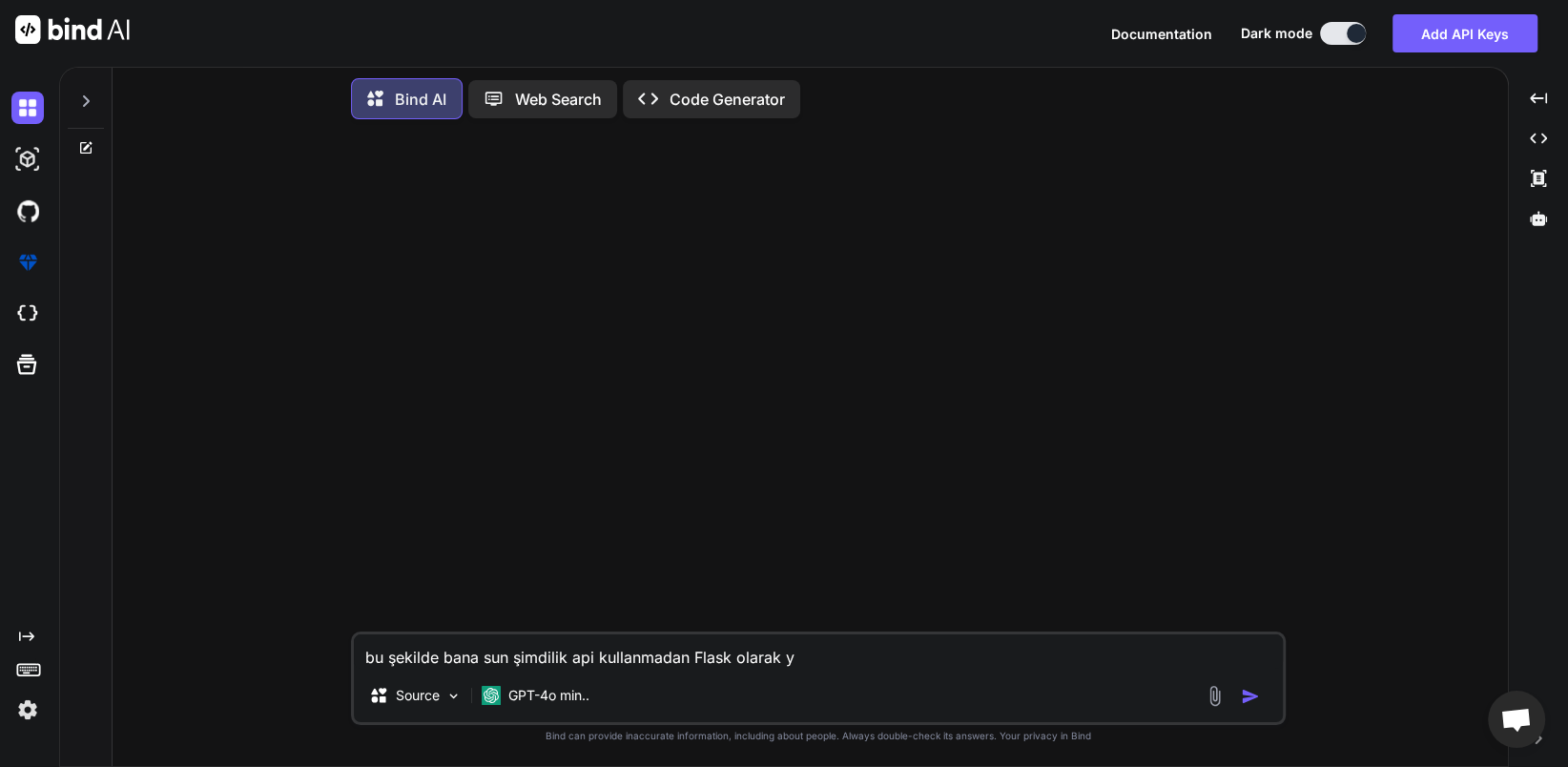 type on "bu şekilde bana sun şimdilik api kullanmadan Flask olarak ya" 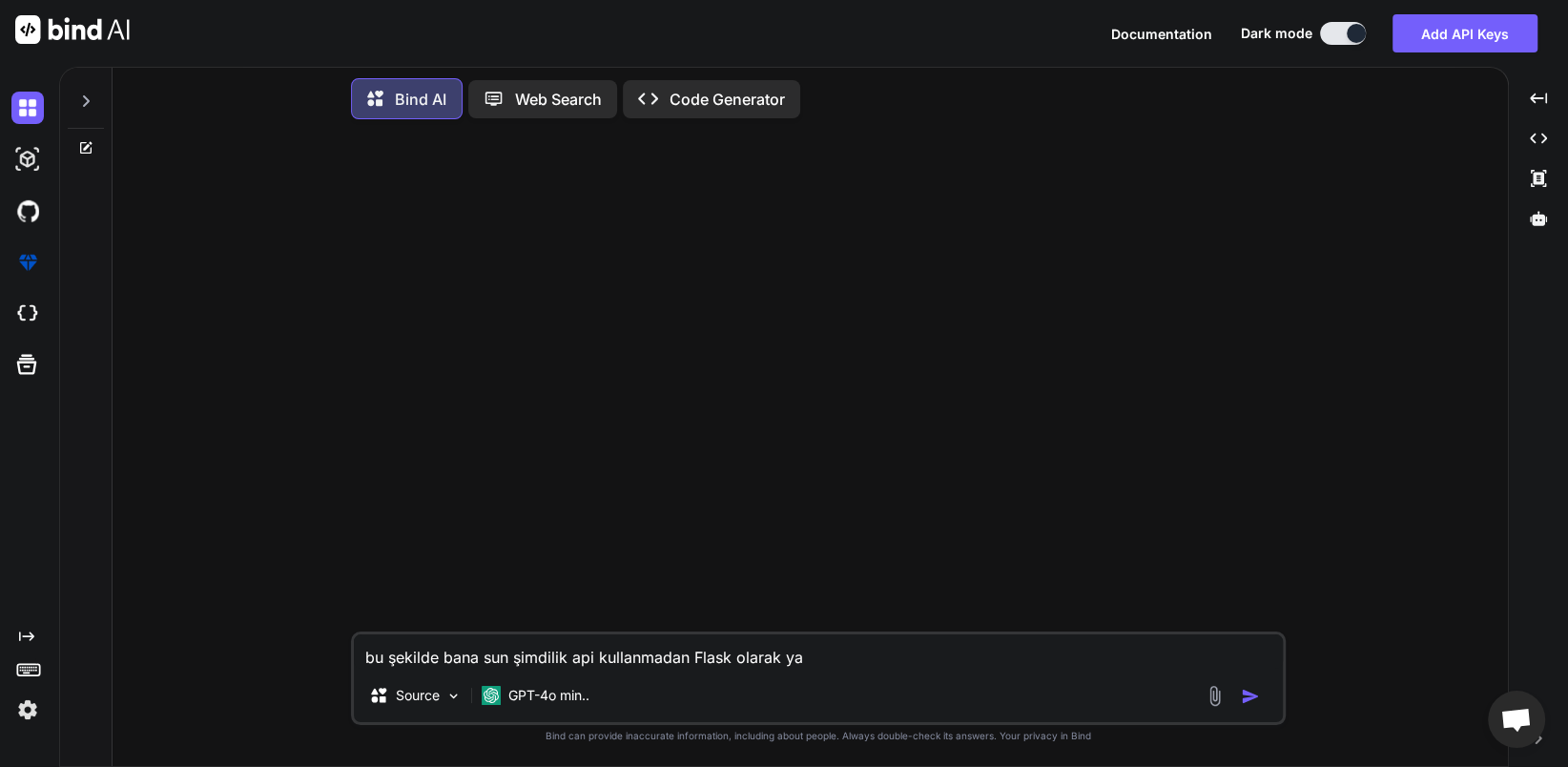 type on "bu şekilde bana sun şimdilik api kullanmadan Flask olarak yap" 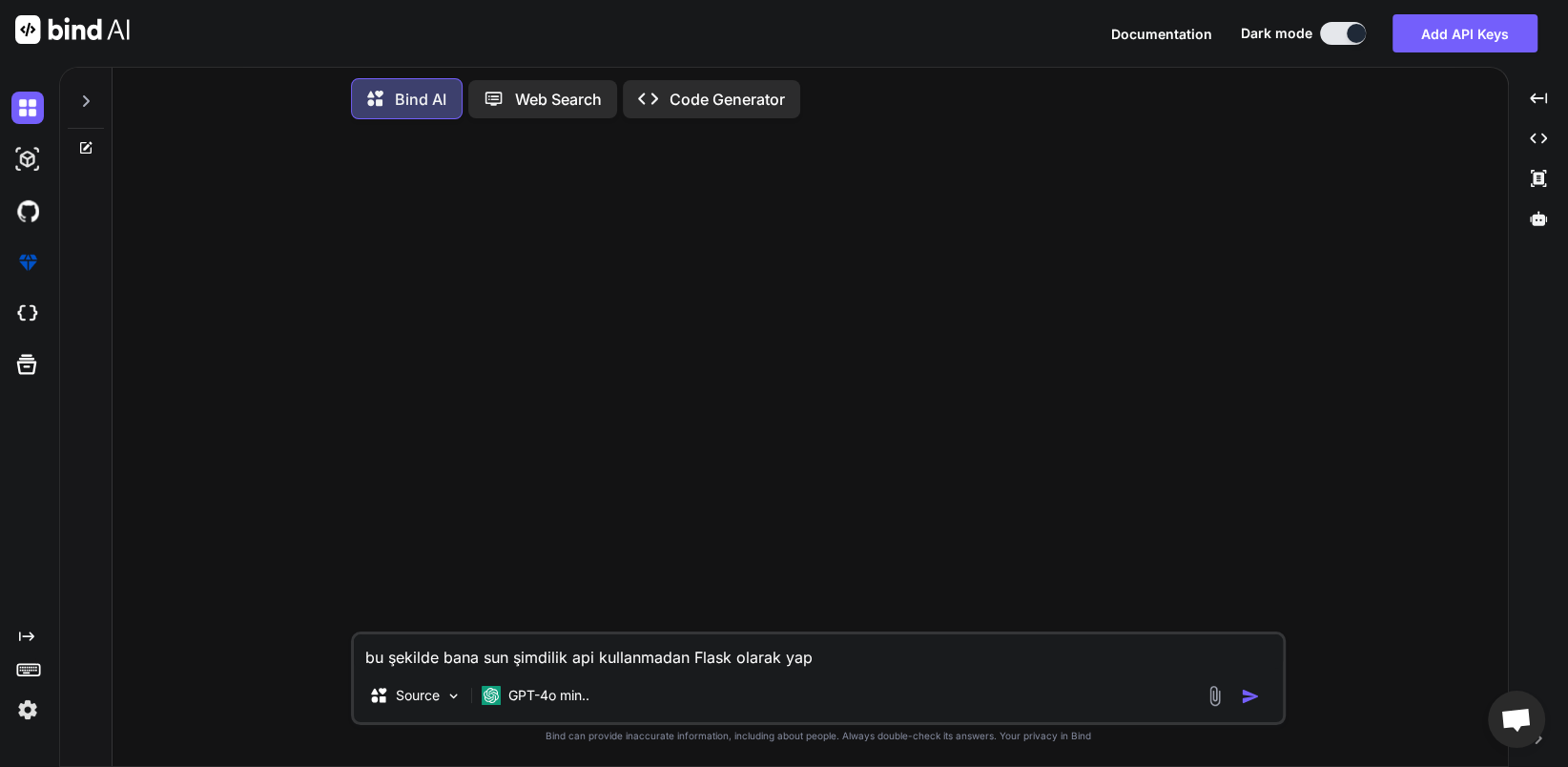 type on "bu şekilde bana sun şimdilik api kullanmadan Flask olarak yapa" 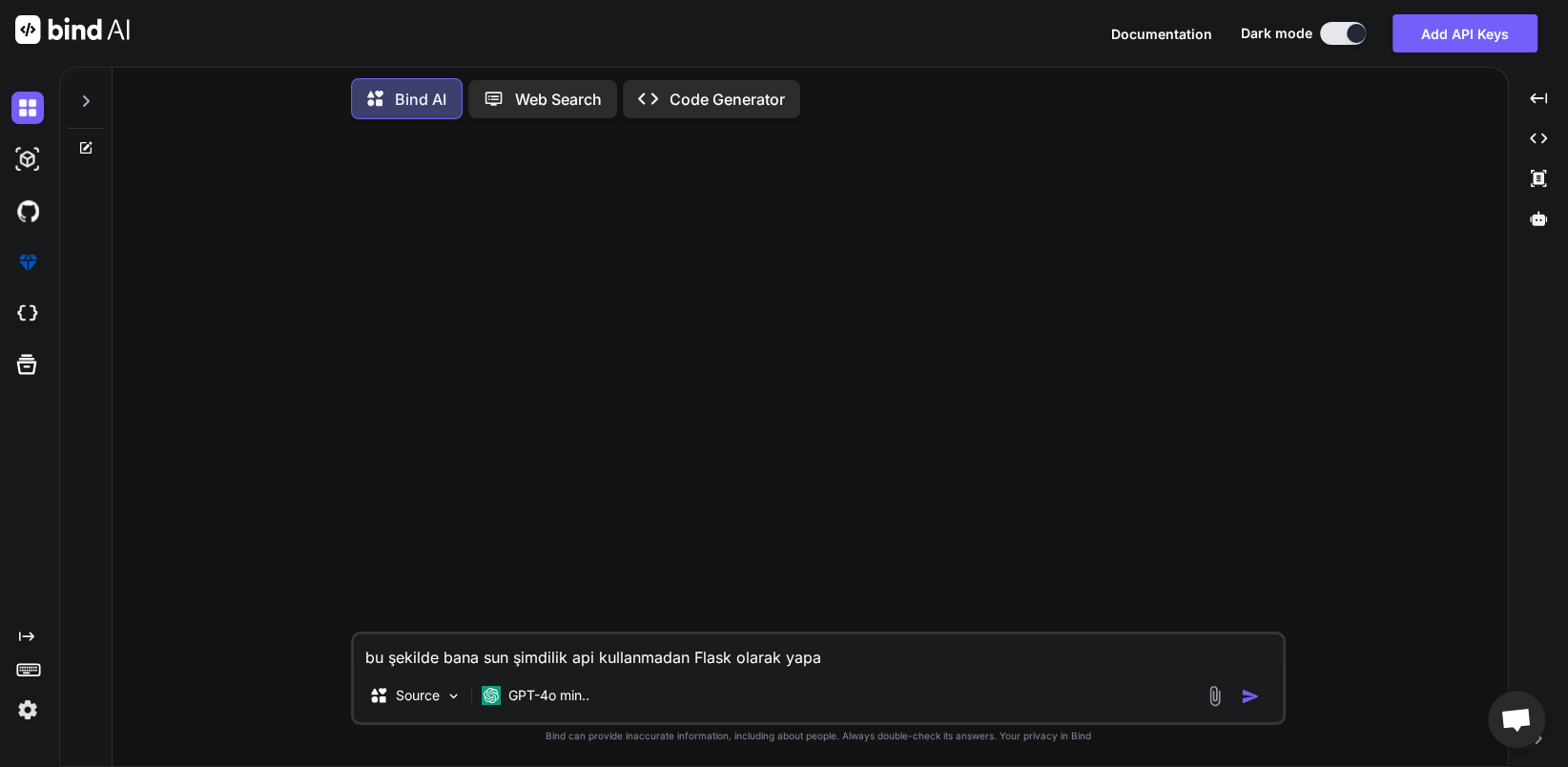 type on "bu şekilde bana sun şimdilik api kullanmadan Flask olarak yapal" 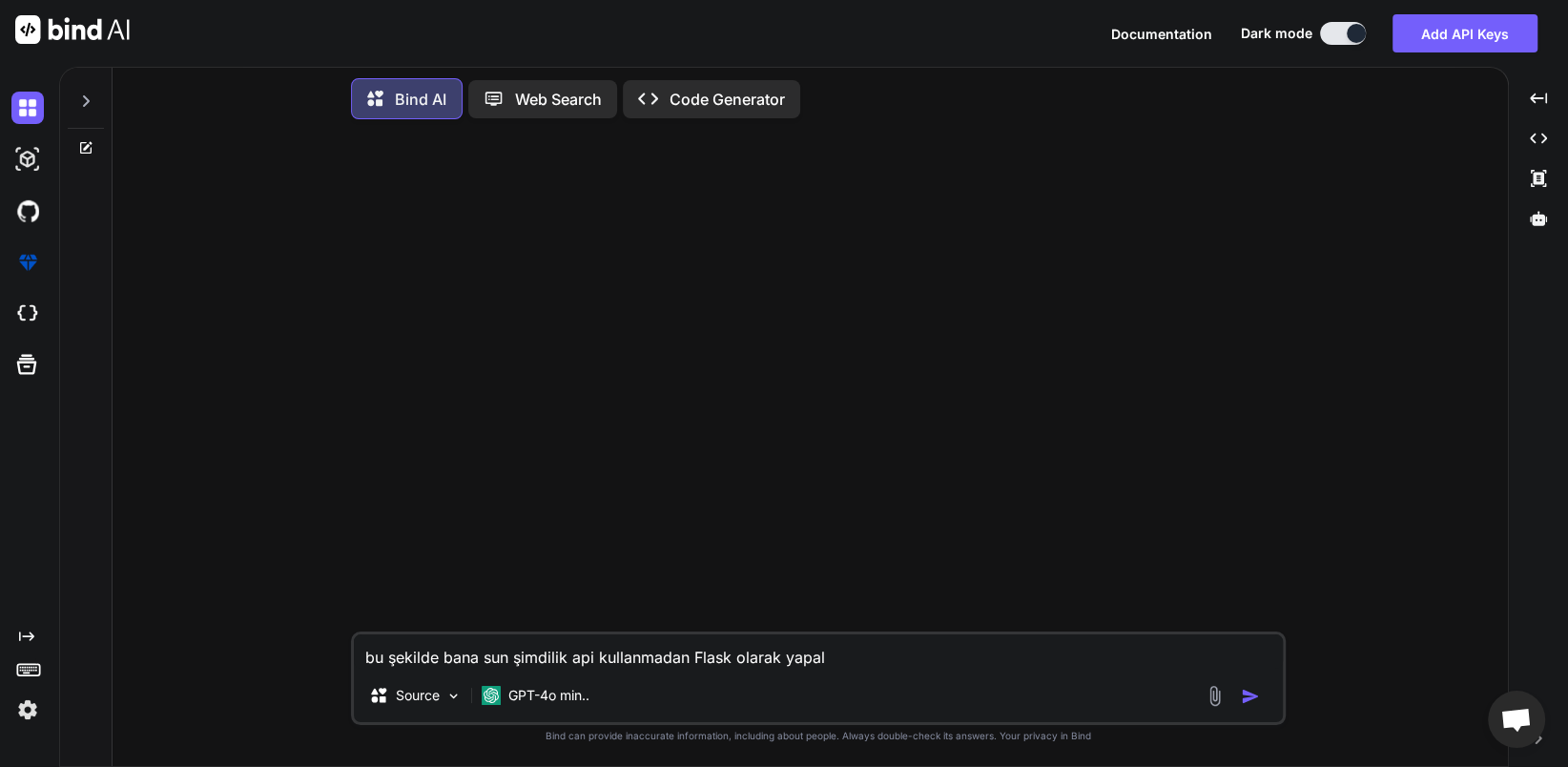 type on "bu şekilde bana sun şimdilik api kullanmadan Flask olarak yapalı" 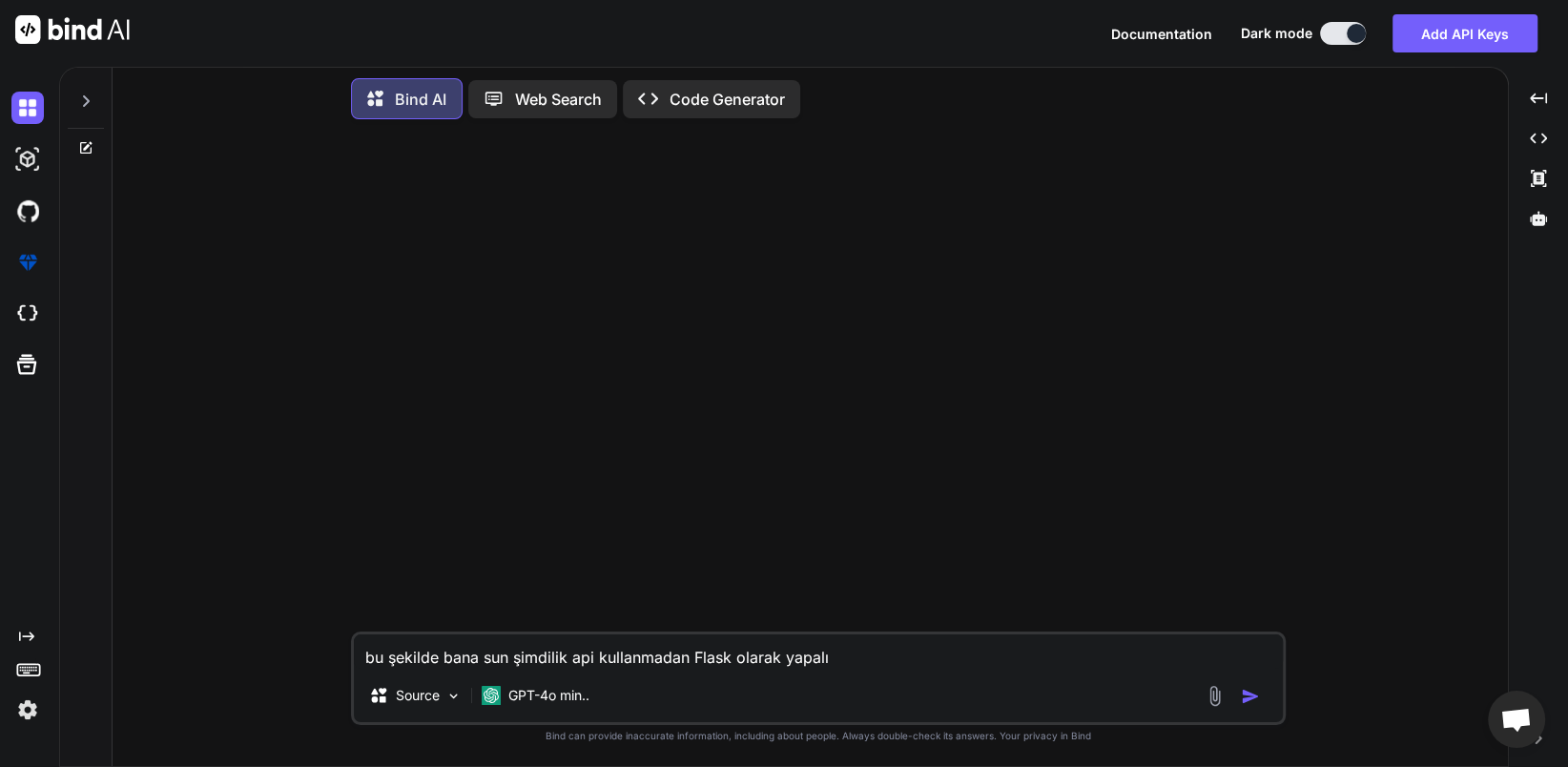 type on "bu şekilde bana sun şimdilik api kullanmadan Flask olarak yapalım" 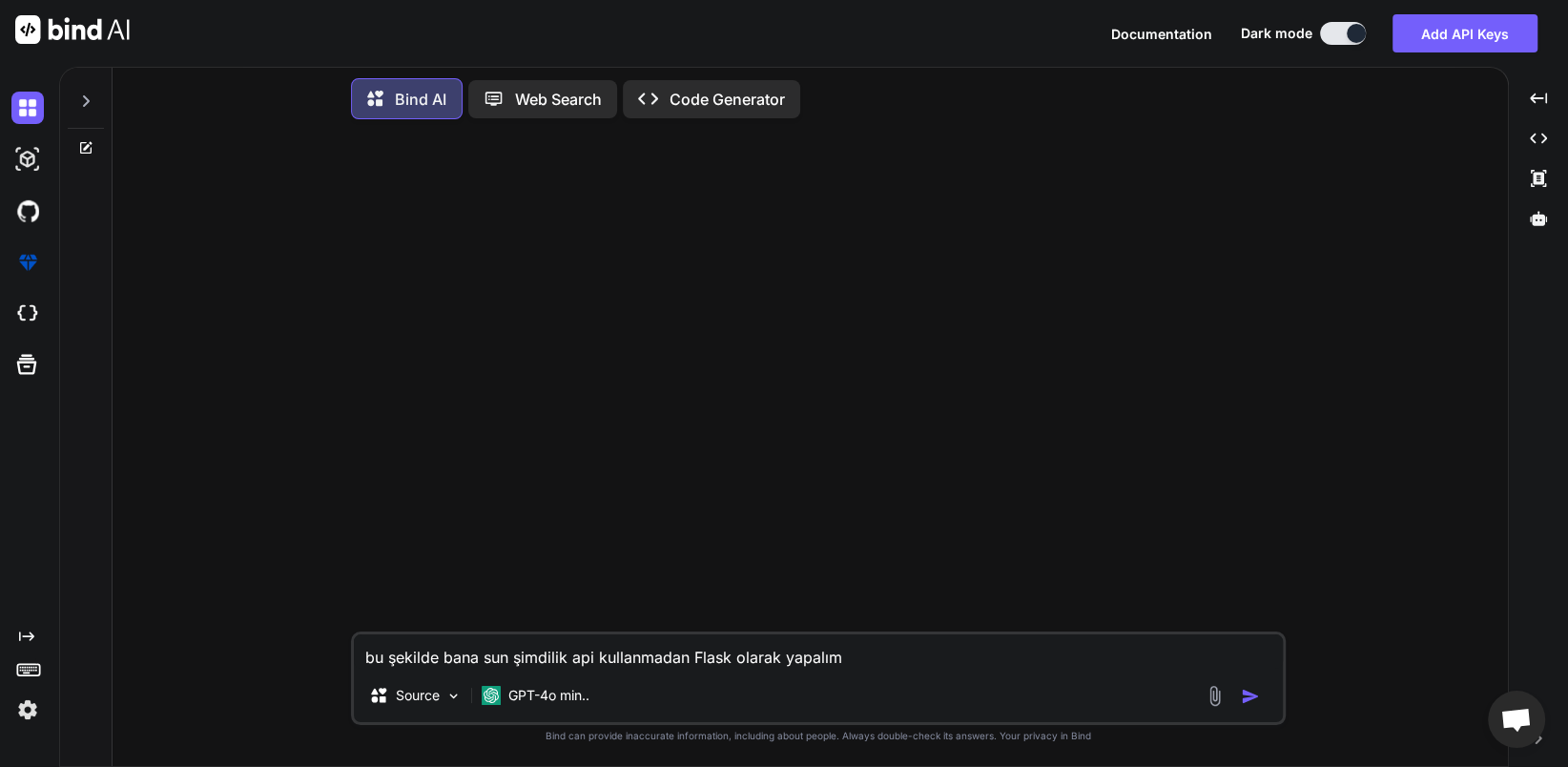 type on "x" 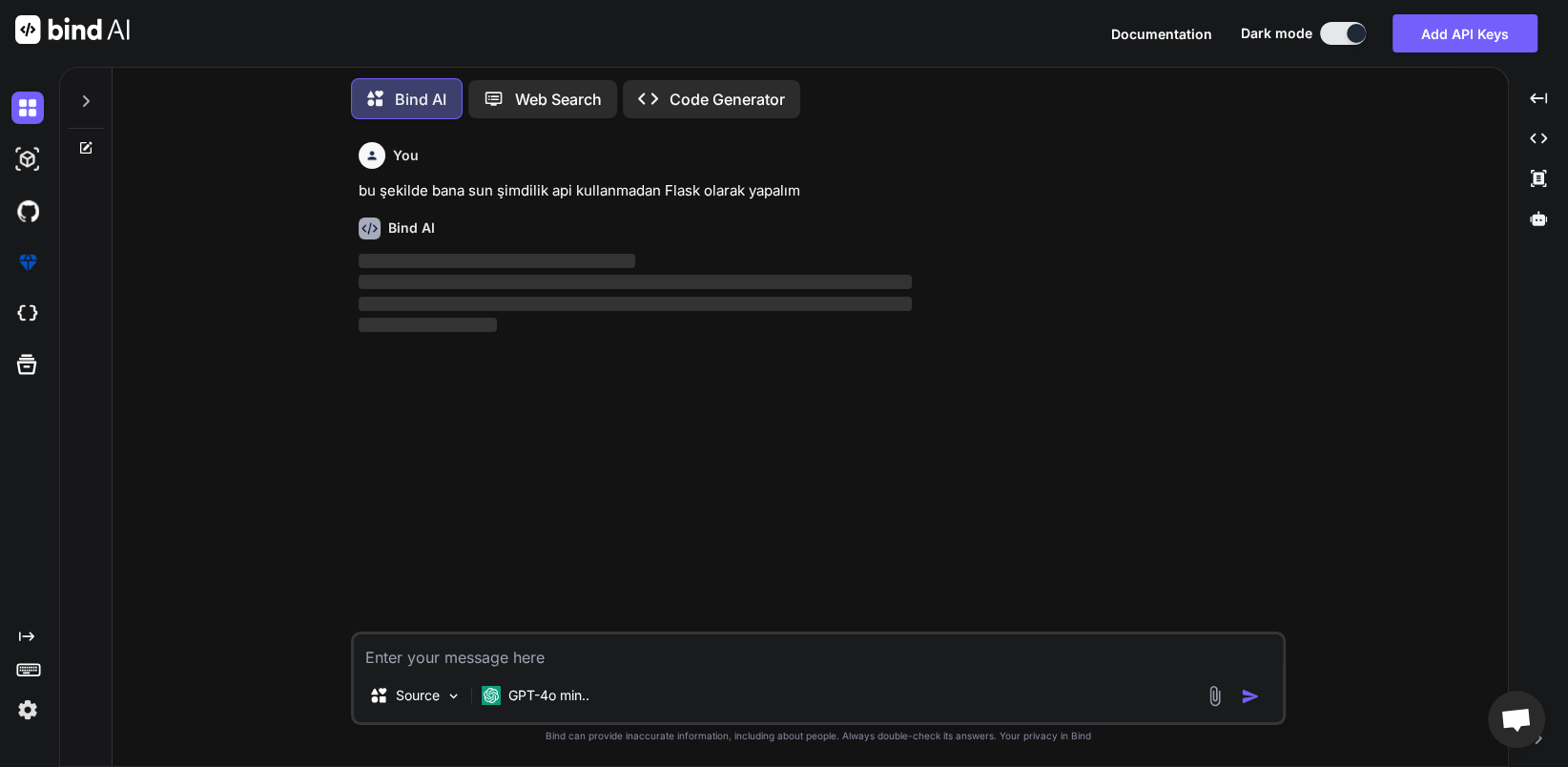 scroll, scrollTop: 27, scrollLeft: 0, axis: vertical 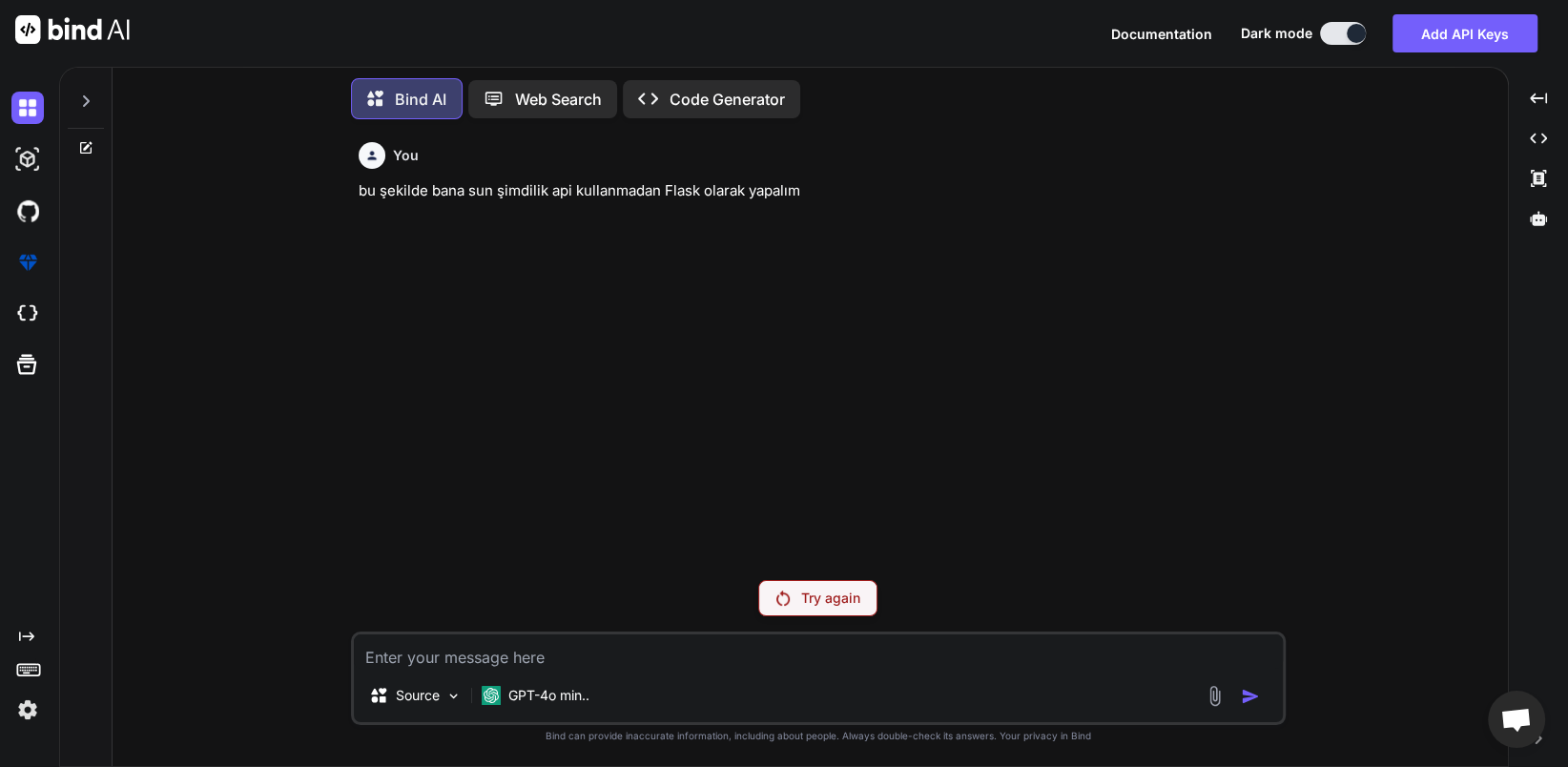 type 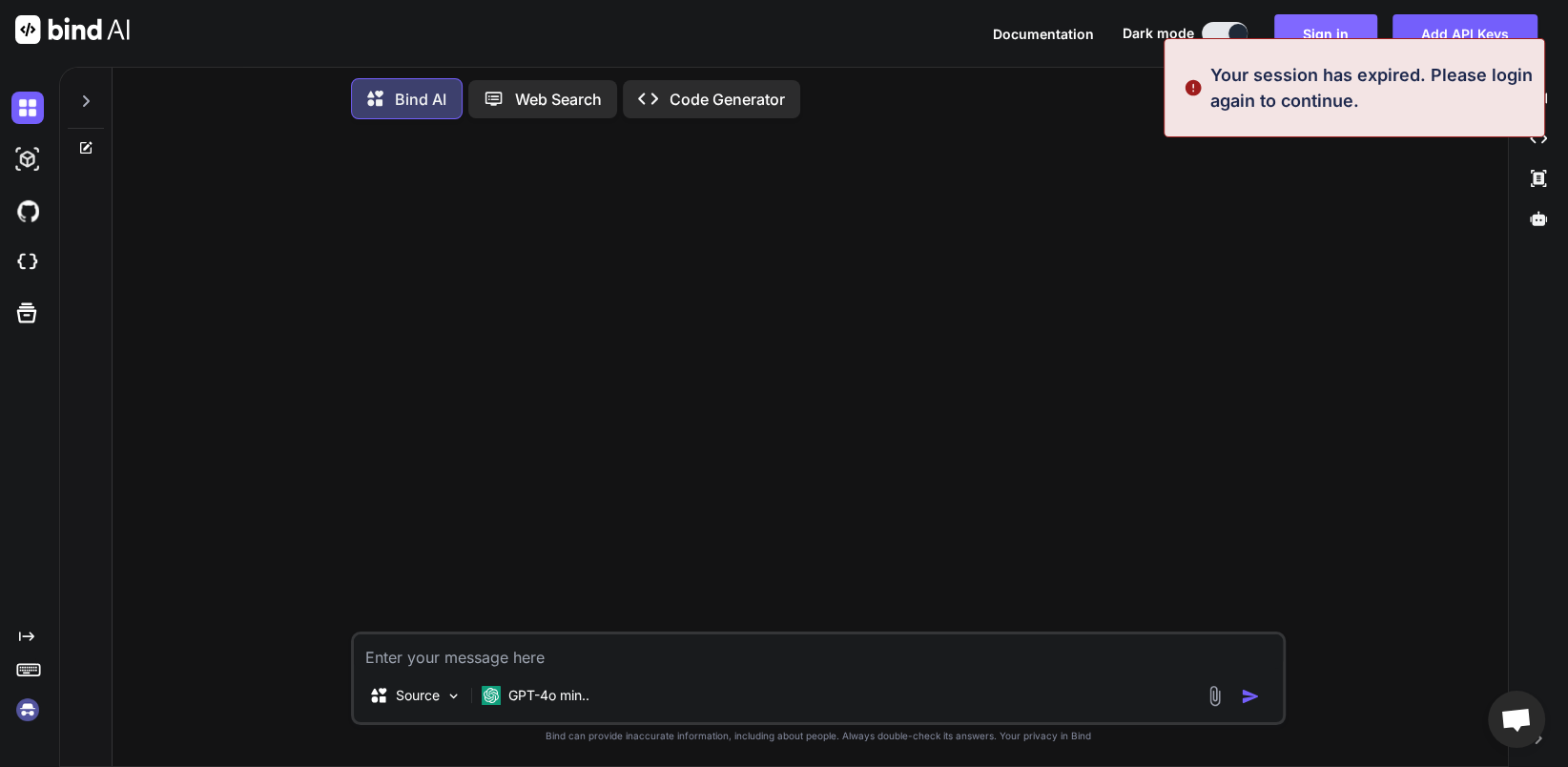 click on "Sign in" at bounding box center [1326, 33] 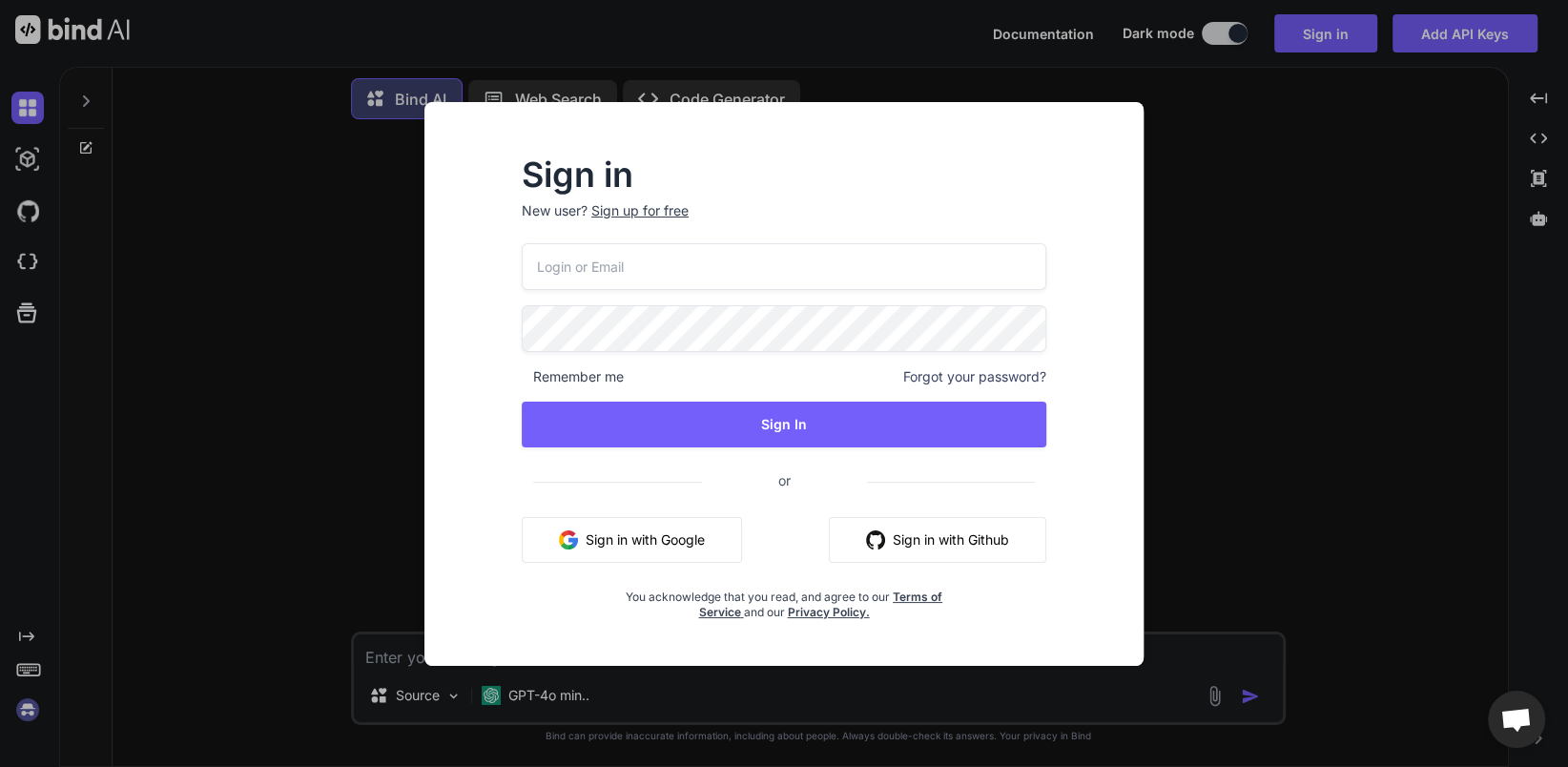 click on "Sign in with Google" at bounding box center (631, 540) 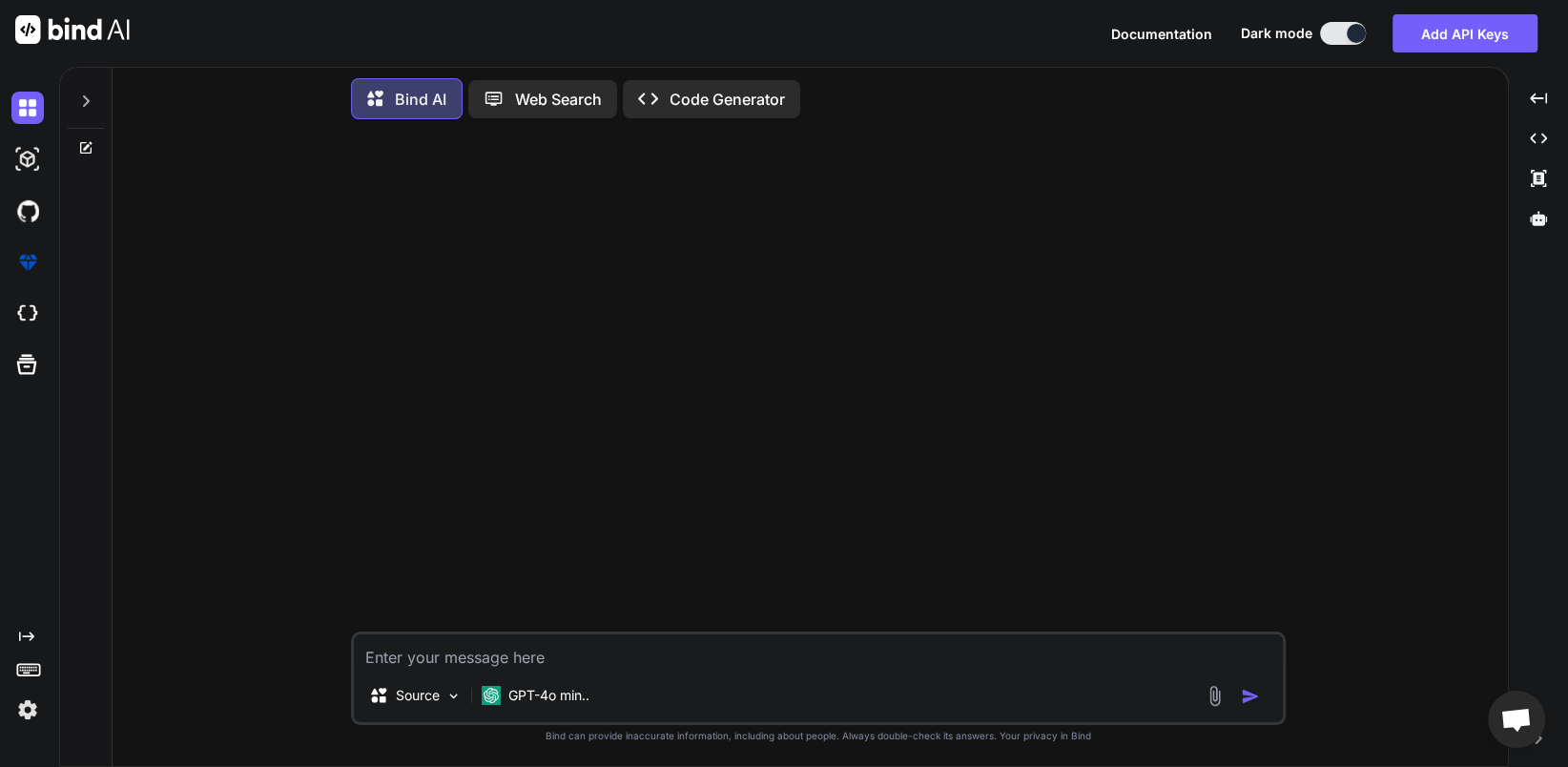 click at bounding box center (818, 652) 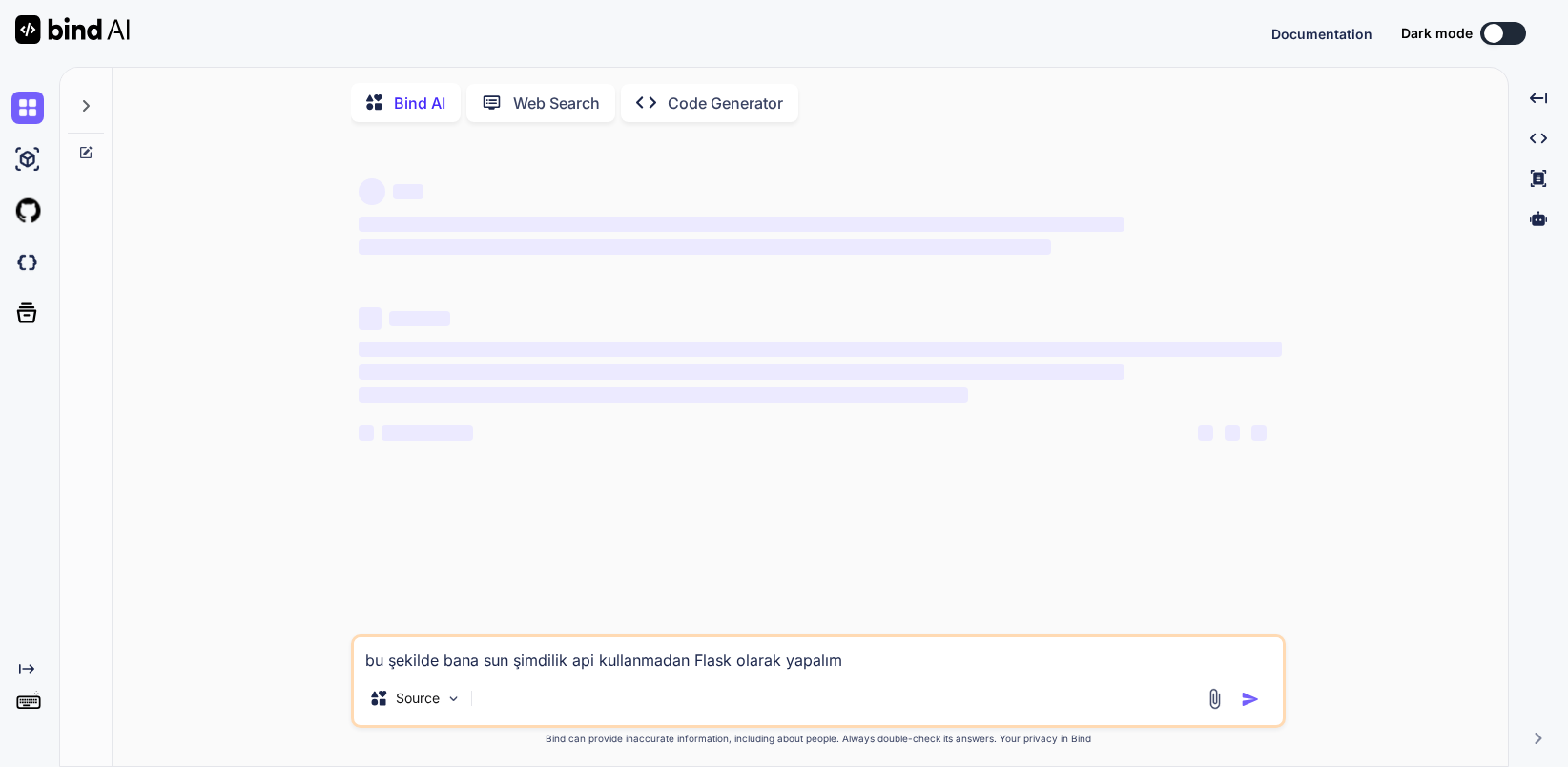 scroll, scrollTop: 0, scrollLeft: 0, axis: both 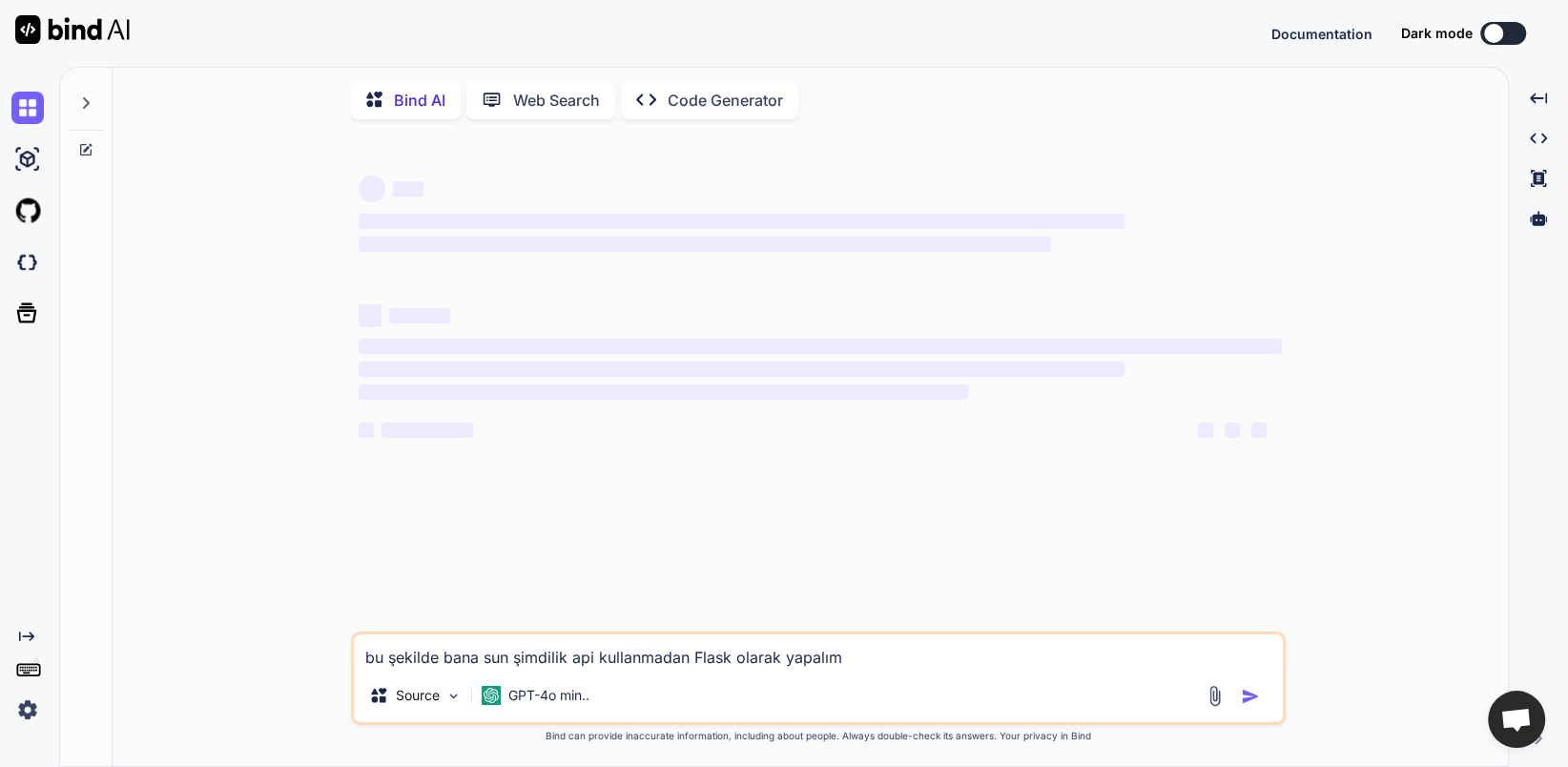 click on "bu şekilde bana sun şimdilik api kullanmadan Flask olarak yapalım" at bounding box center [818, 652] 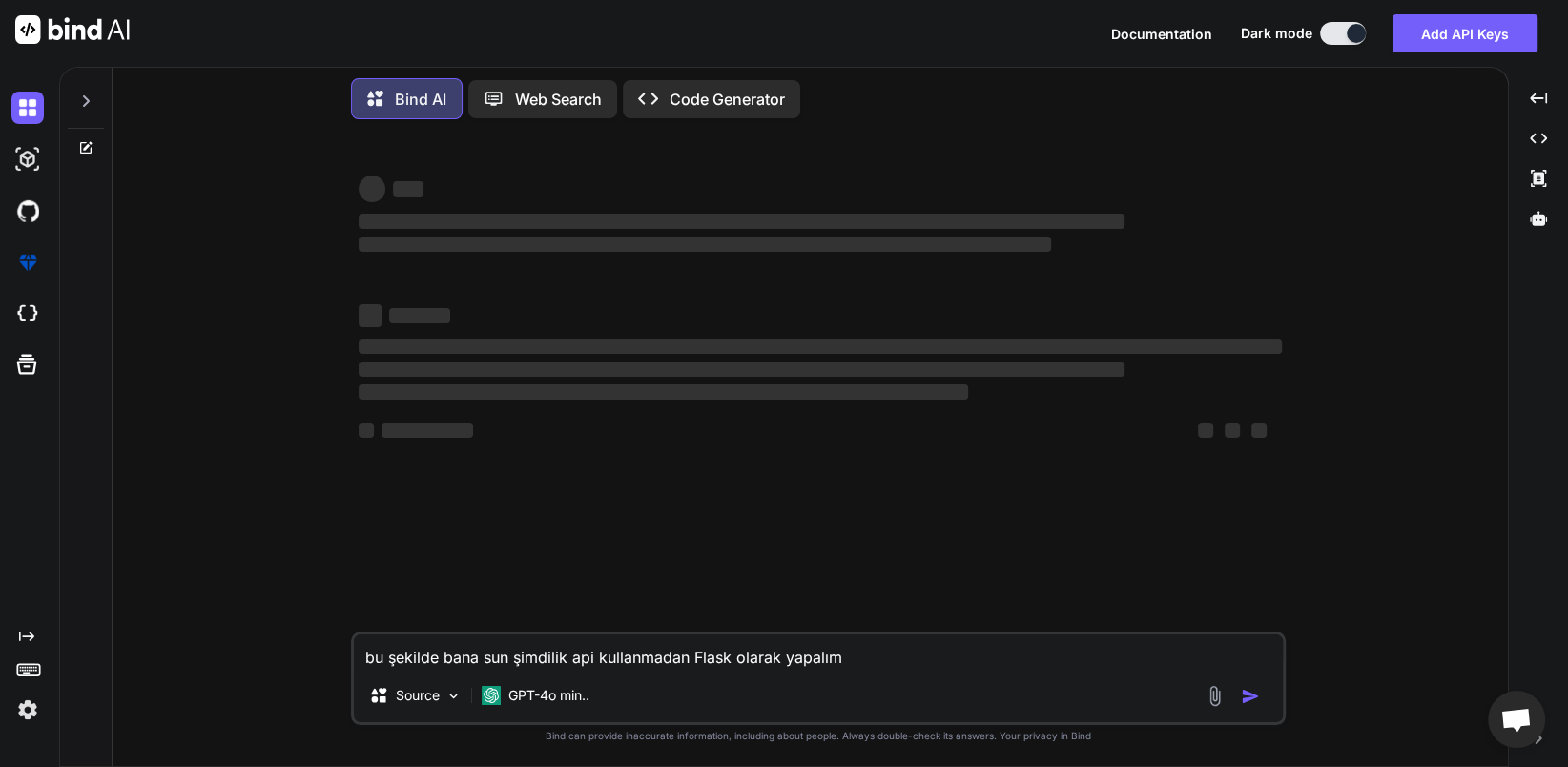 scroll, scrollTop: 27, scrollLeft: 0, axis: vertical 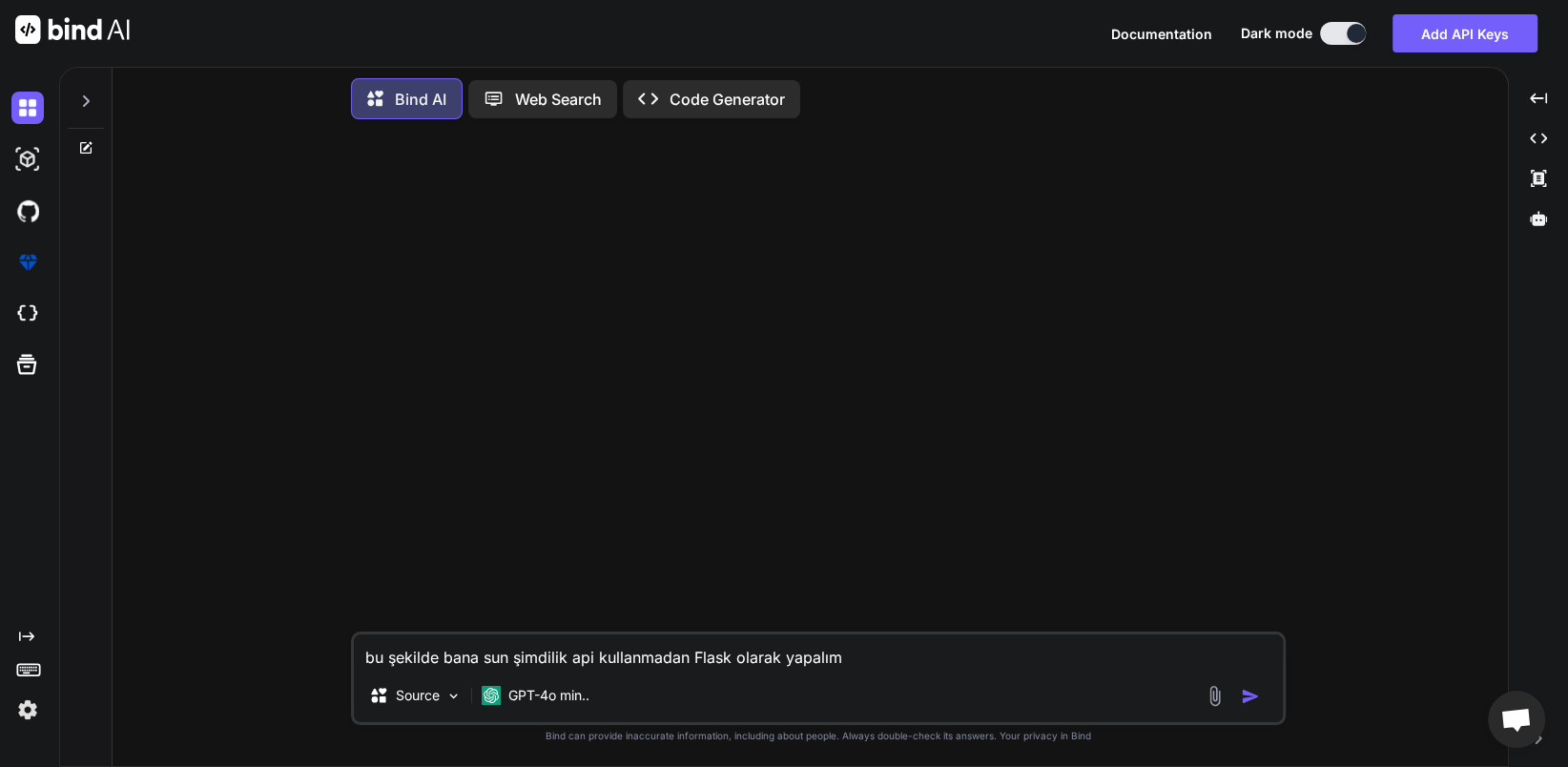 click at bounding box center [1250, 696] 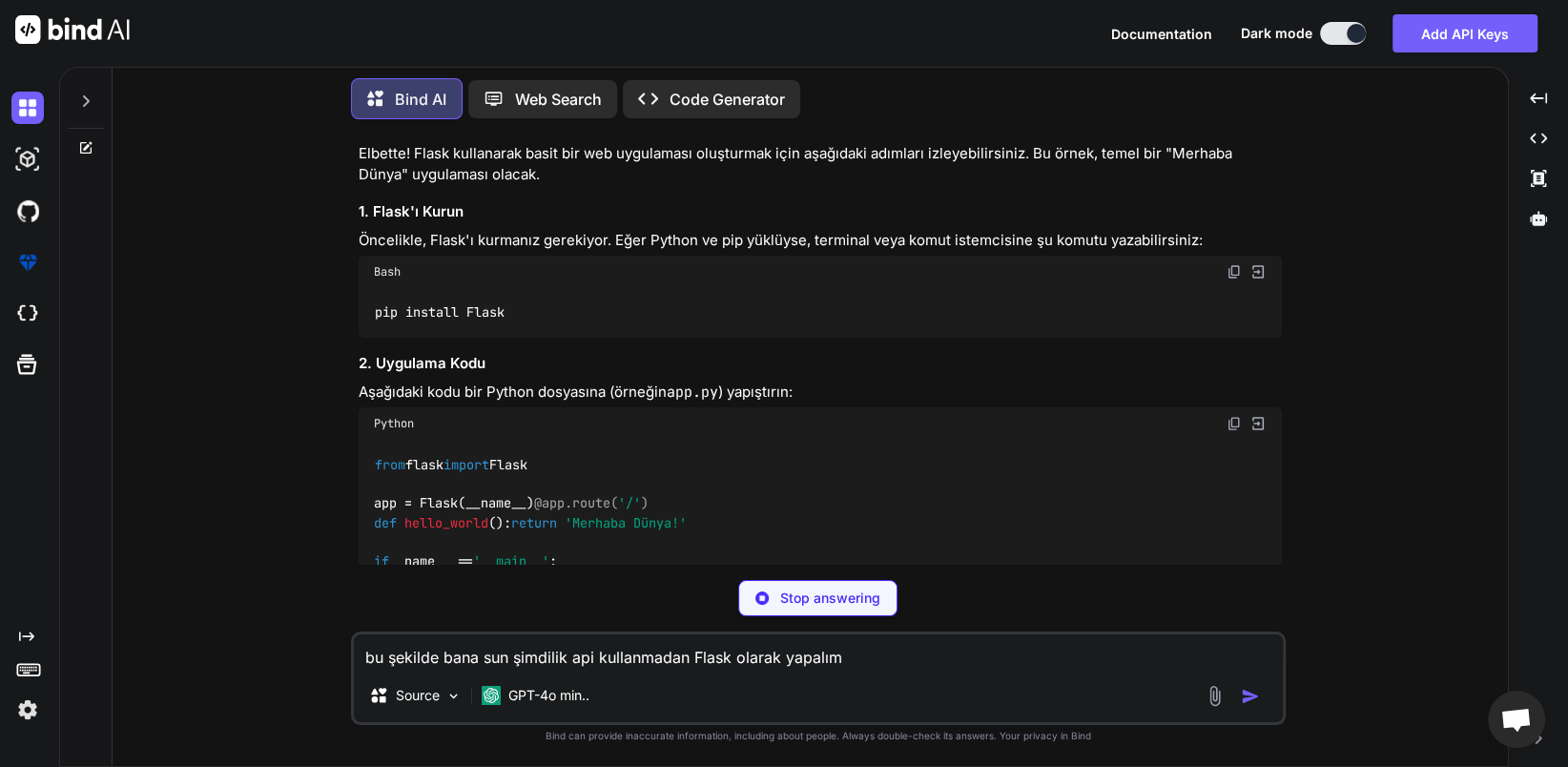 scroll, scrollTop: 215, scrollLeft: 0, axis: vertical 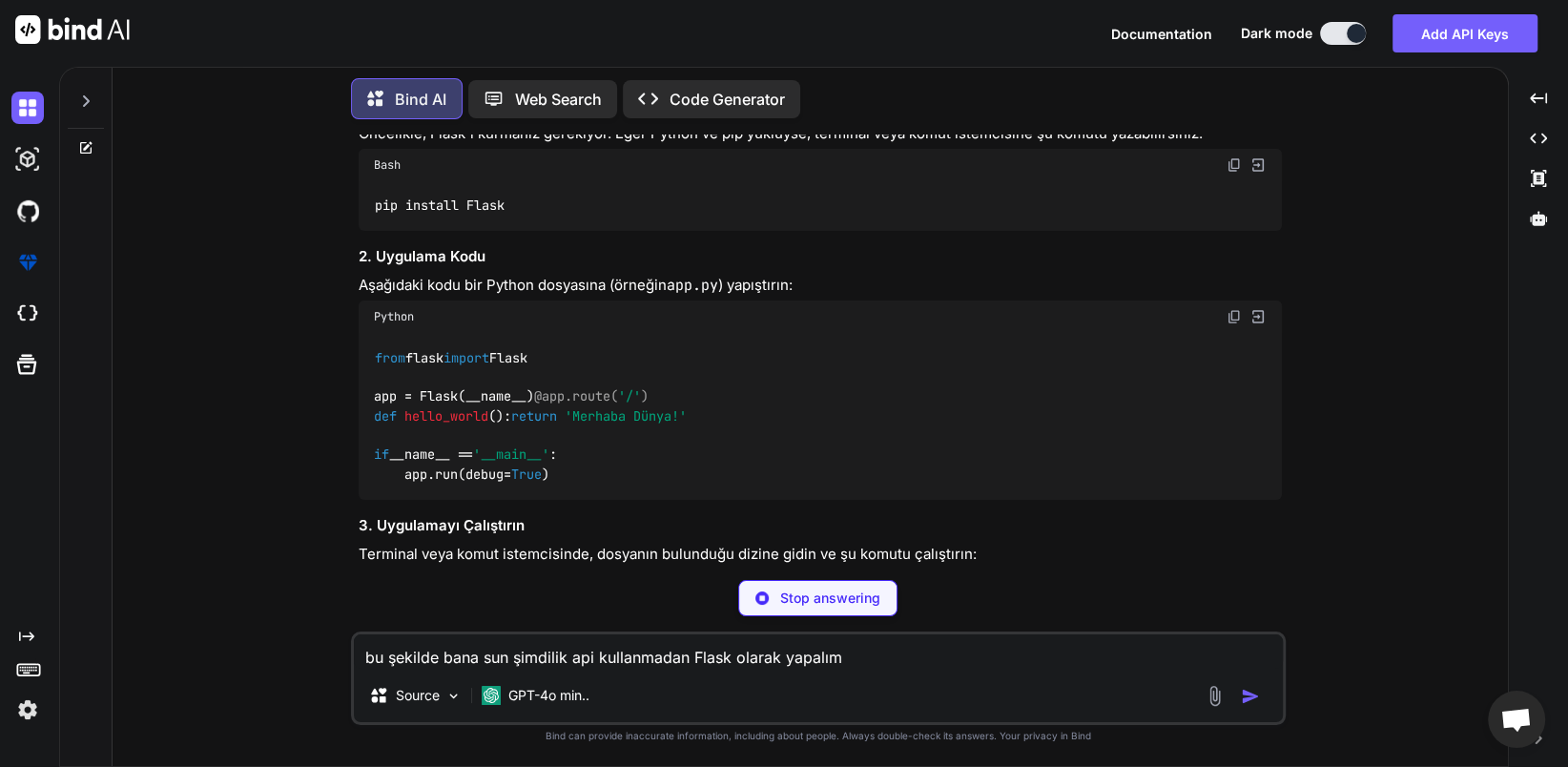 type on "x" 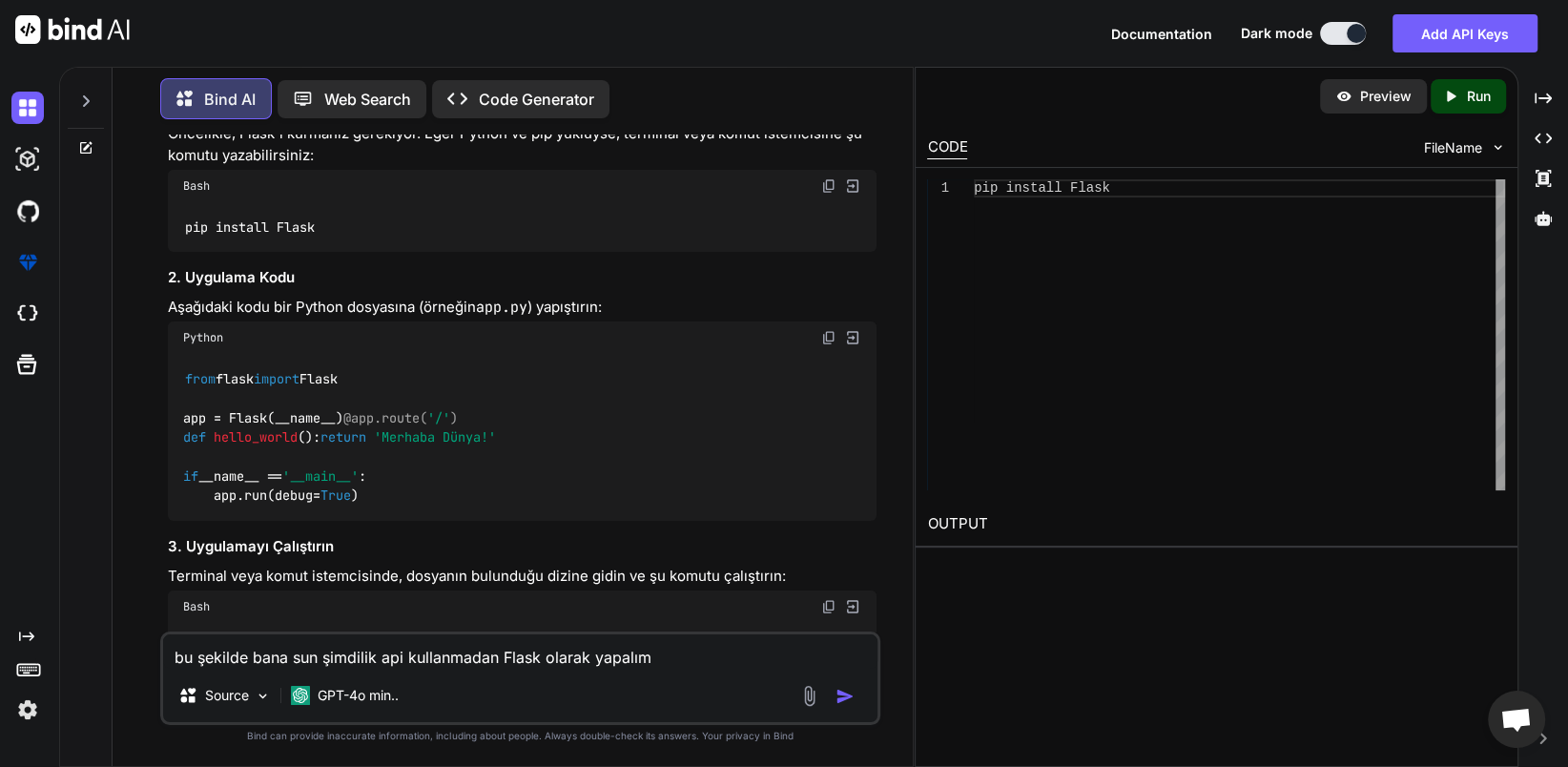 click on "from  flask  import  Flask
app = Flask(__name__)
@app.route( '/' )
def   hello_world ():
return   'Merhaba Dünya!'
if  __name__ ==  '__main__' :
app.run(debug= True )" at bounding box center (522, 437) 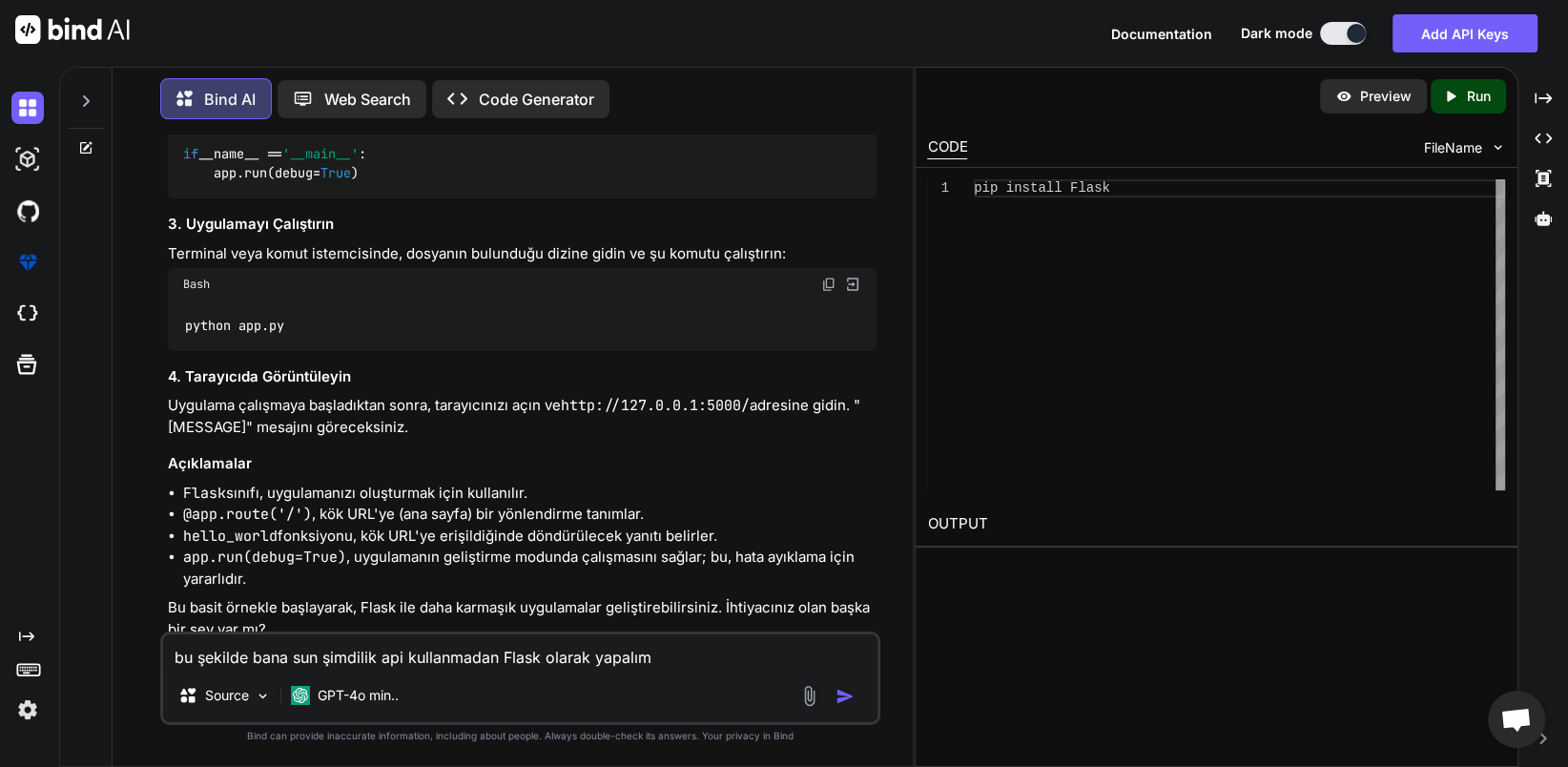 scroll, scrollTop: 637, scrollLeft: 0, axis: vertical 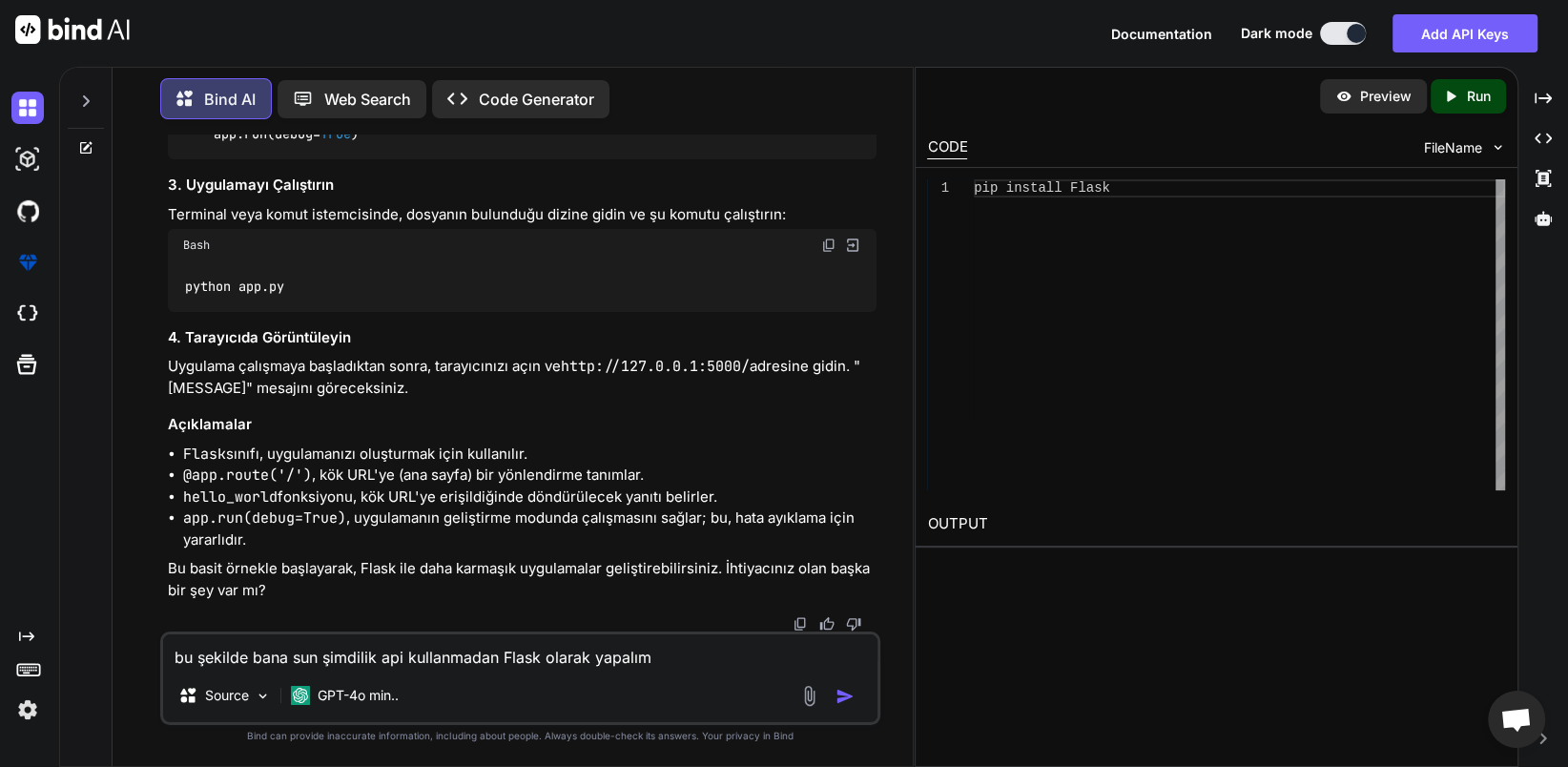 click on "bu şekilde bana sun şimdilik api kullanmadan Flask olarak yapalım Source   GPT-4o min.." at bounding box center (520, 678) 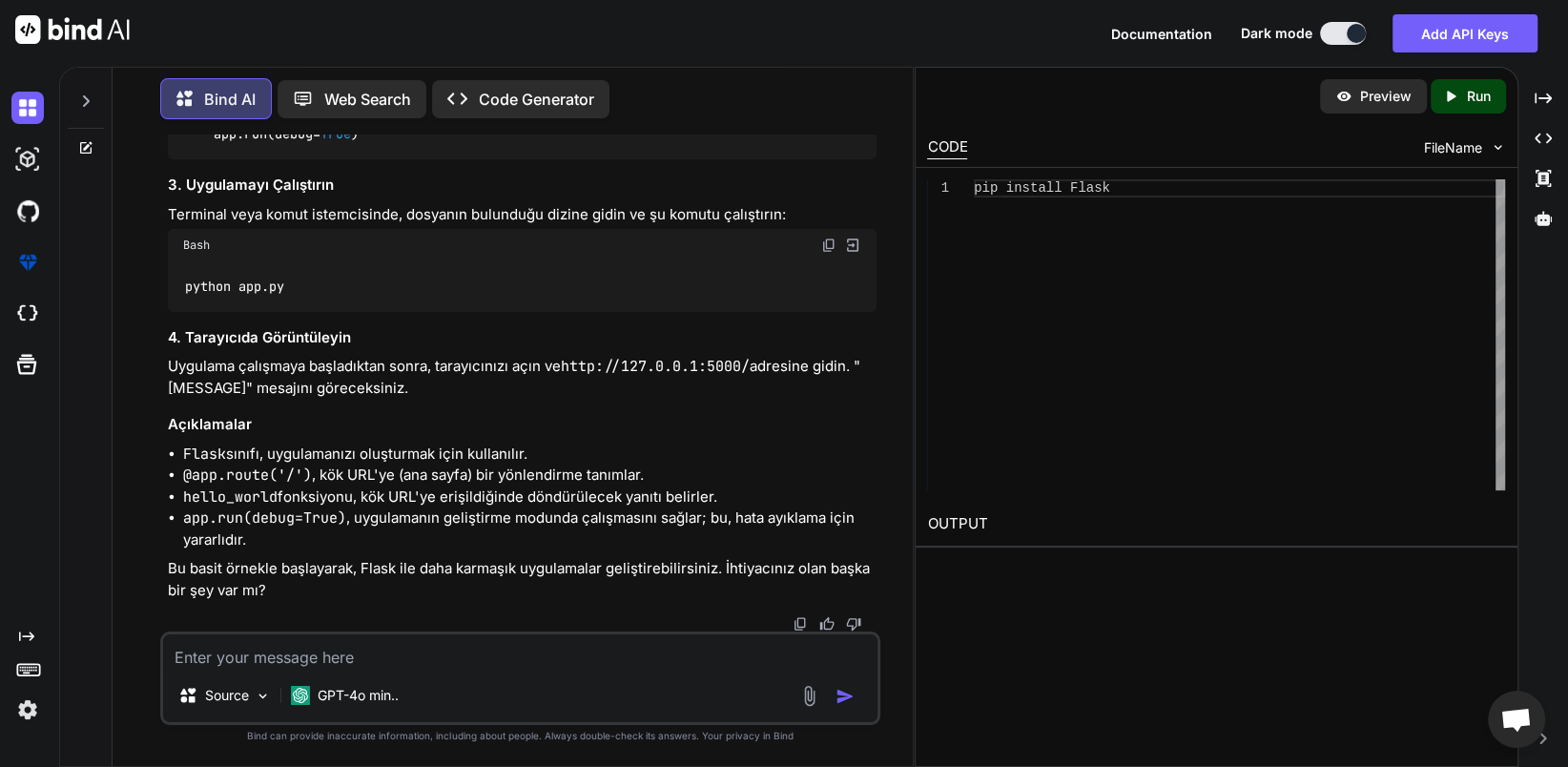 type on "y" 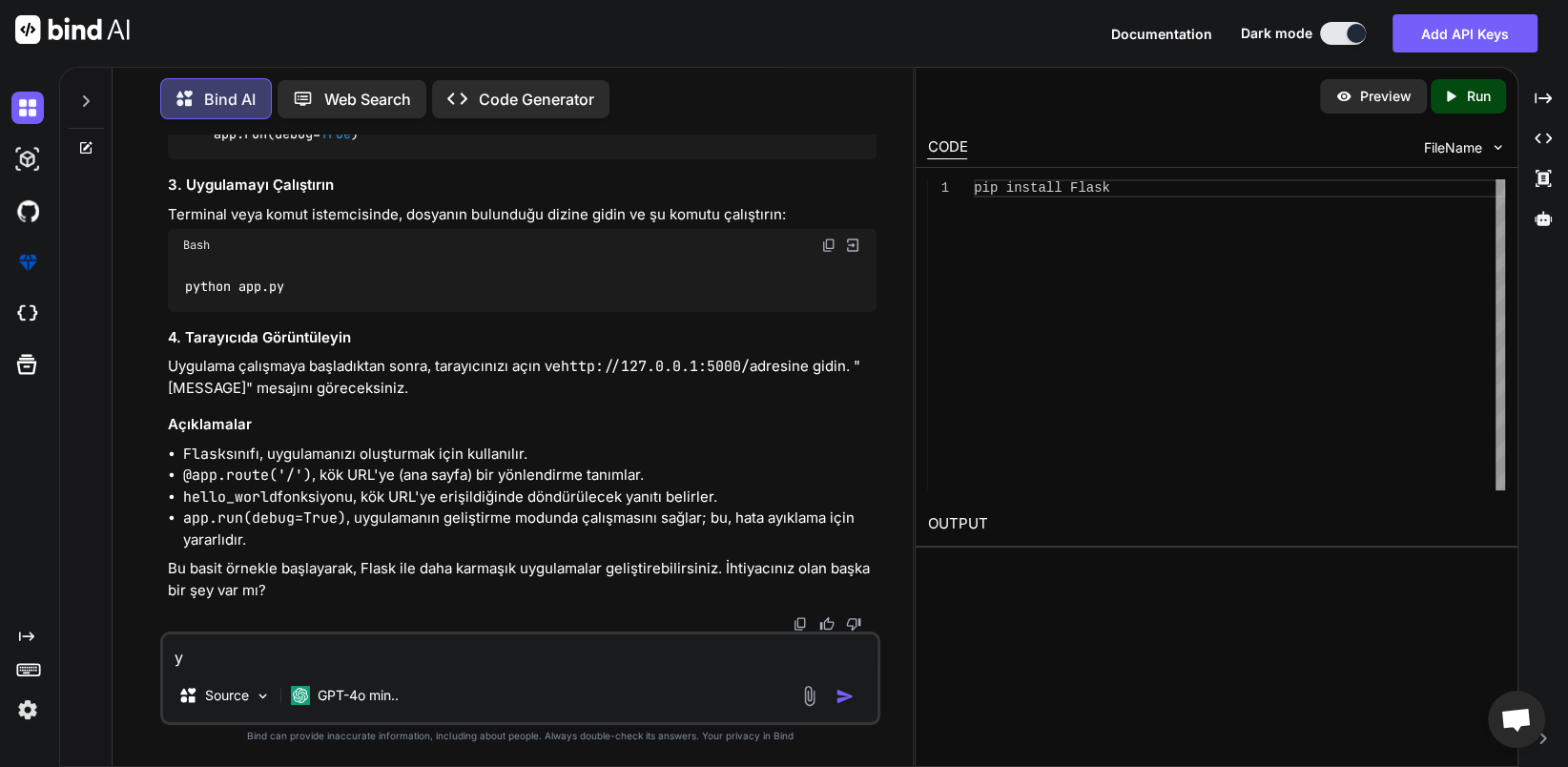 type on "ya" 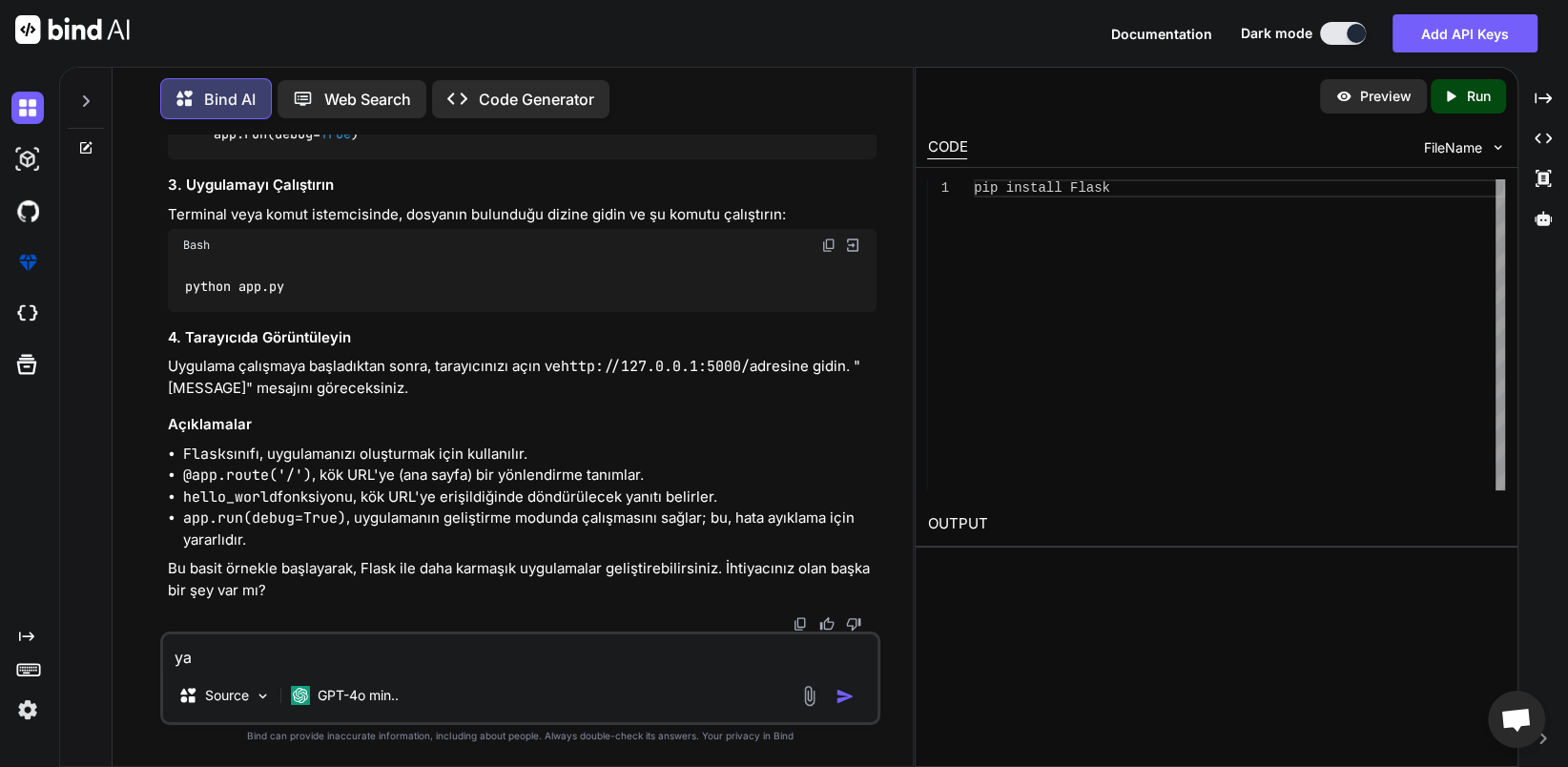 type on "yan" 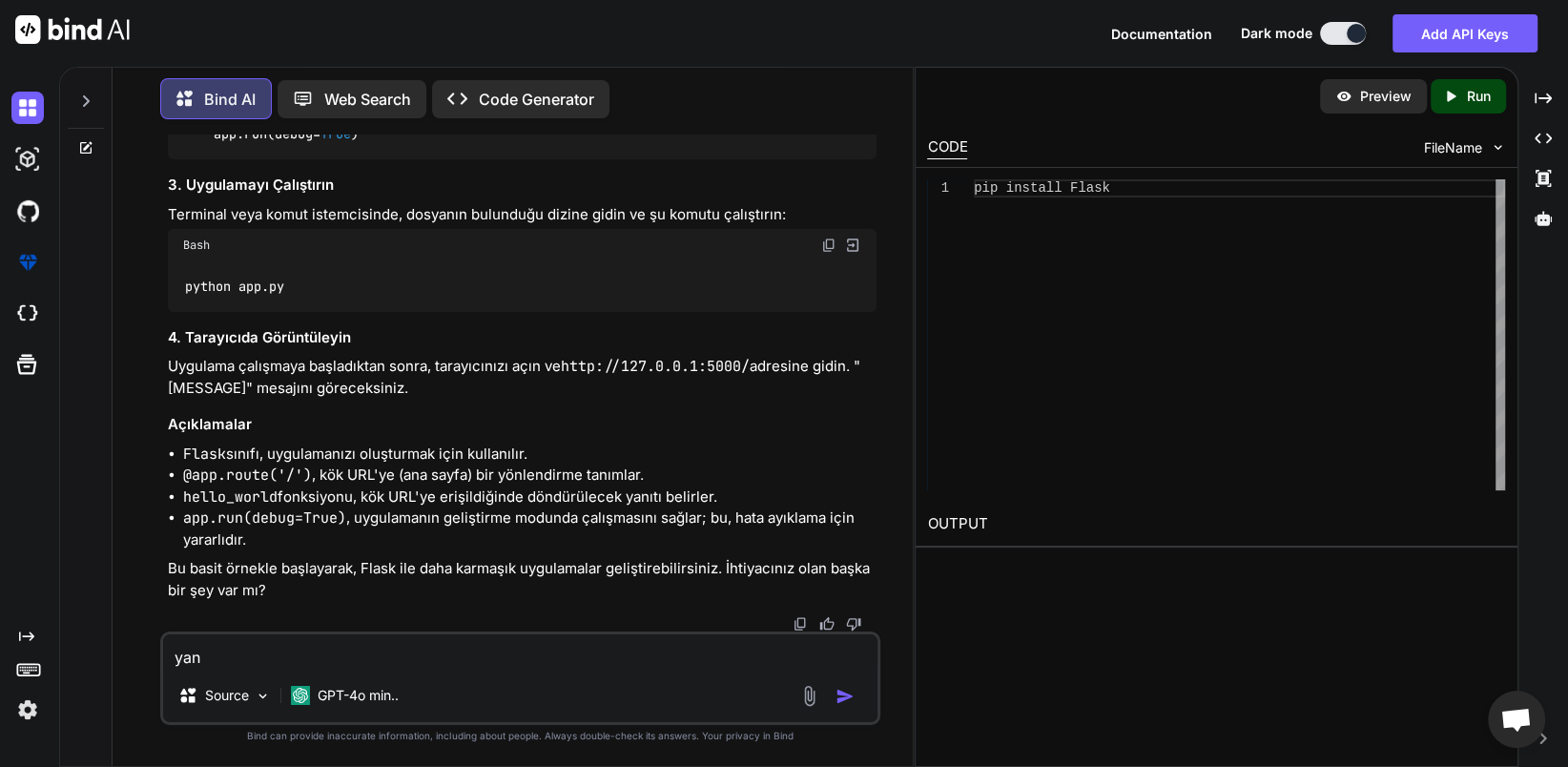 type on "yanl" 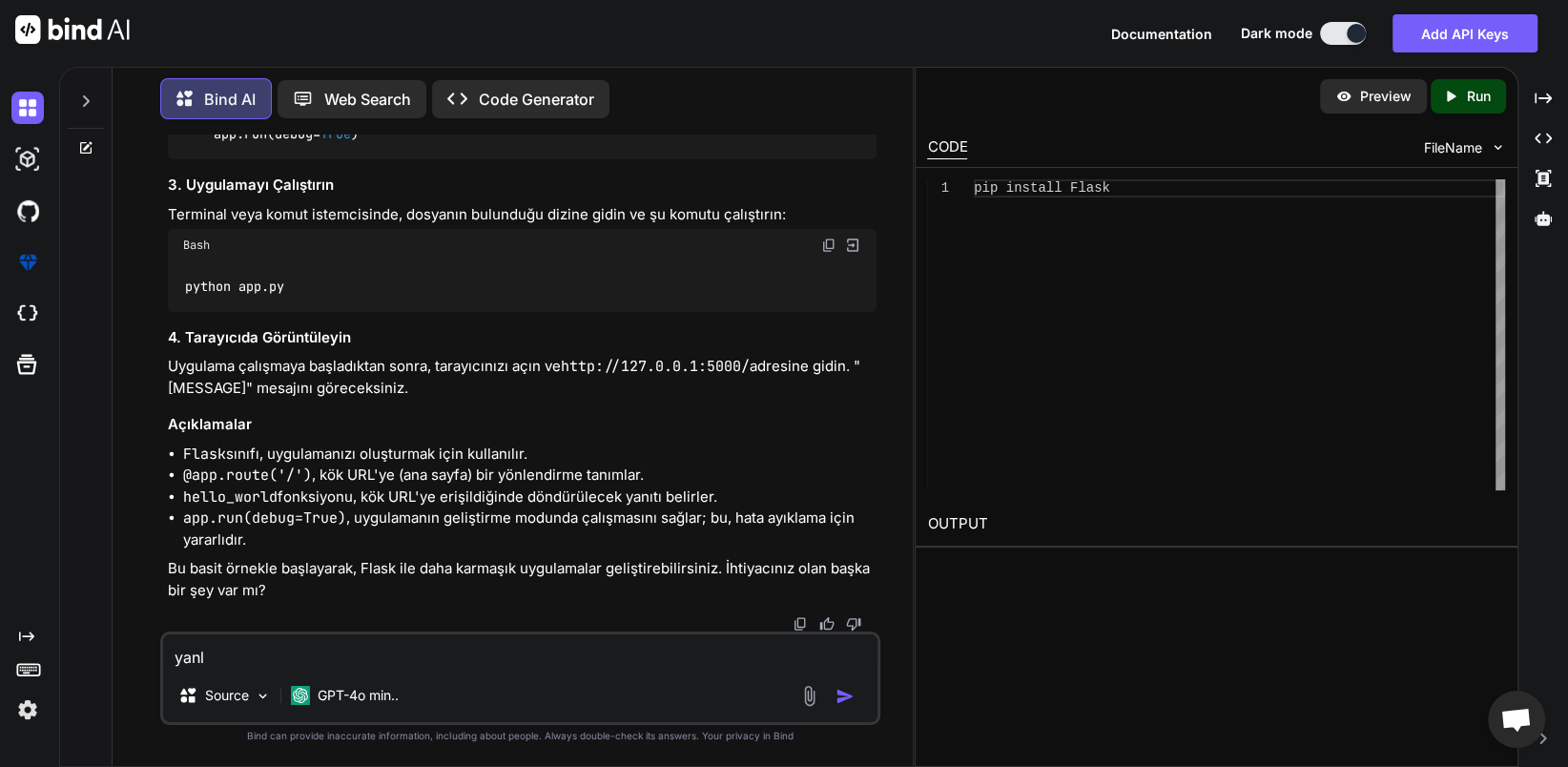 type on "yanlı" 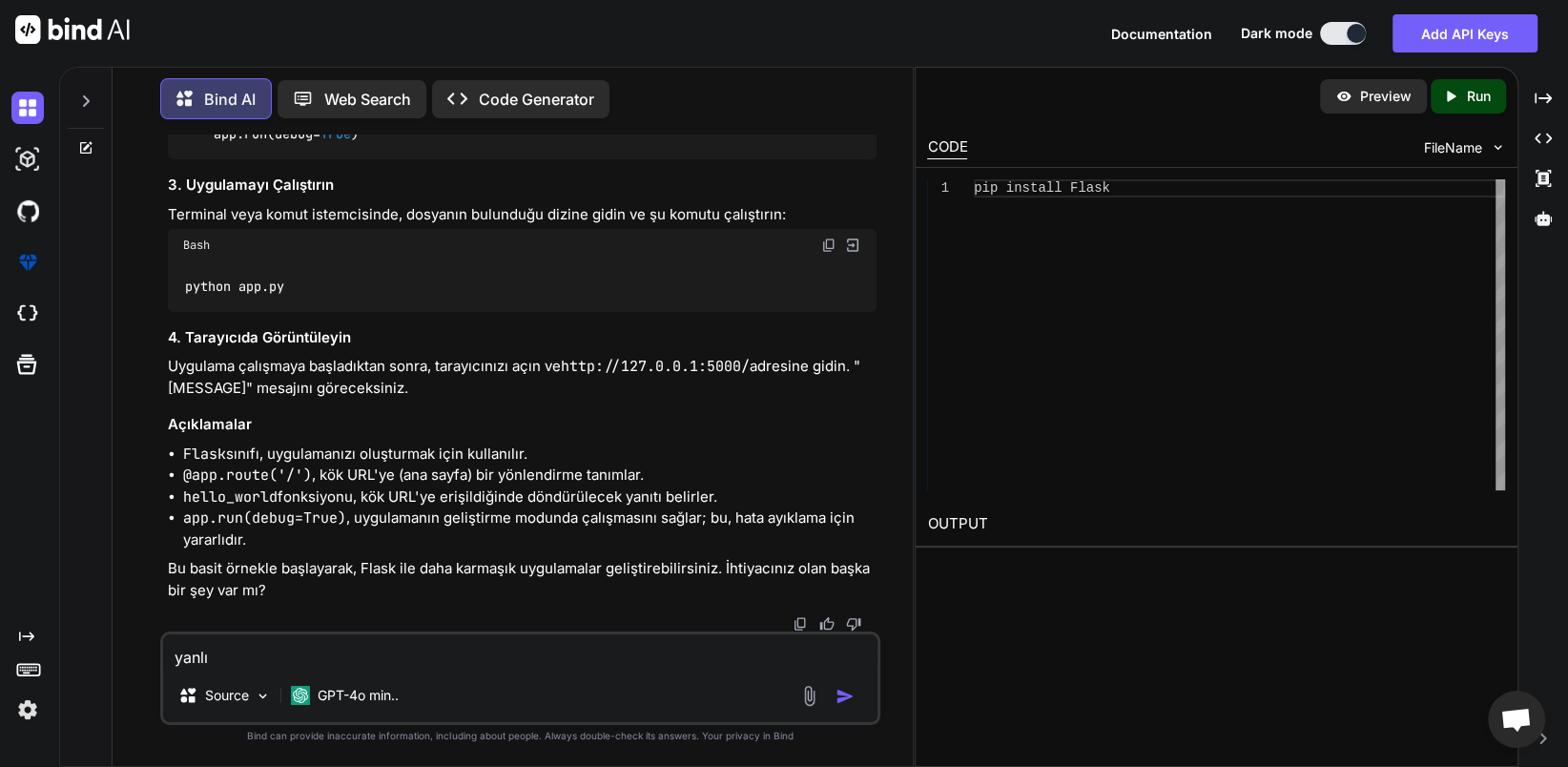 type on "x" 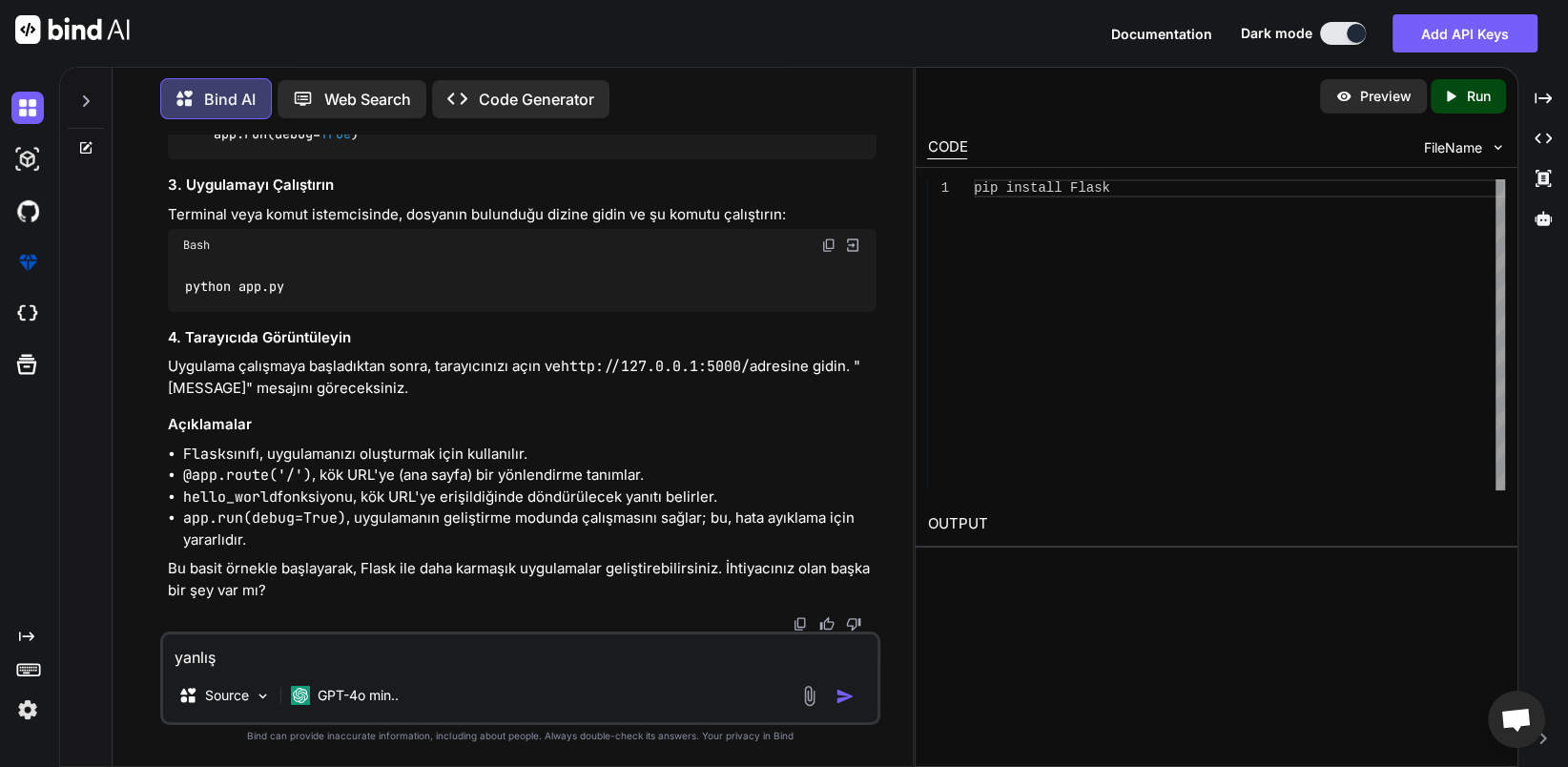 type on "yanlış" 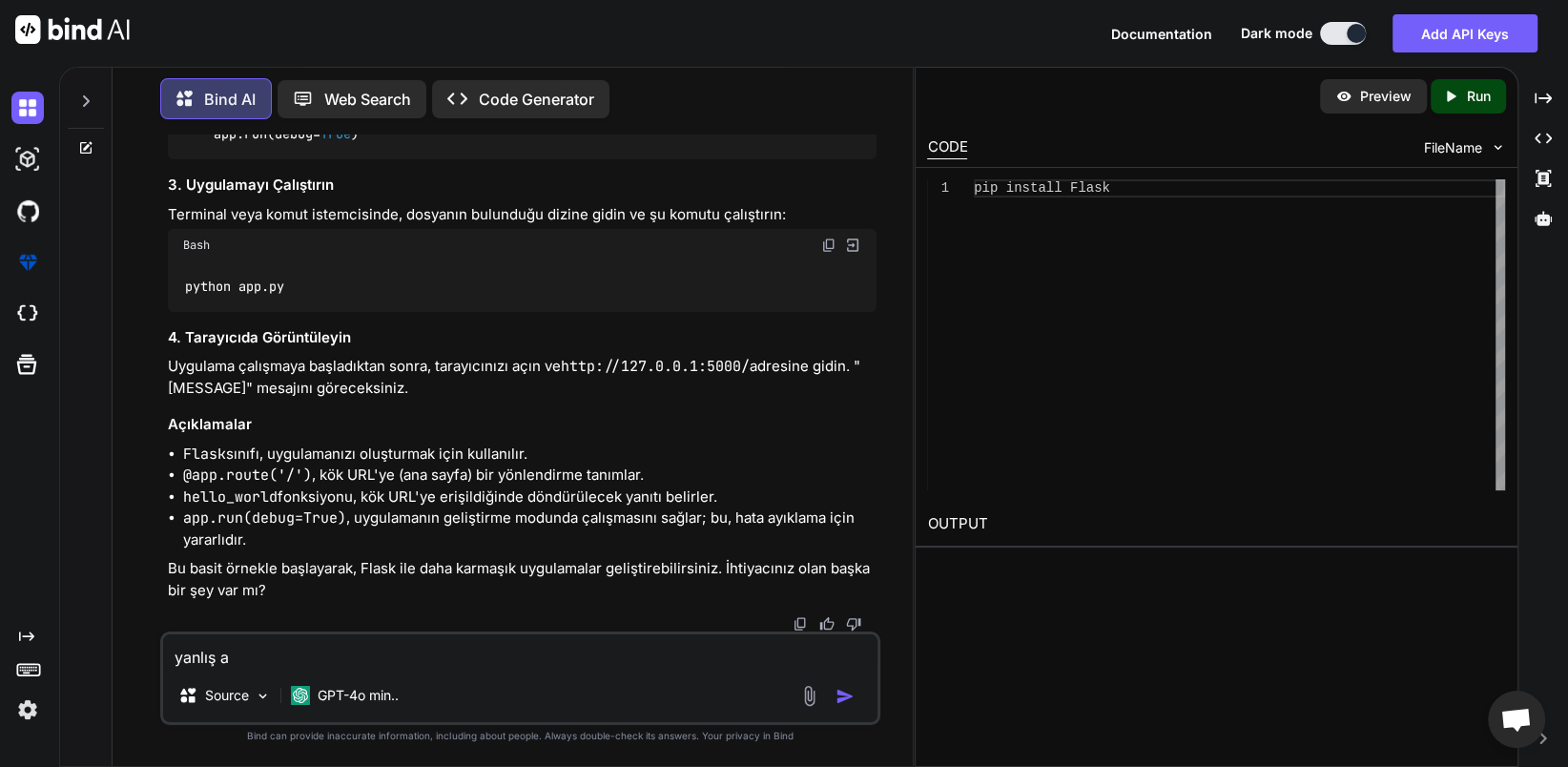type on "yanlış an" 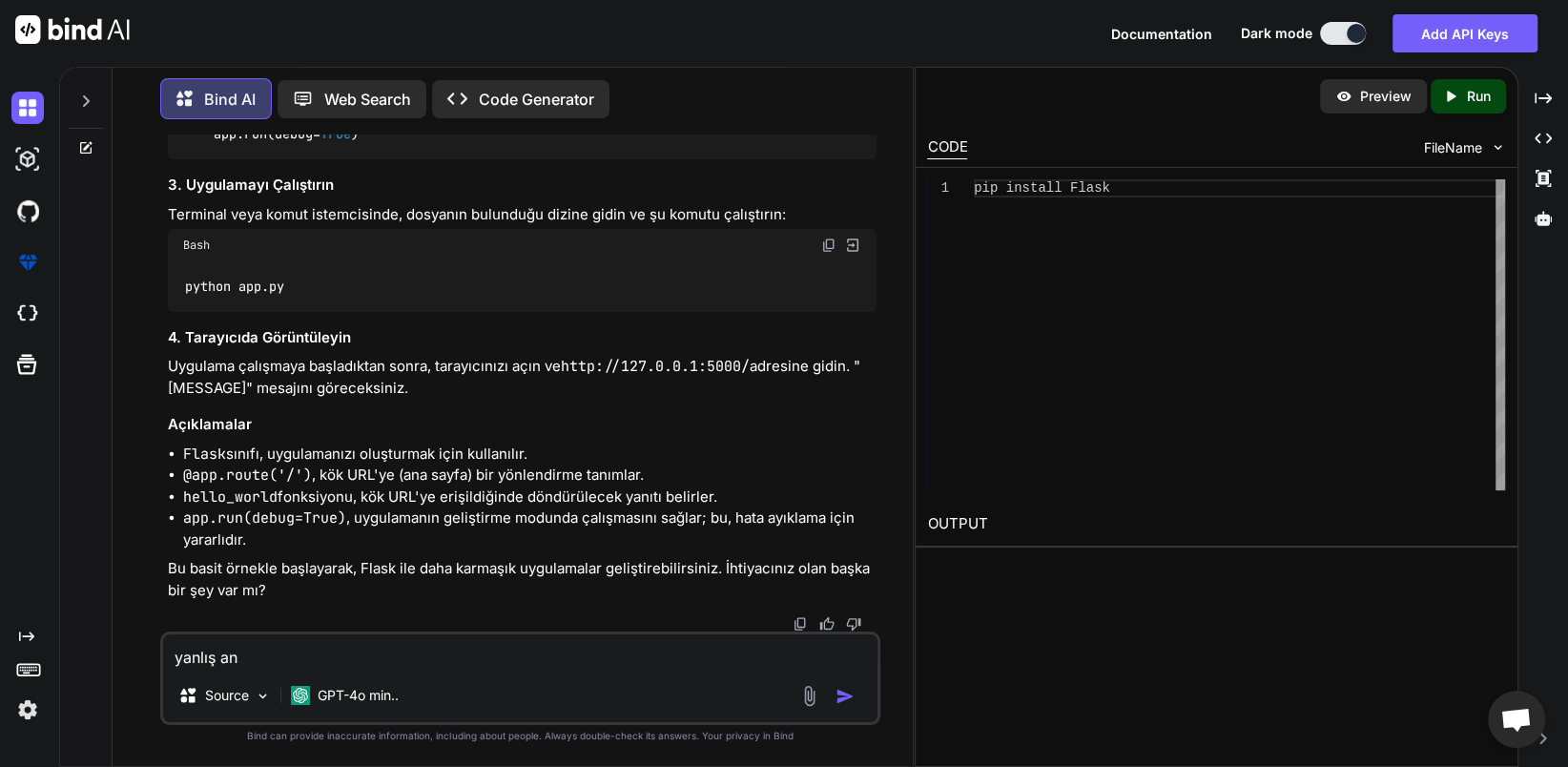 type on "yanlış anl" 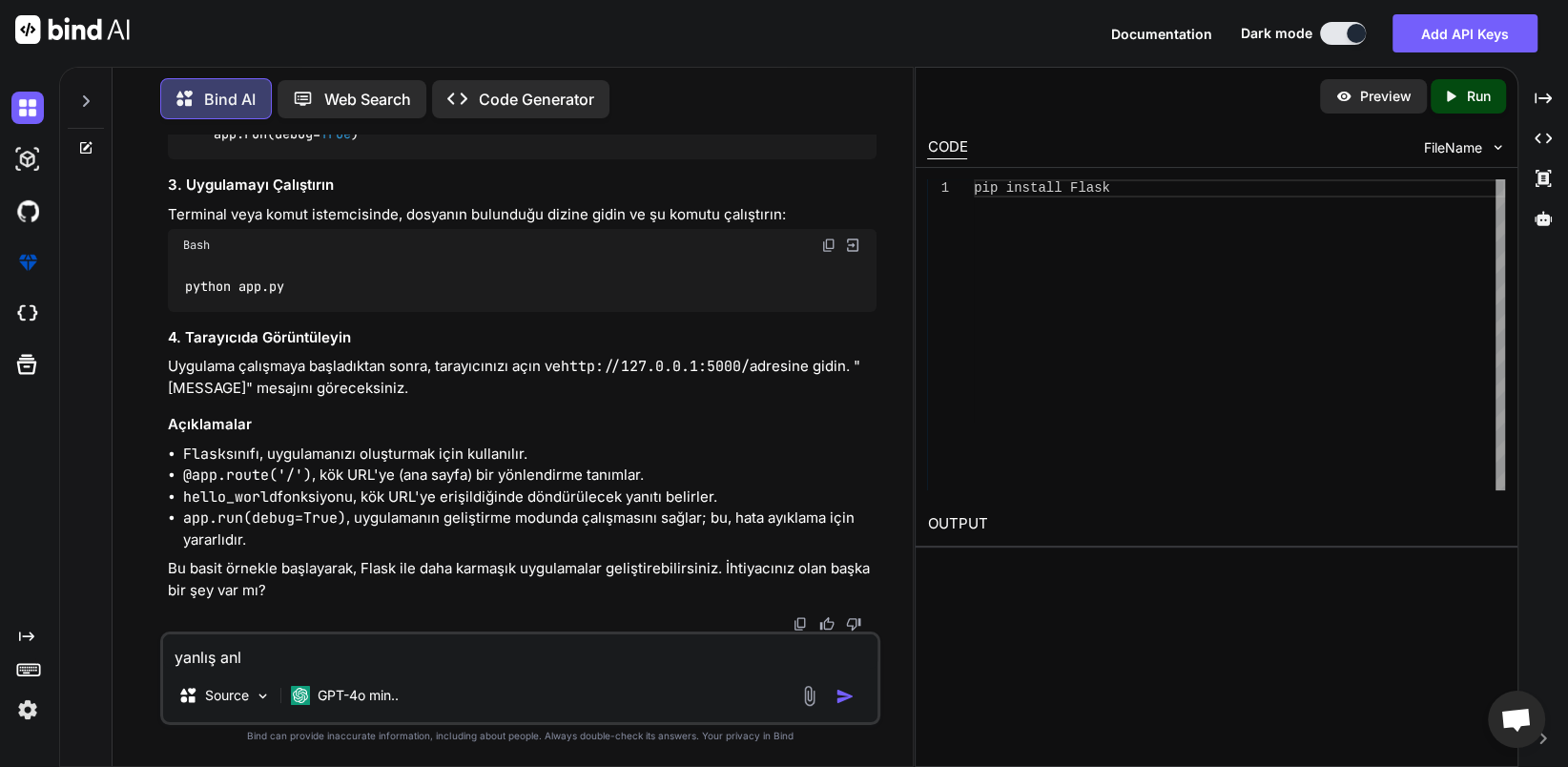 type on "yanlış anla" 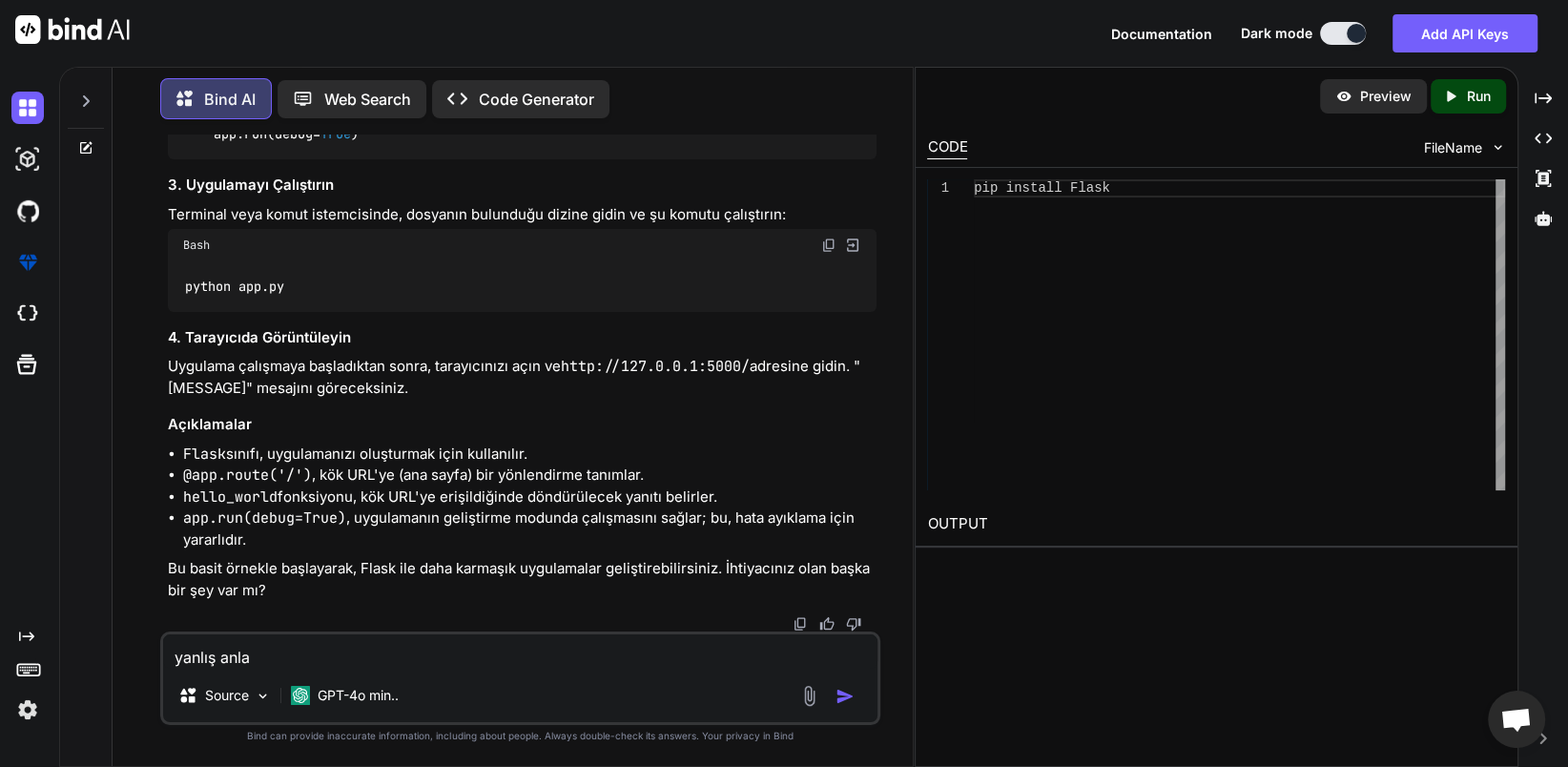 type on "yanlış anlad" 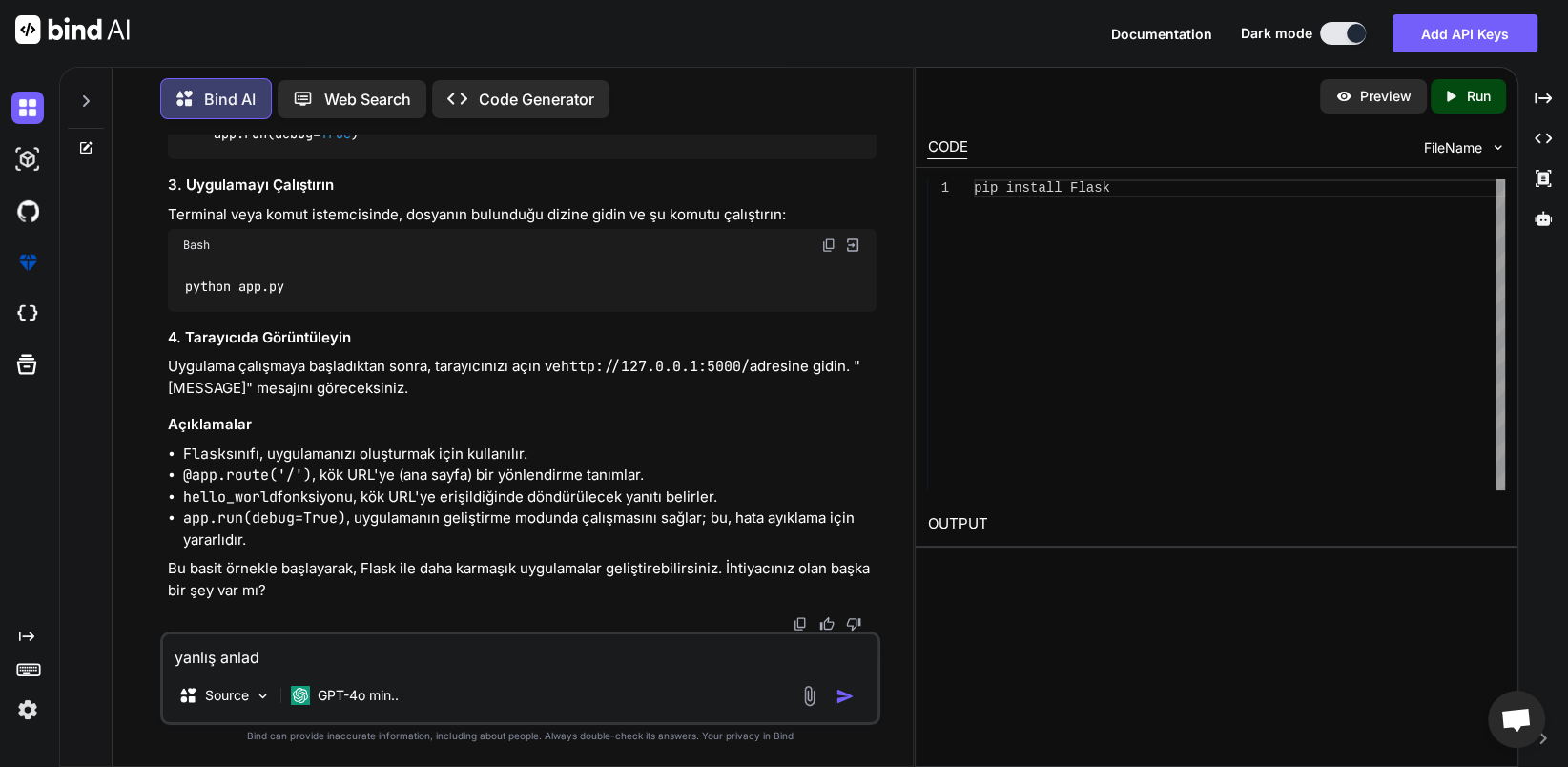 type on "yanlış anladı" 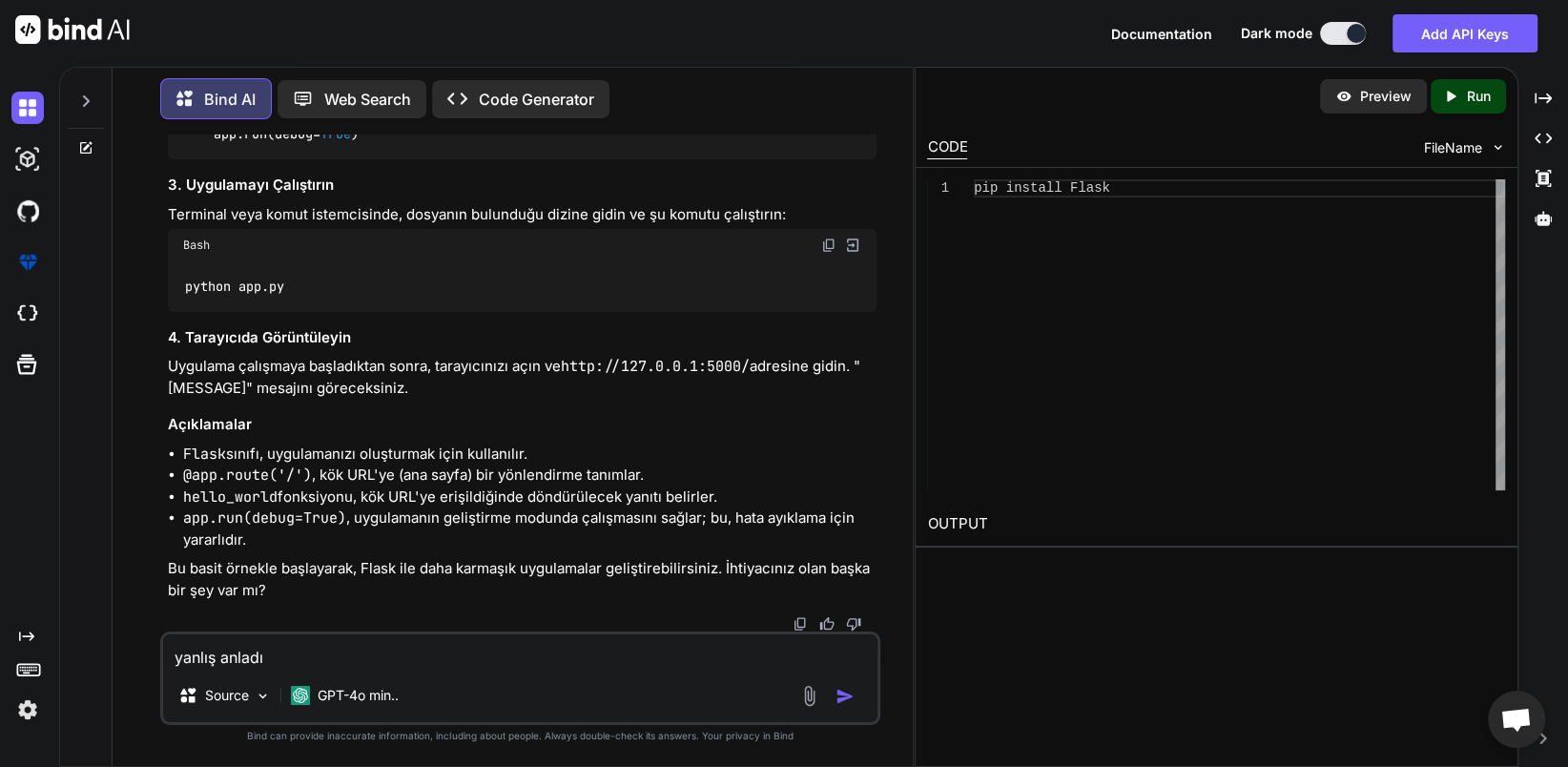 type on "yanlış anladın" 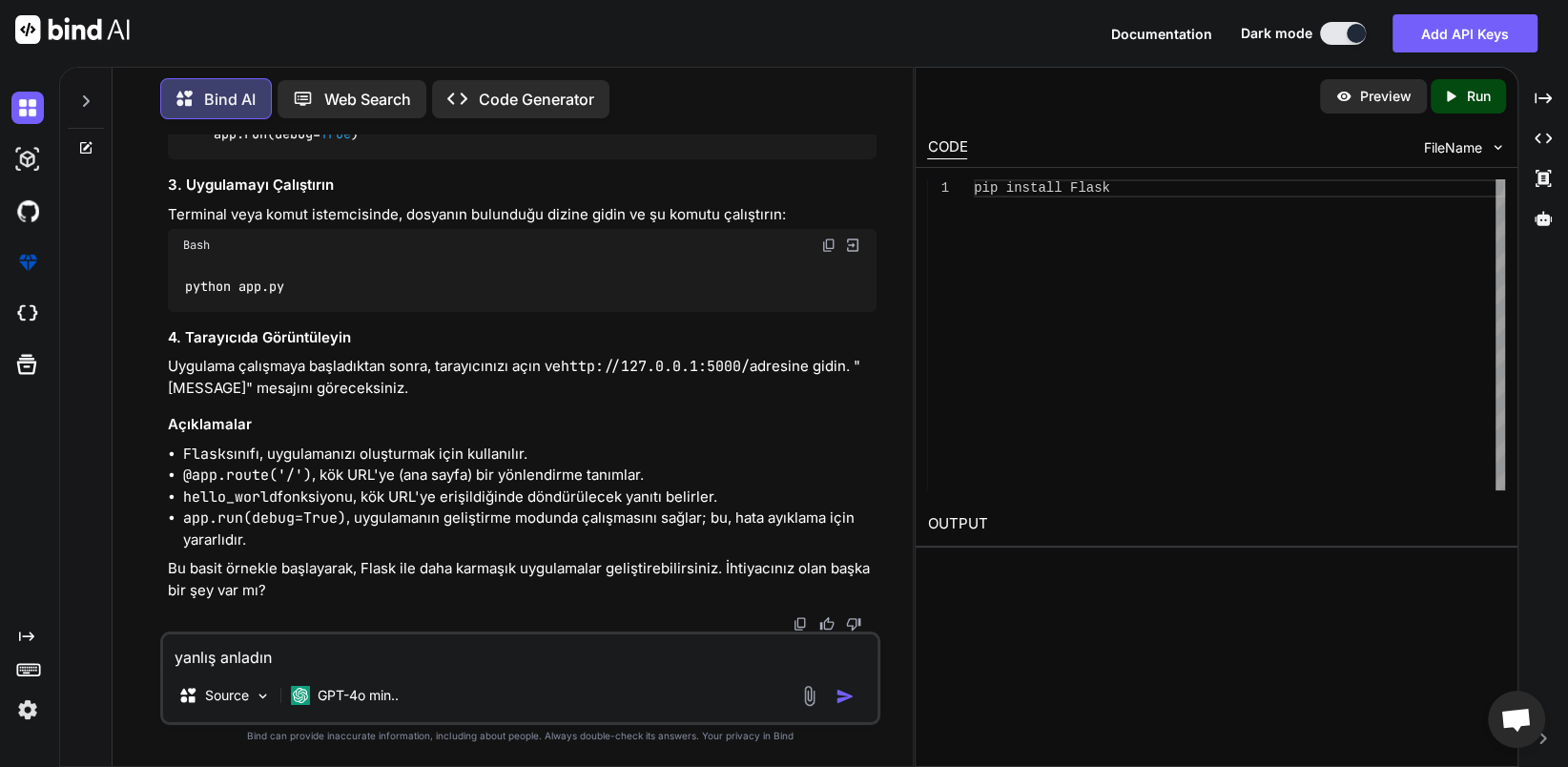 type on "yanlış anladın" 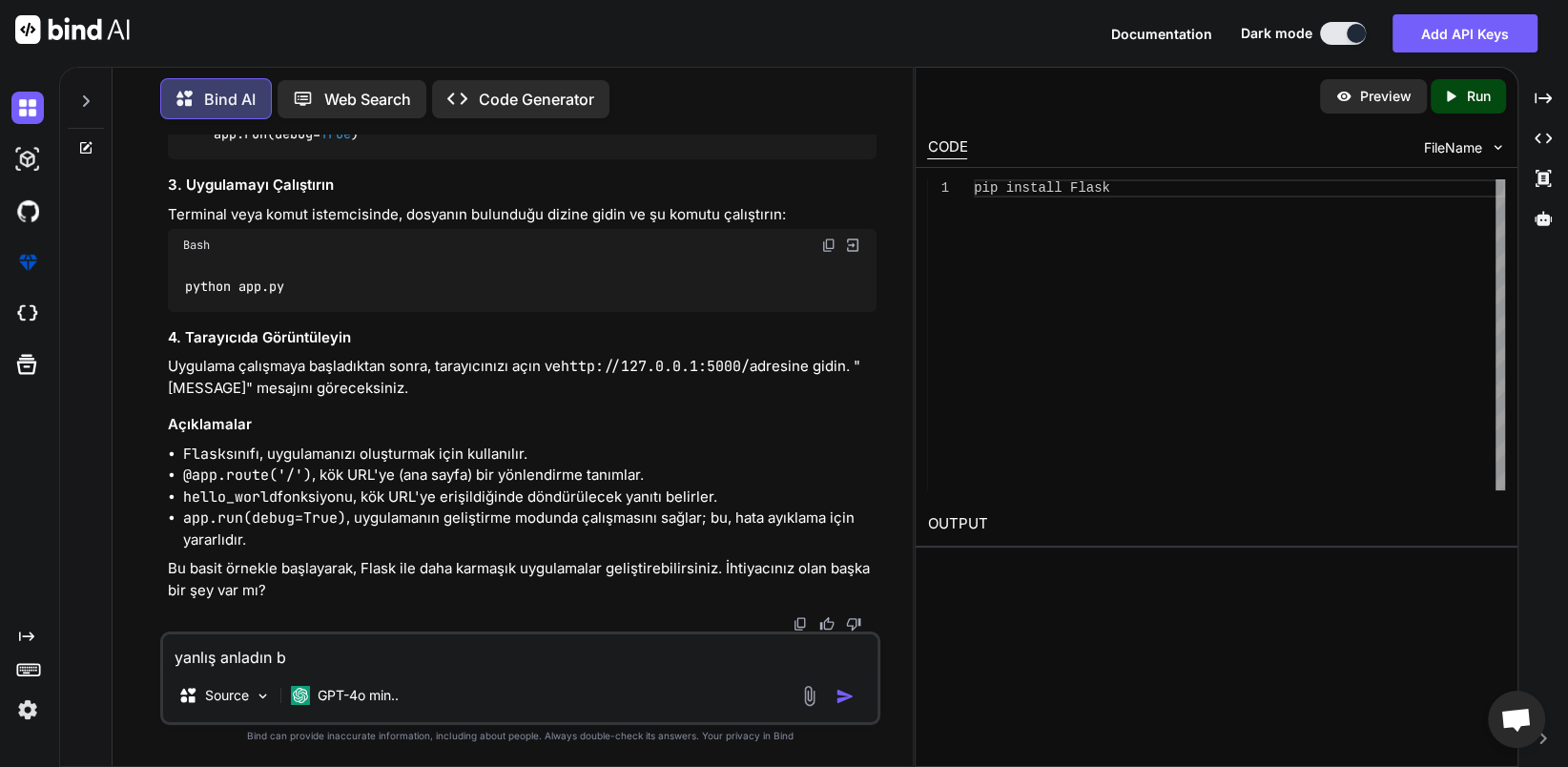 type on "yanlış anladın bi" 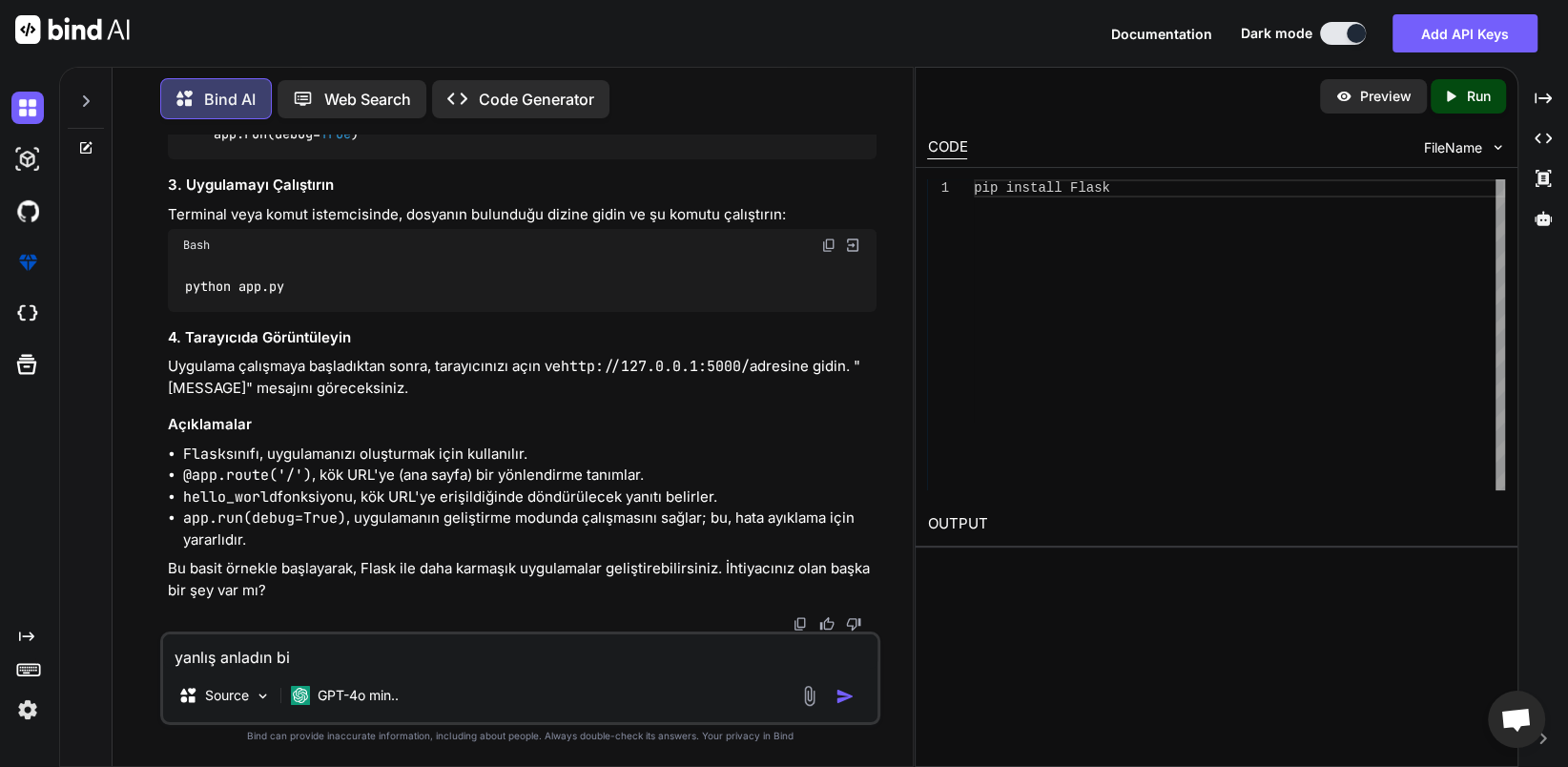 type on "yanlış anladın bin" 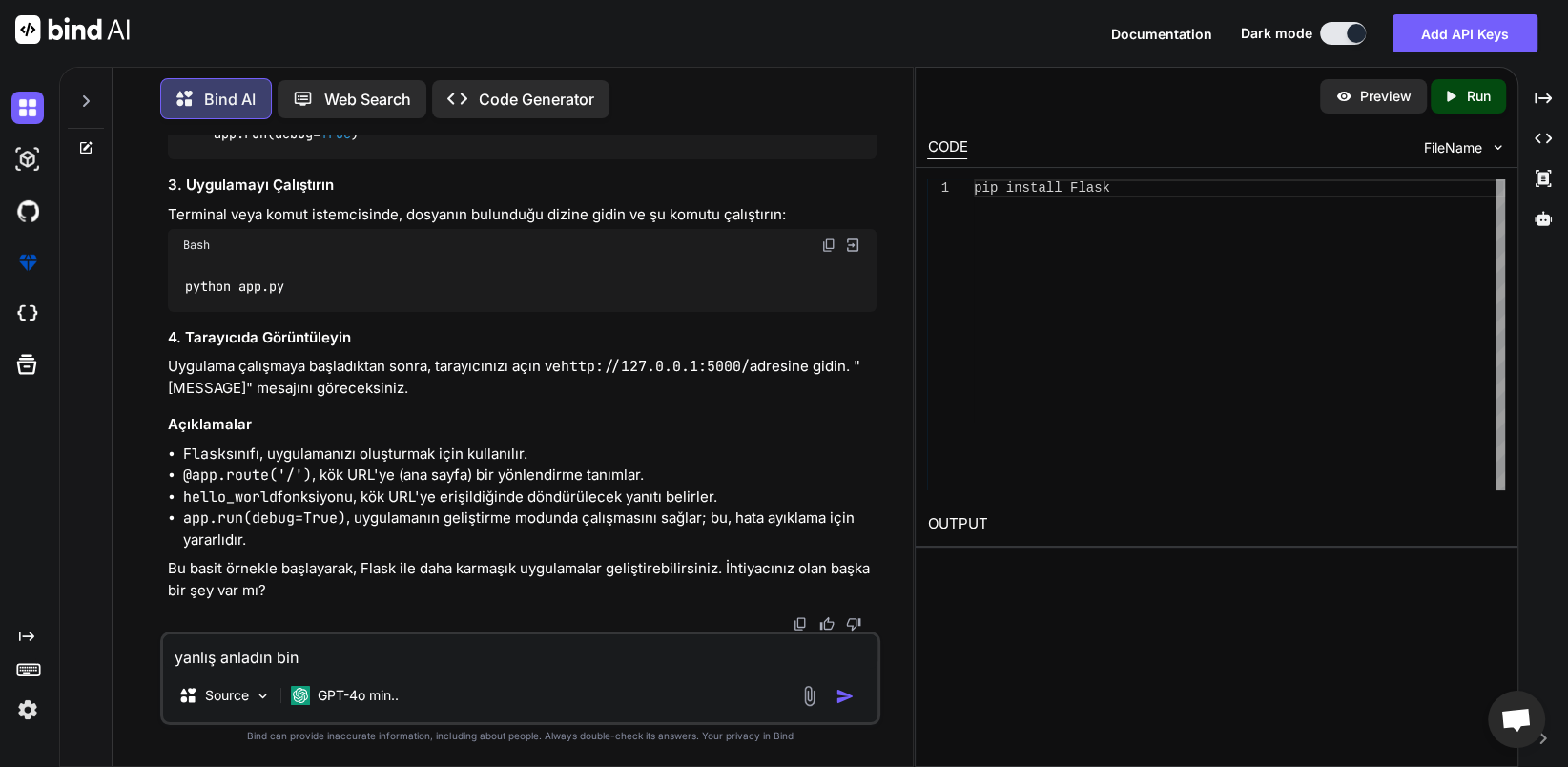 type on "yanlış anladın bina" 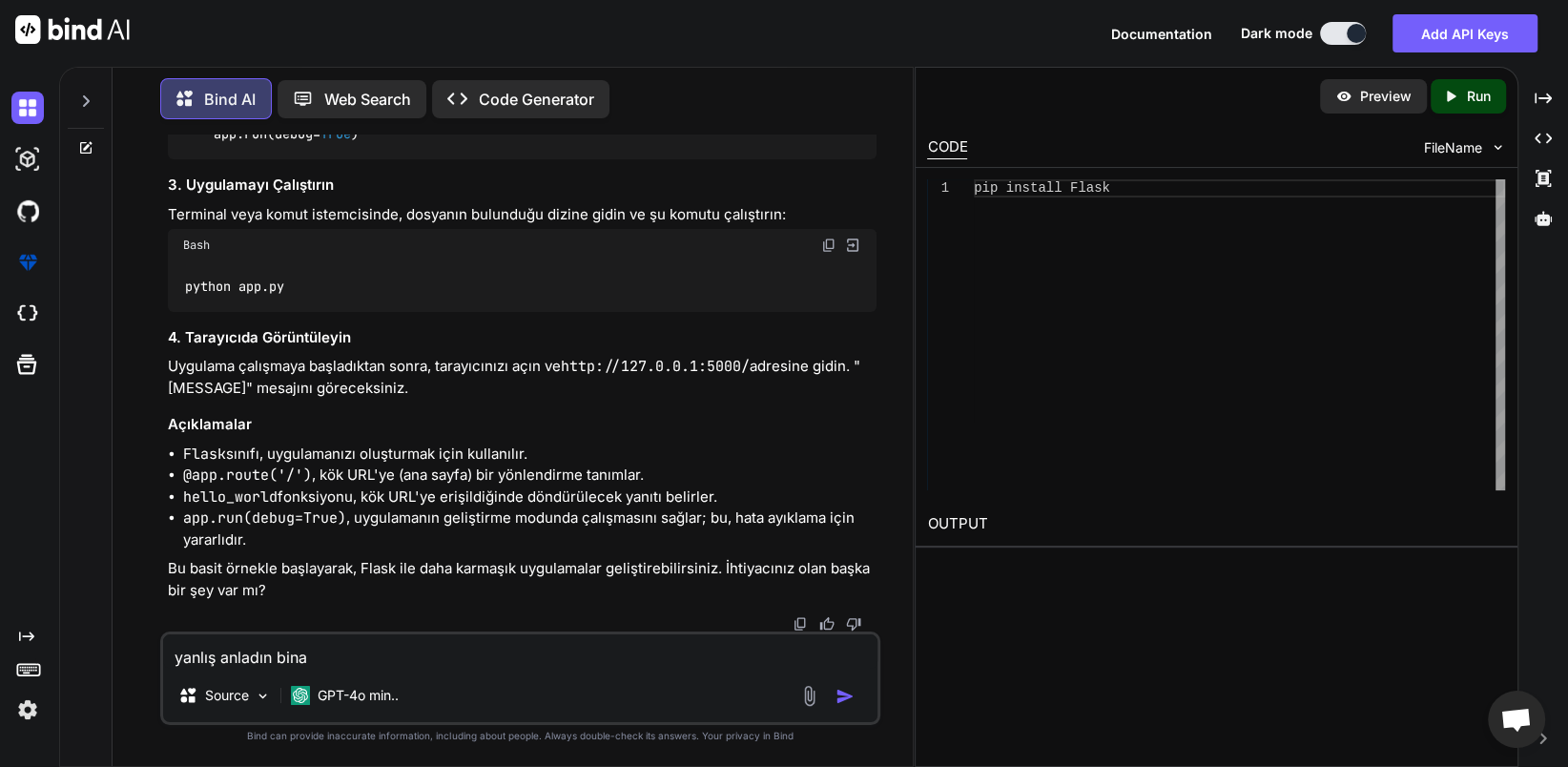 type on "yanlış anladın binan" 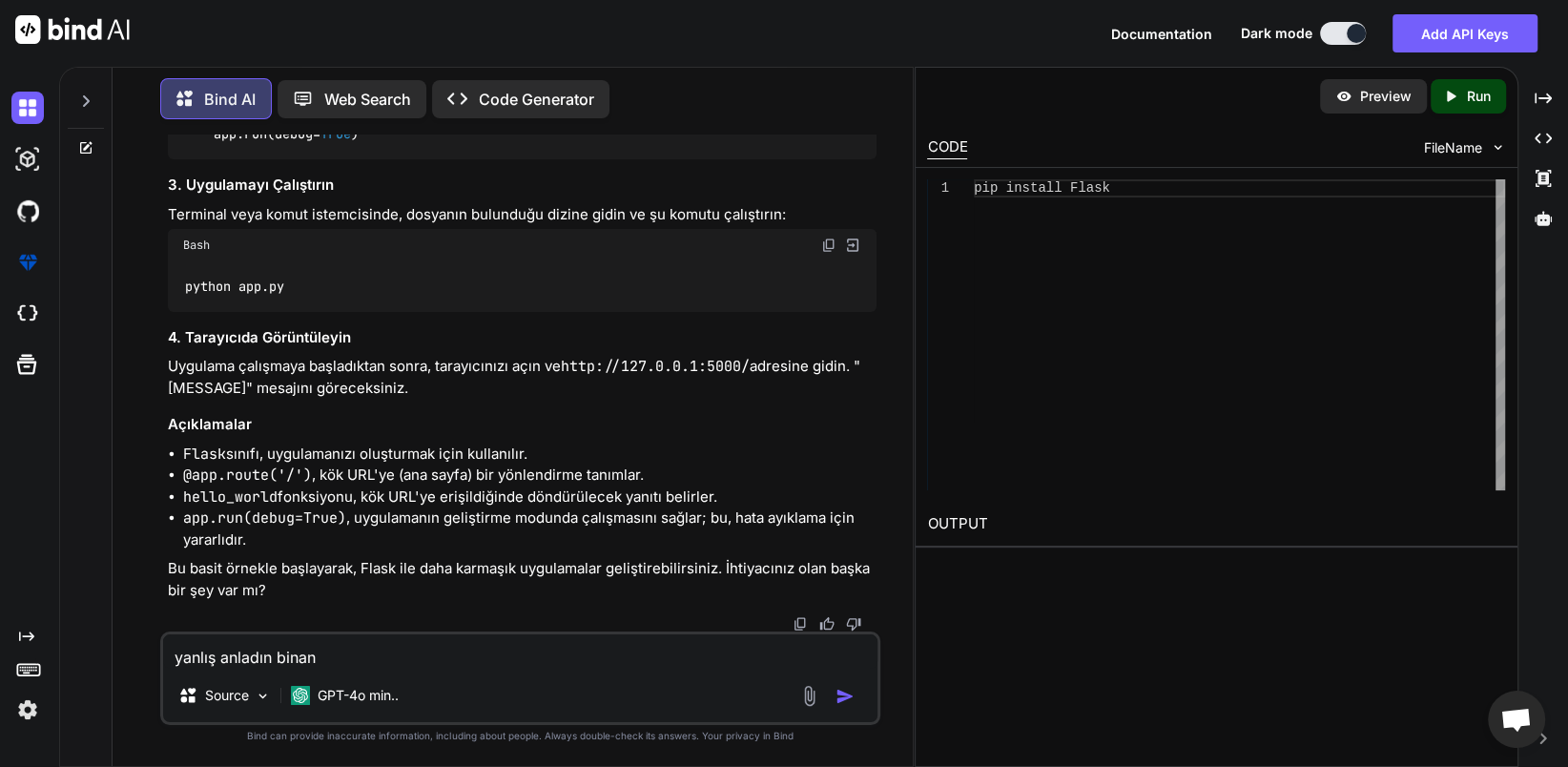 type on "yanlış anladın binanc" 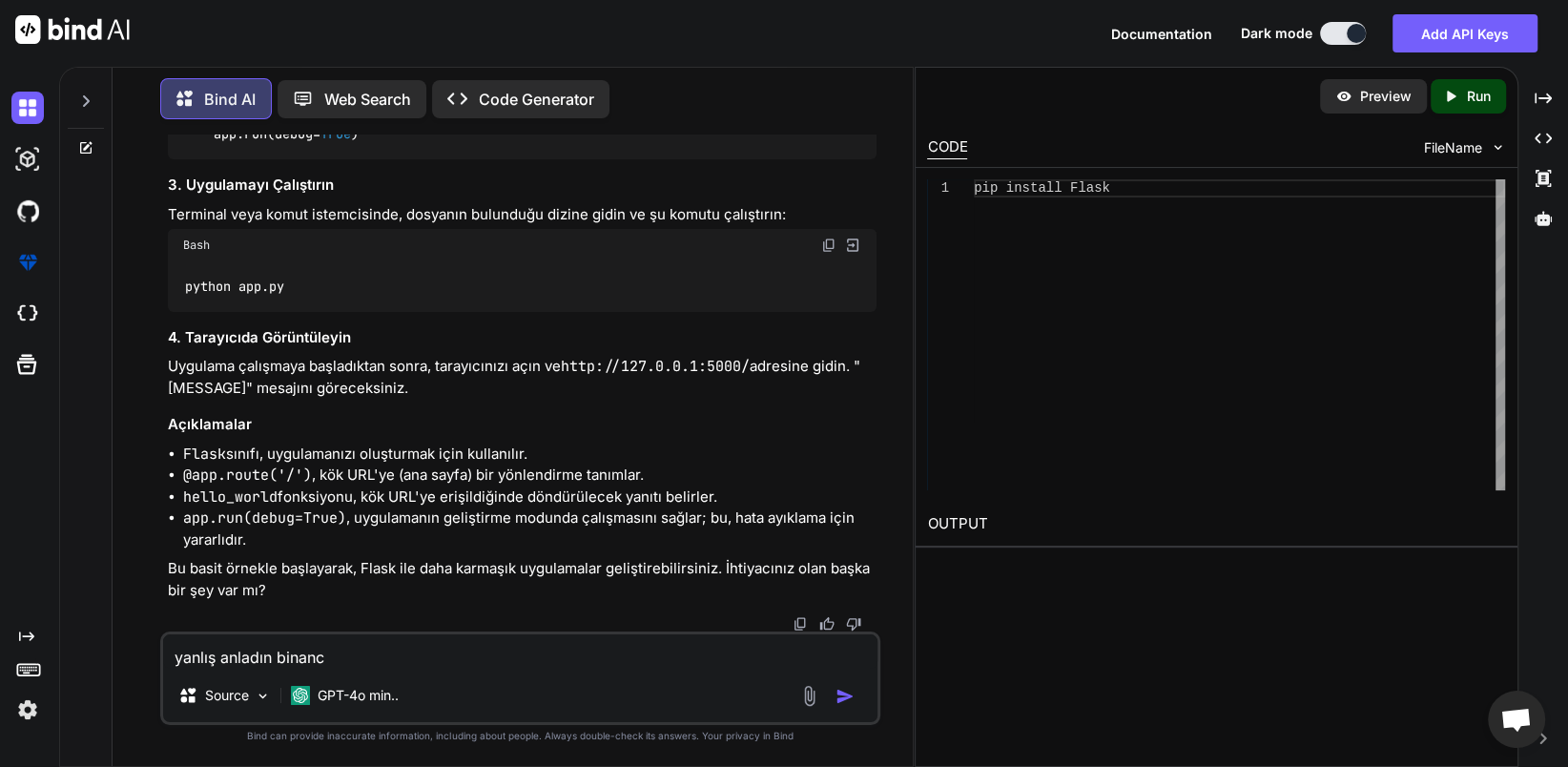 type on "x" 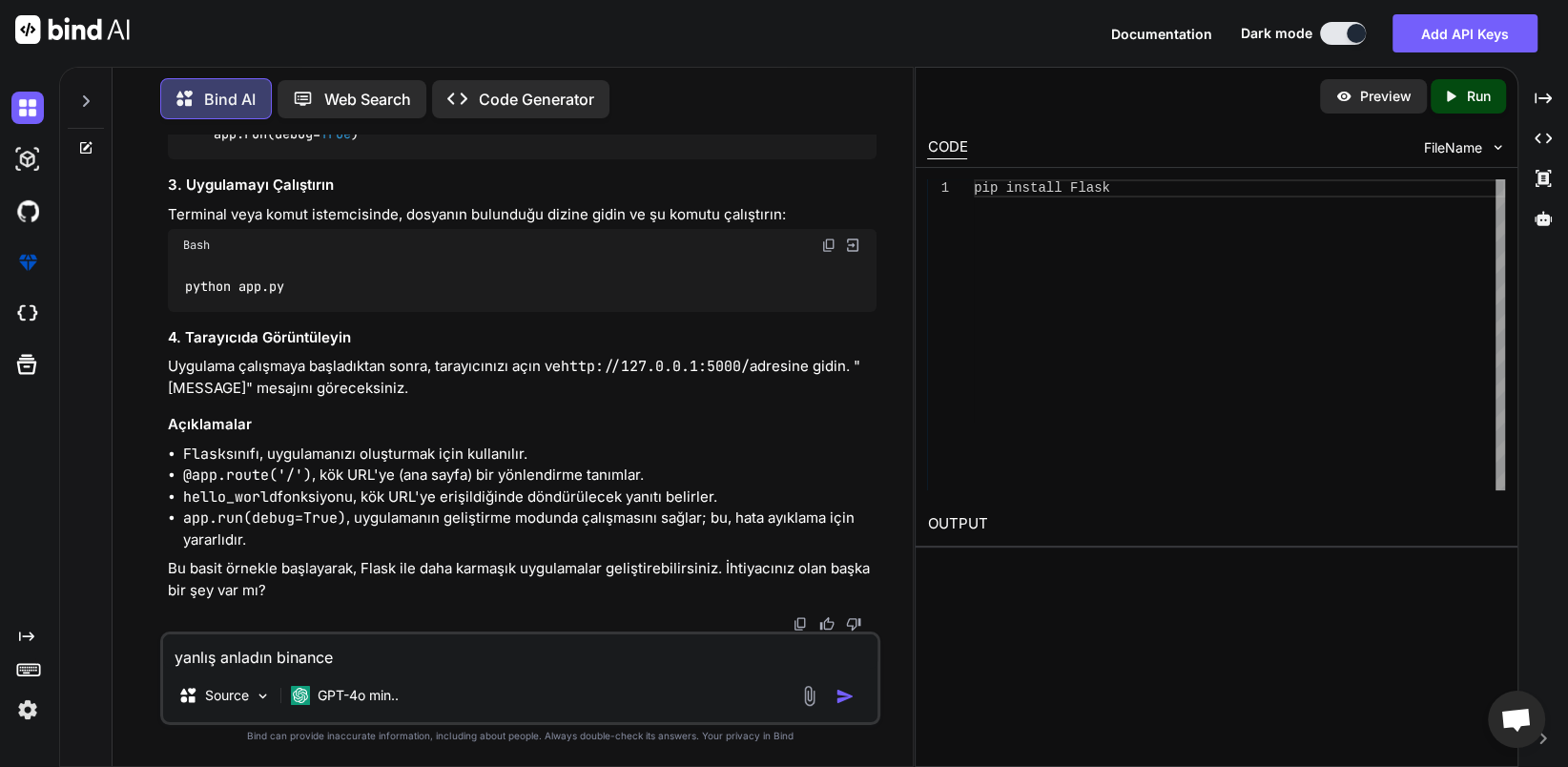 type on "yanlış anladın binanced" 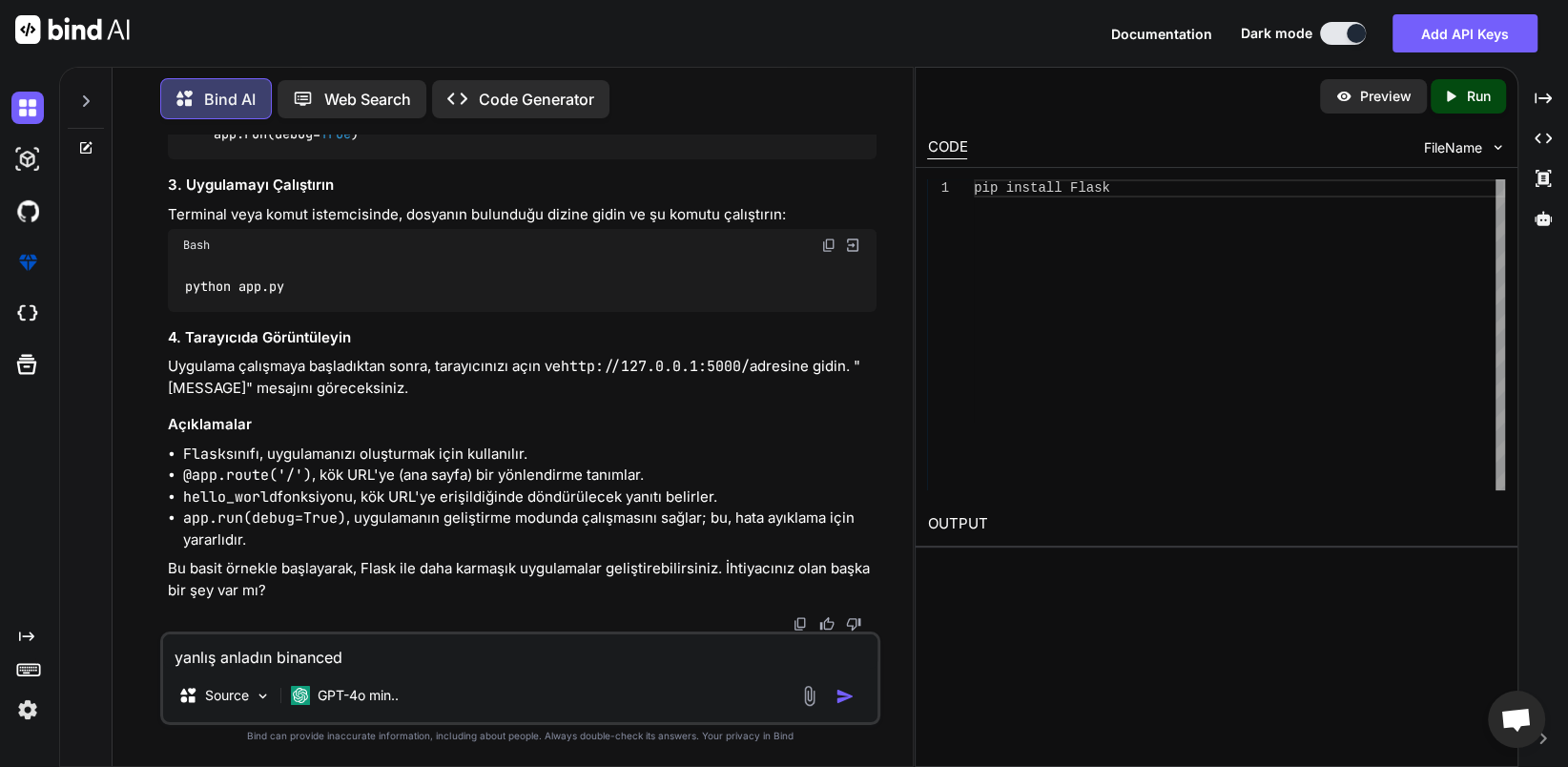 type on "x" 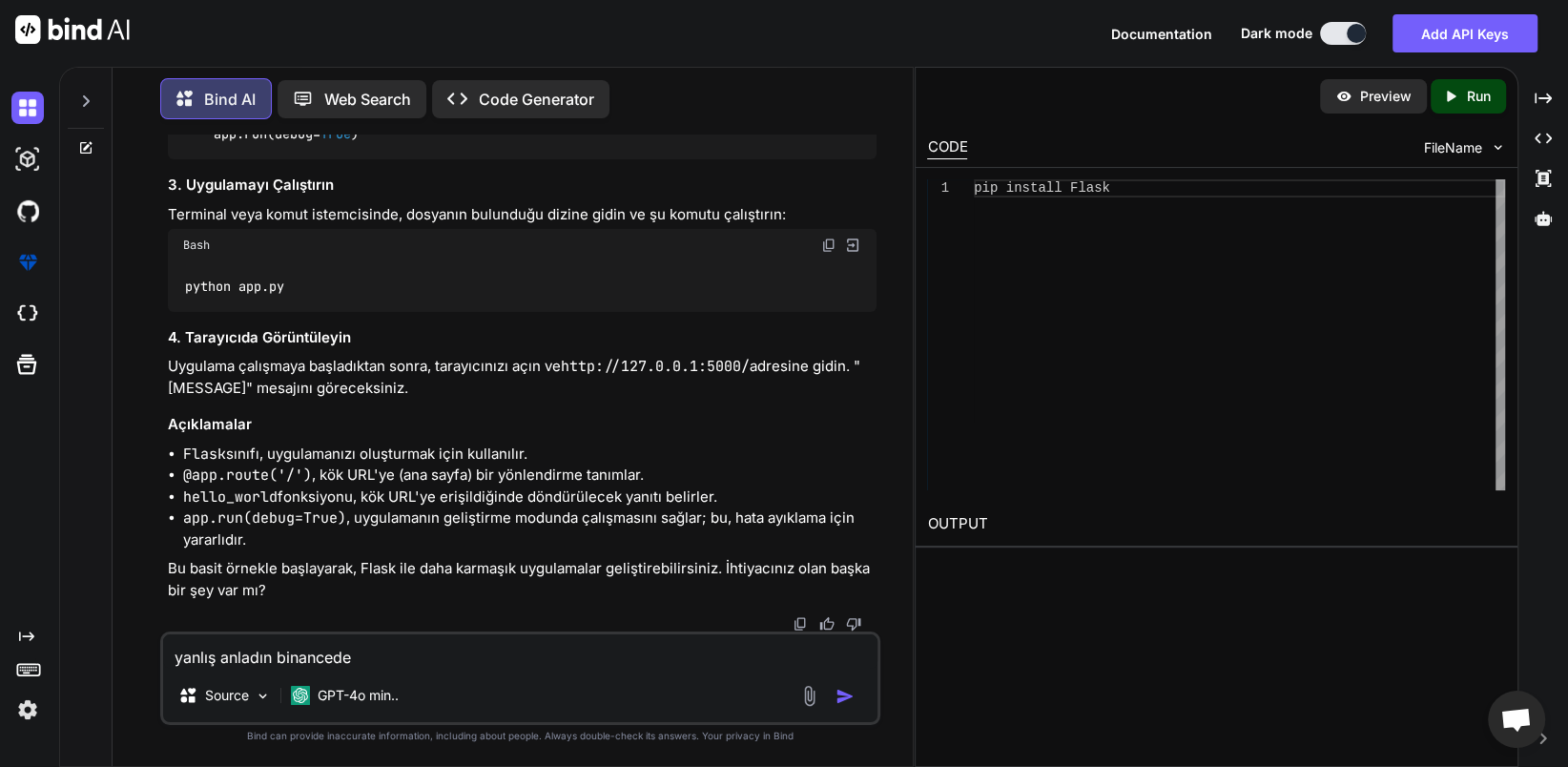 type on "yanlış anladın binanceden" 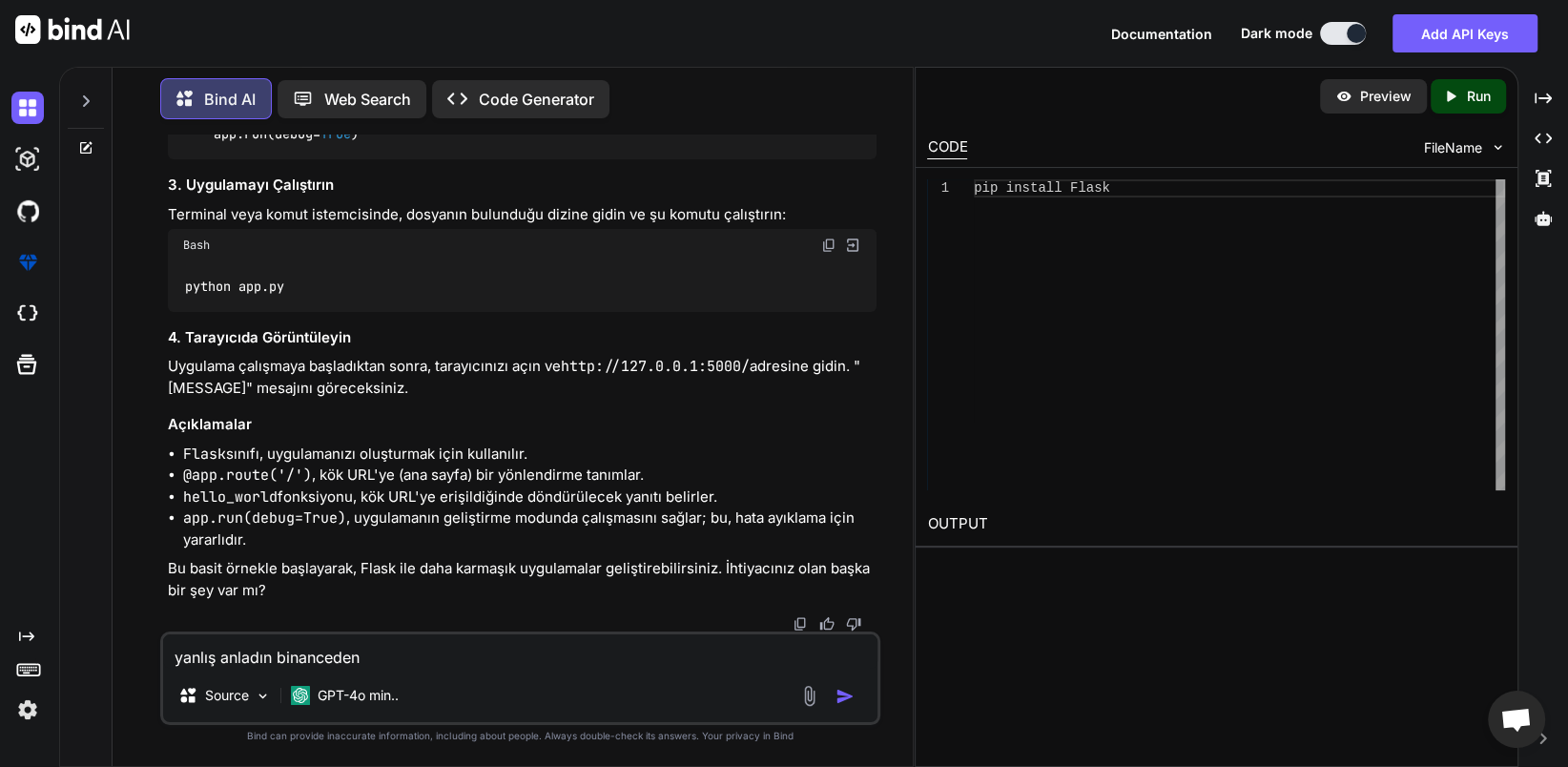 type on "yanlış anladın binanceden" 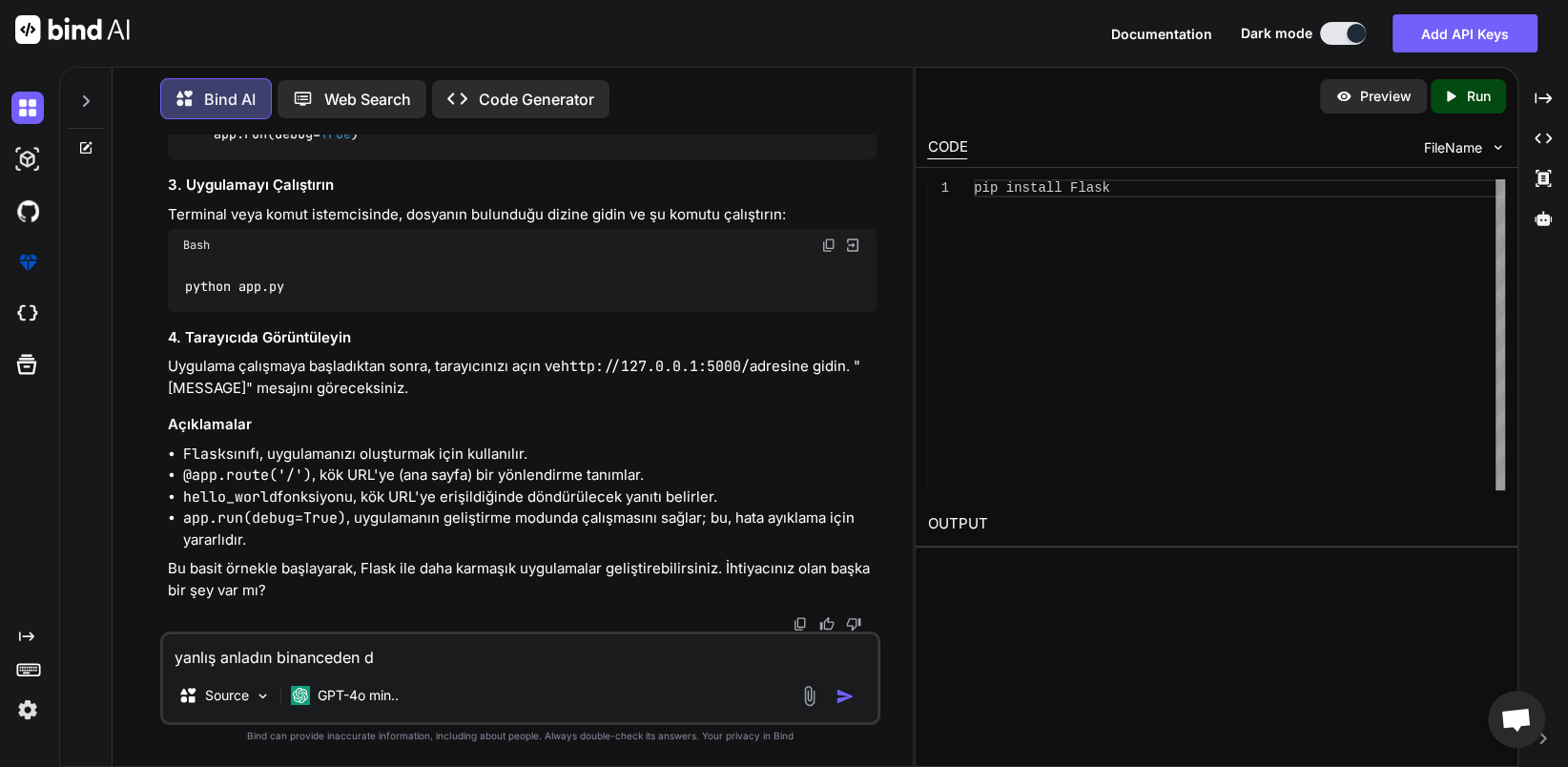 type on "yanlış anladın binanceden do" 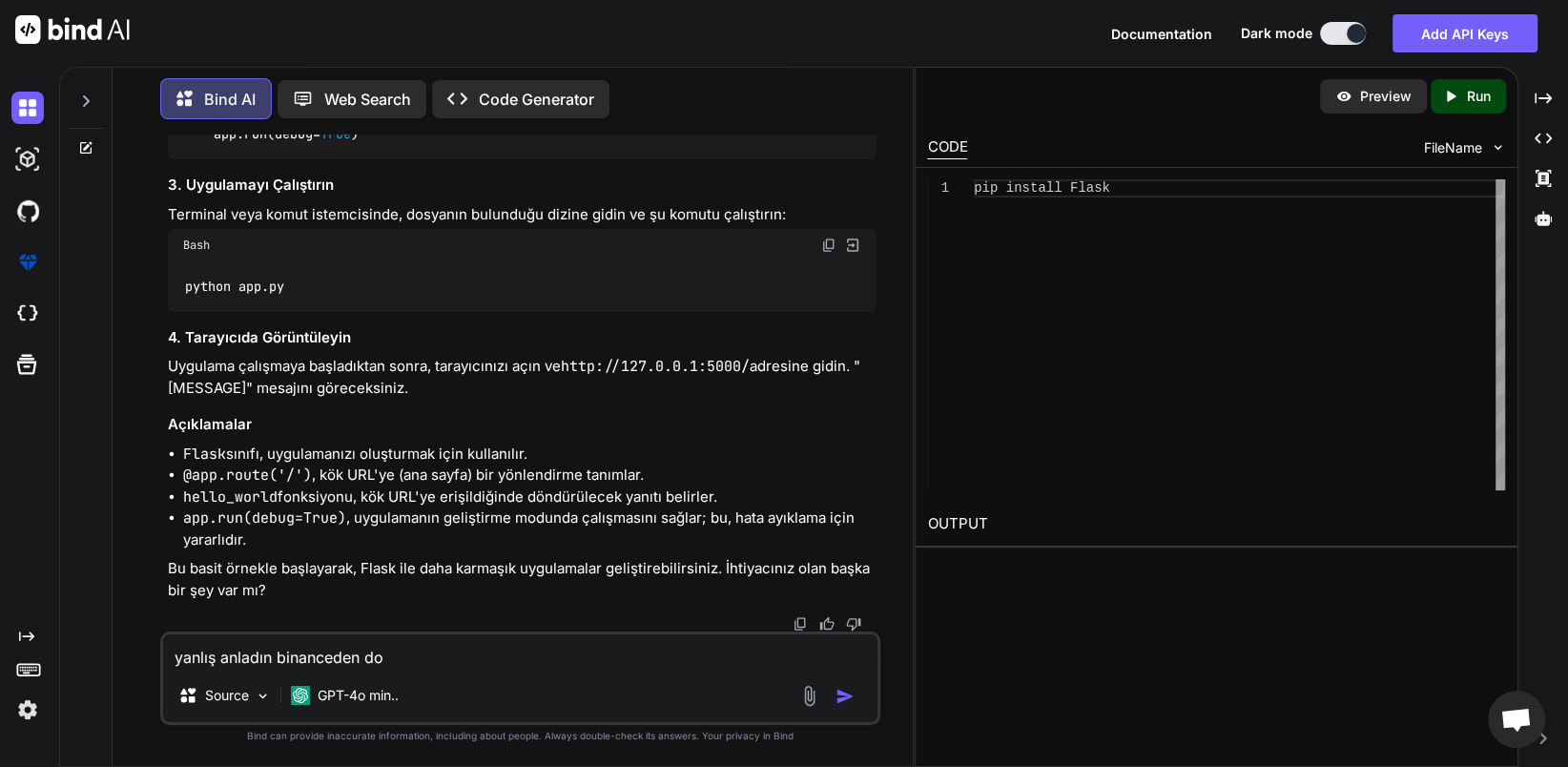 type on "yanlış anladın binanceden dob" 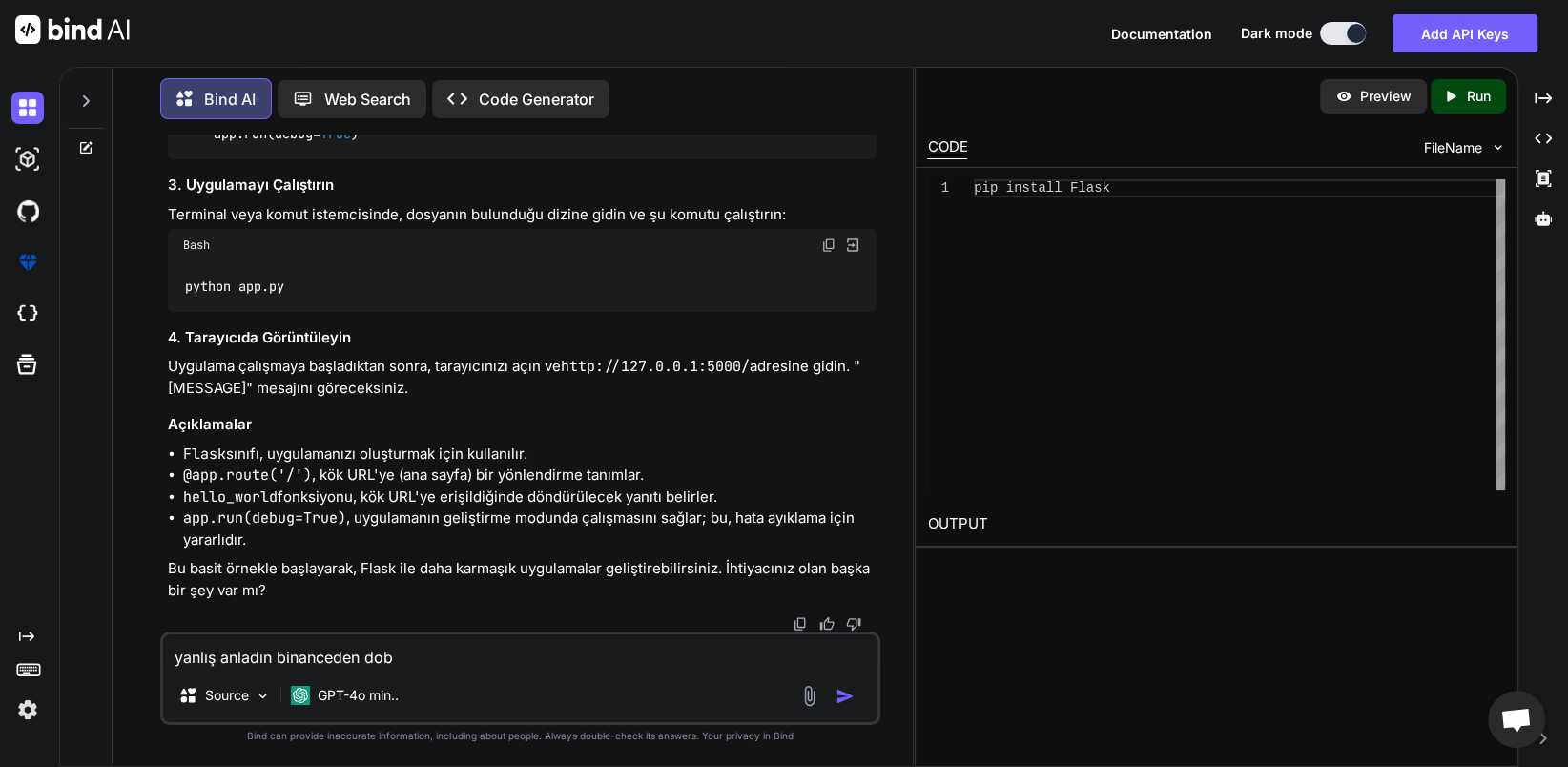 type on "yanlış anladın binanceden do" 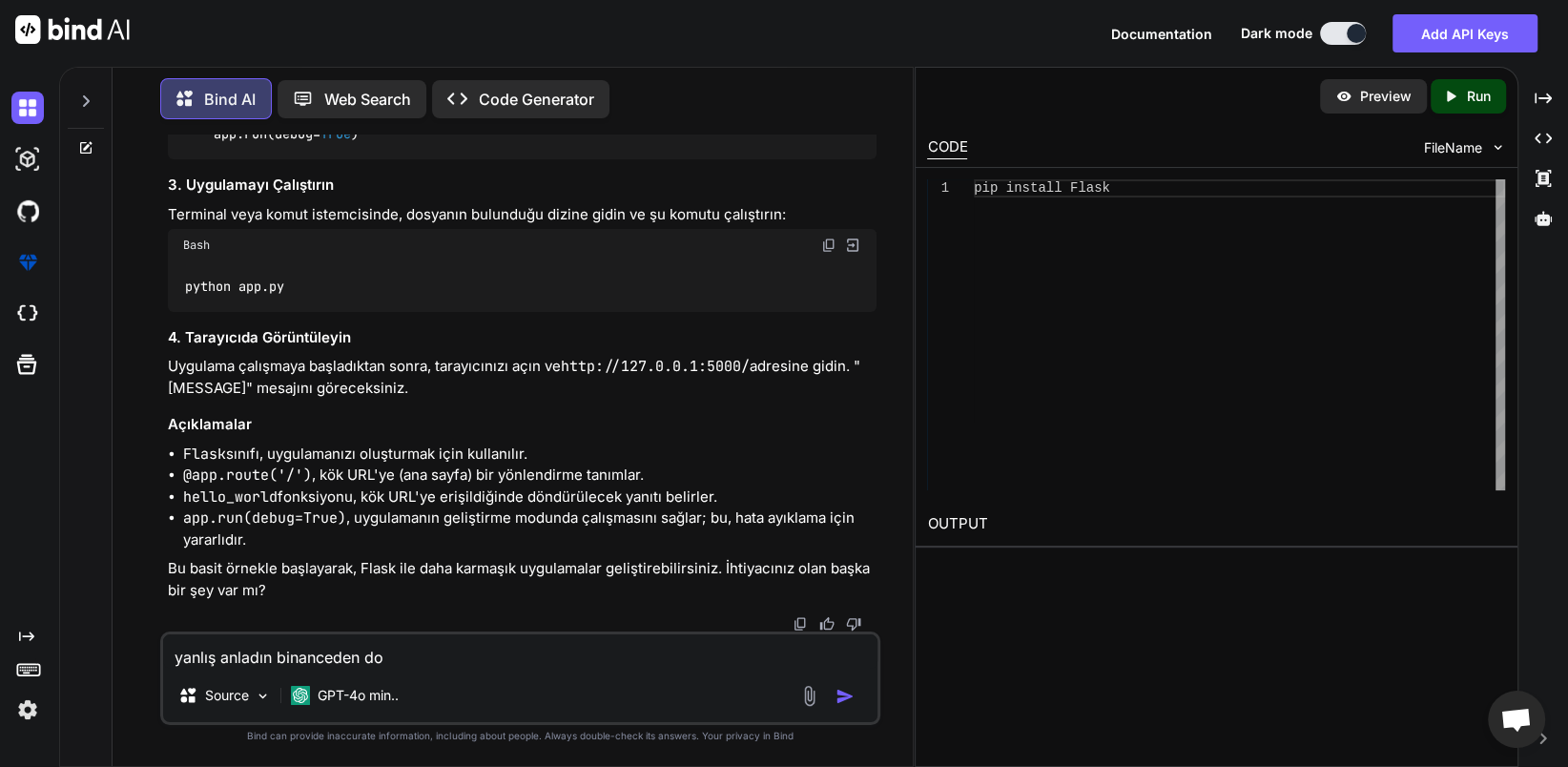 type on "yanlış anladın binanceden dom" 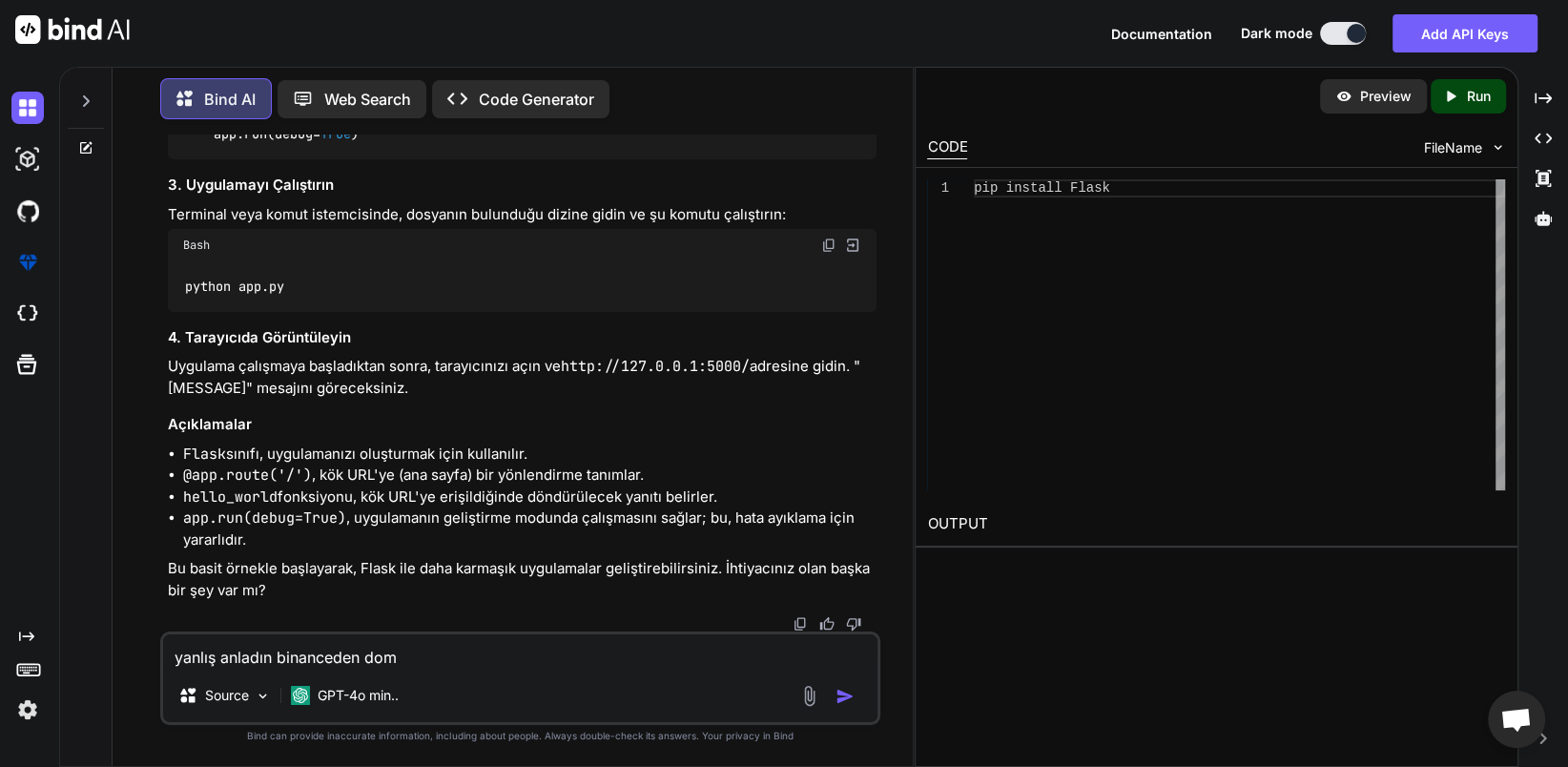 type on "yanlış anladın binanceden dom" 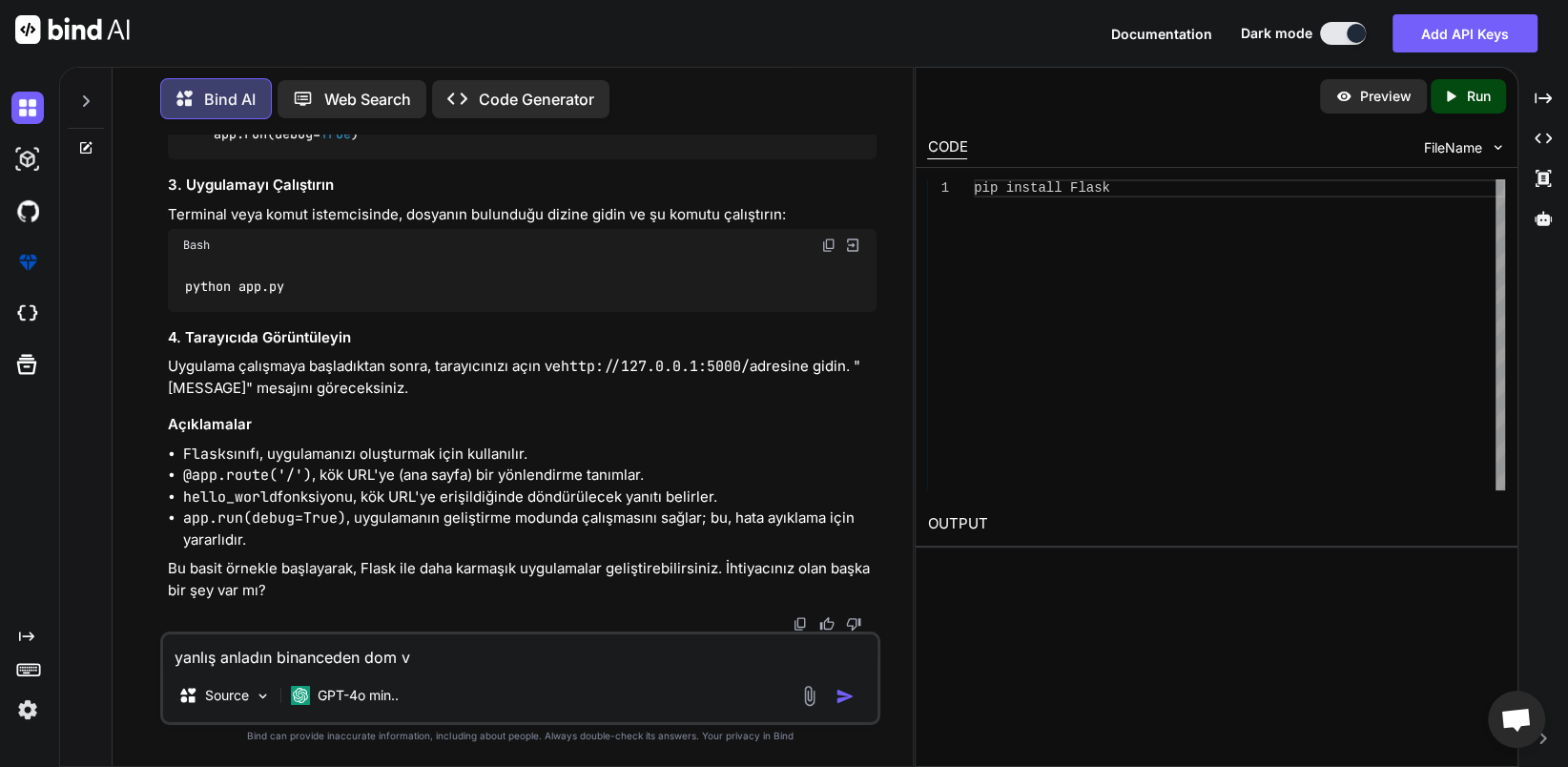 type on "yanlış anladın binanceden dom ve" 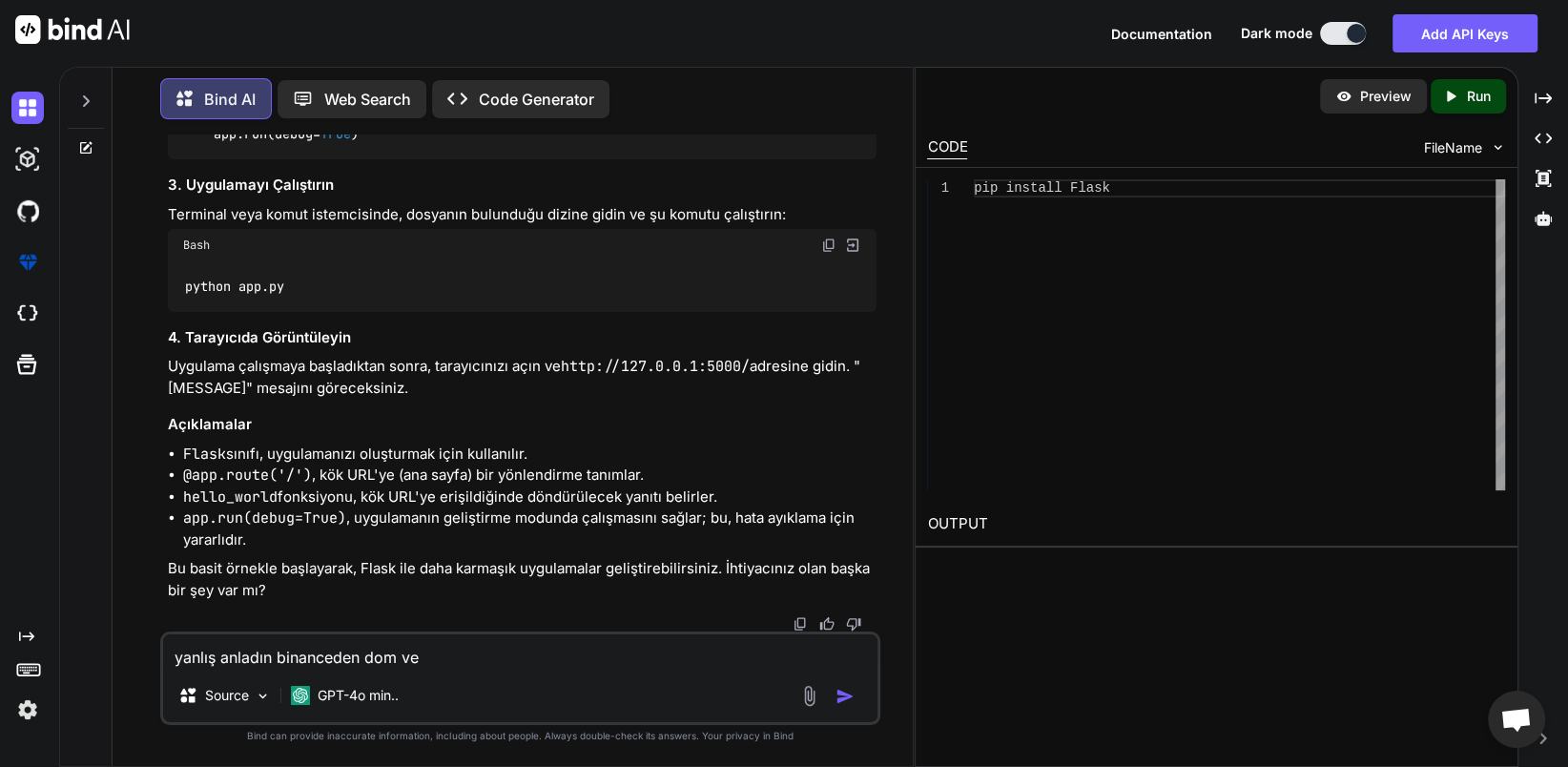 type on "yanlış anladın binanceden dom ver" 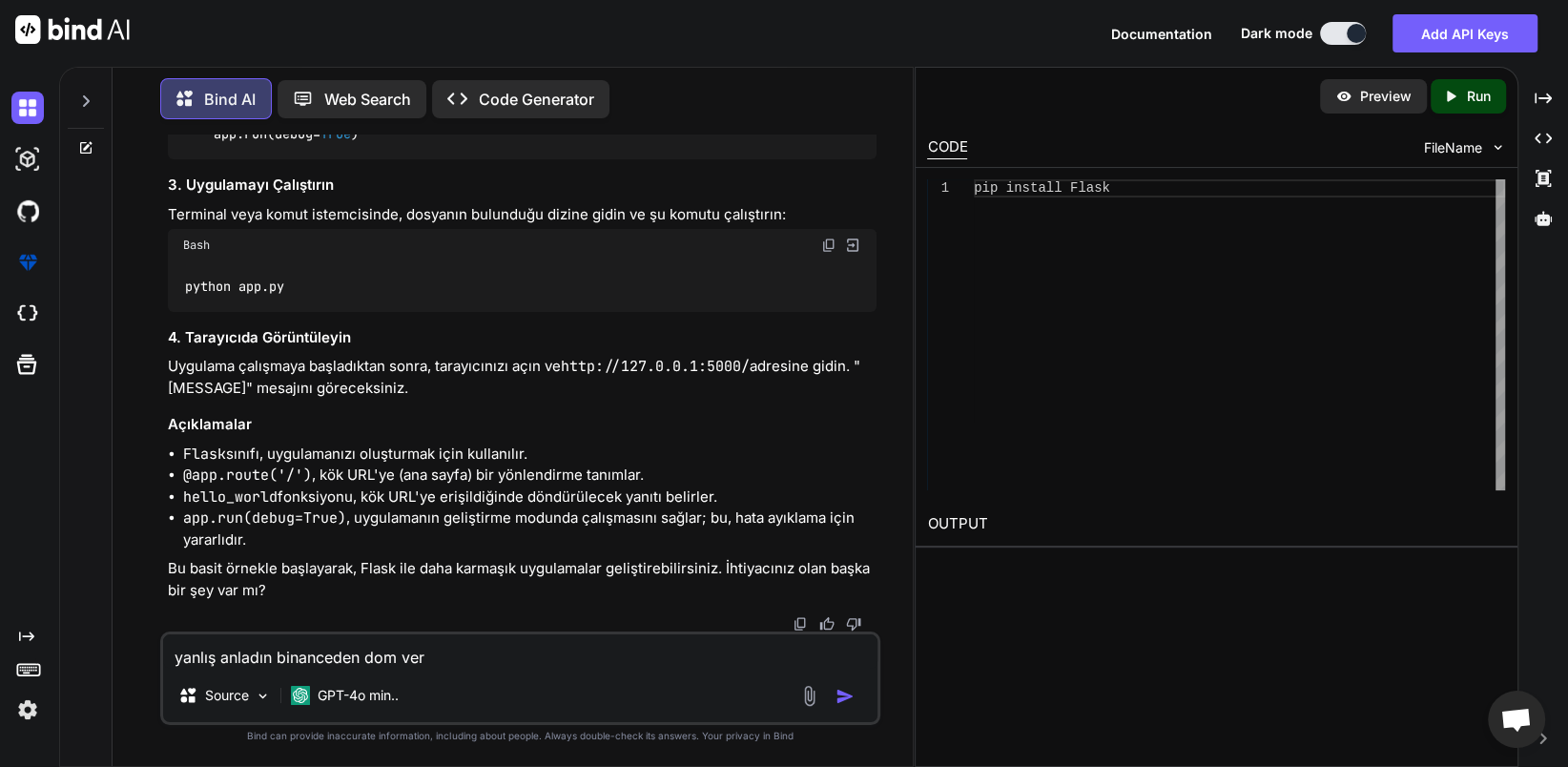 type on "yanlış anladın binanceden dom veri" 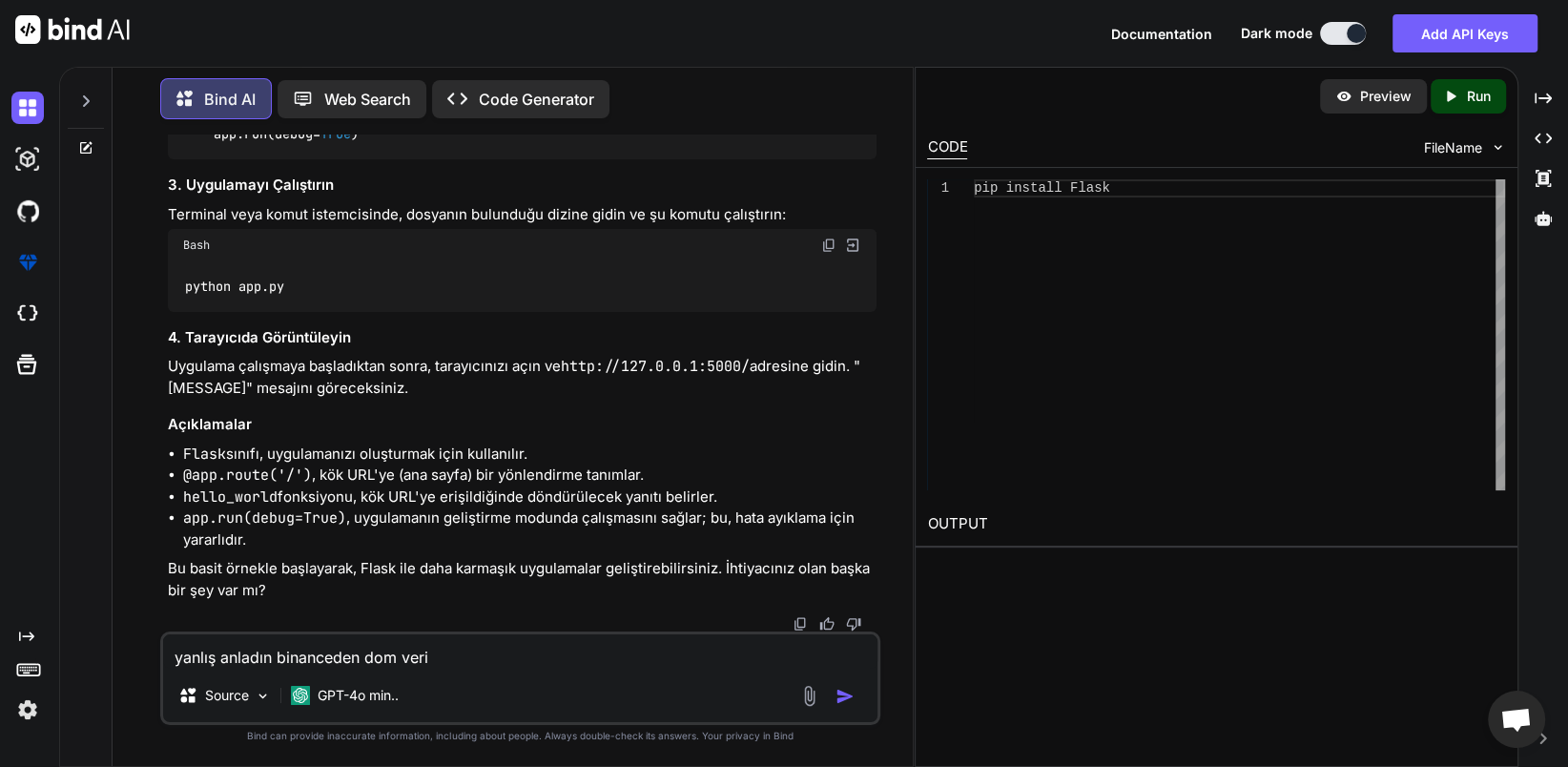 type on "yanlış anladın binanceden dom veril" 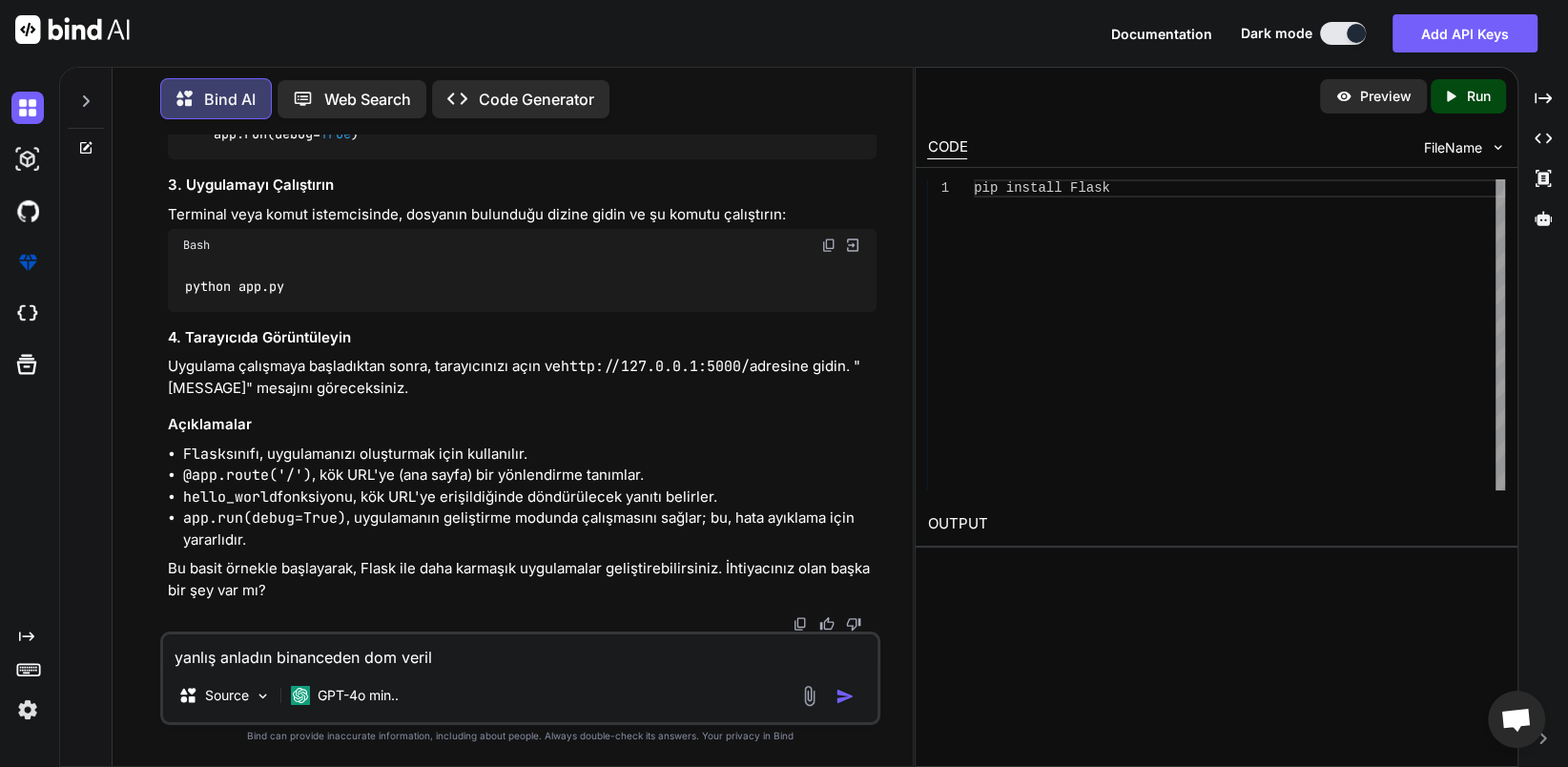 type on "yanlış anladın binanceden dom verile" 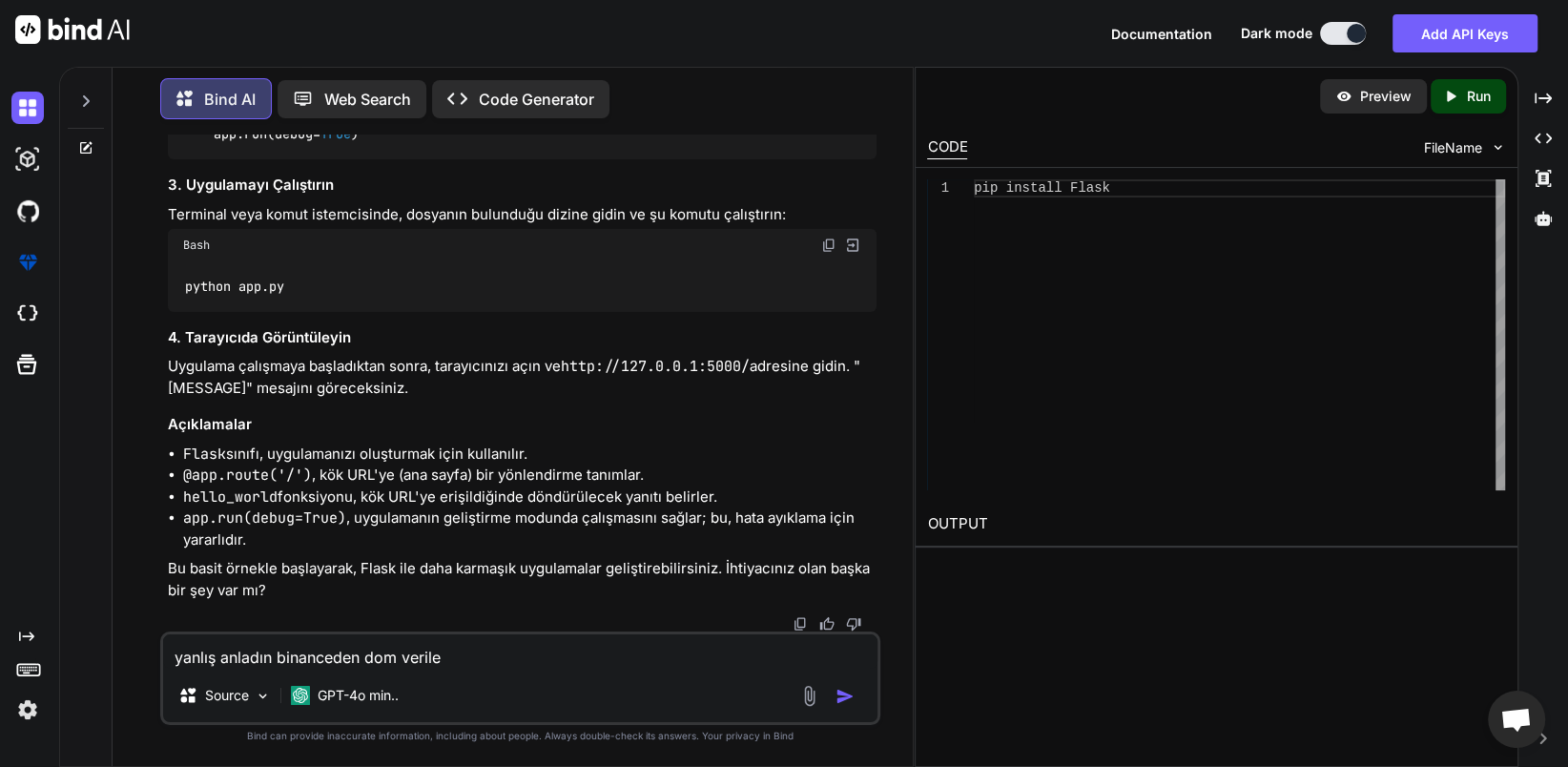 type on "yanlış anladın binanceden dom verilei" 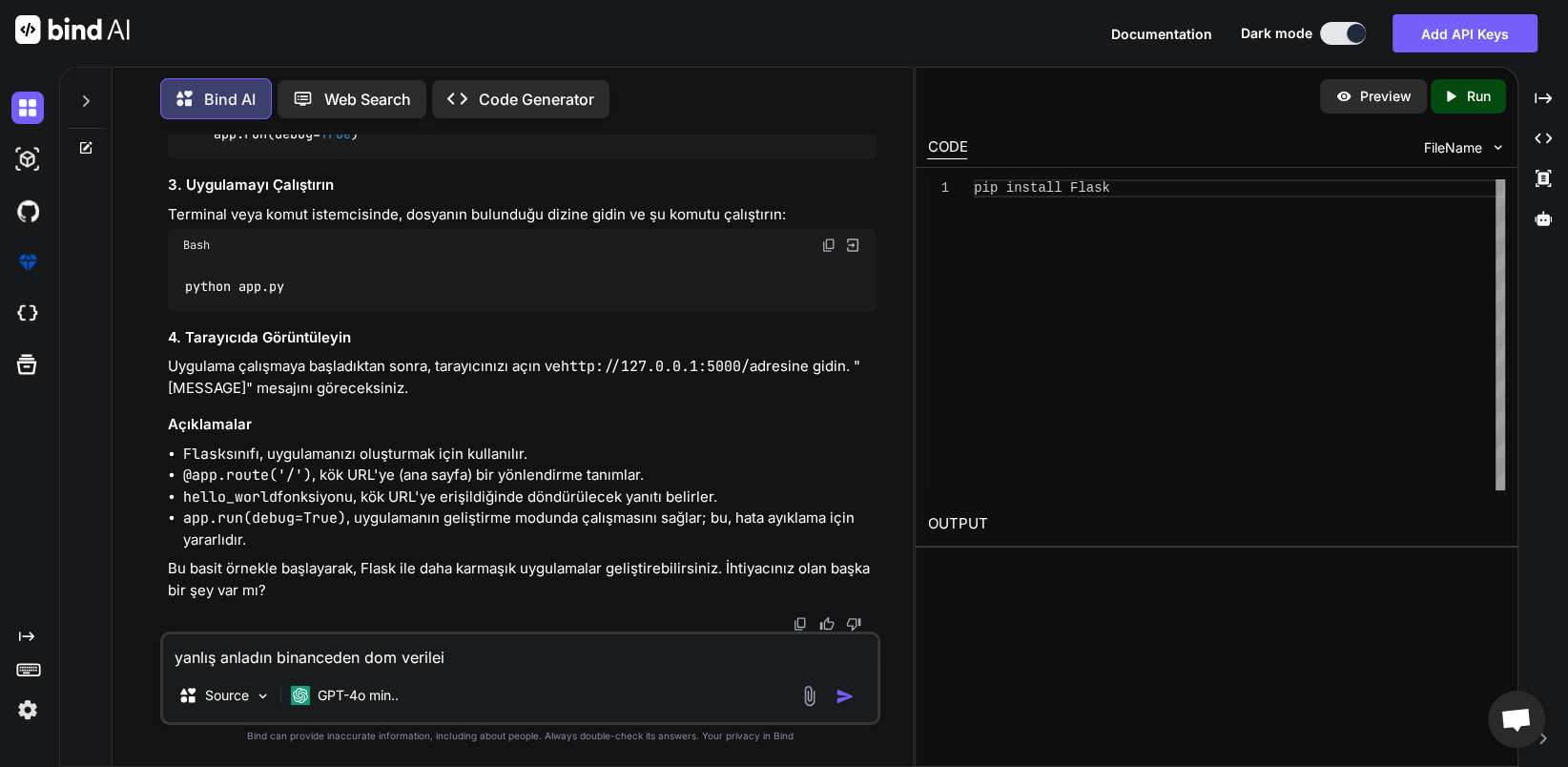 type on "yanlış anladın binanceden dom verilei" 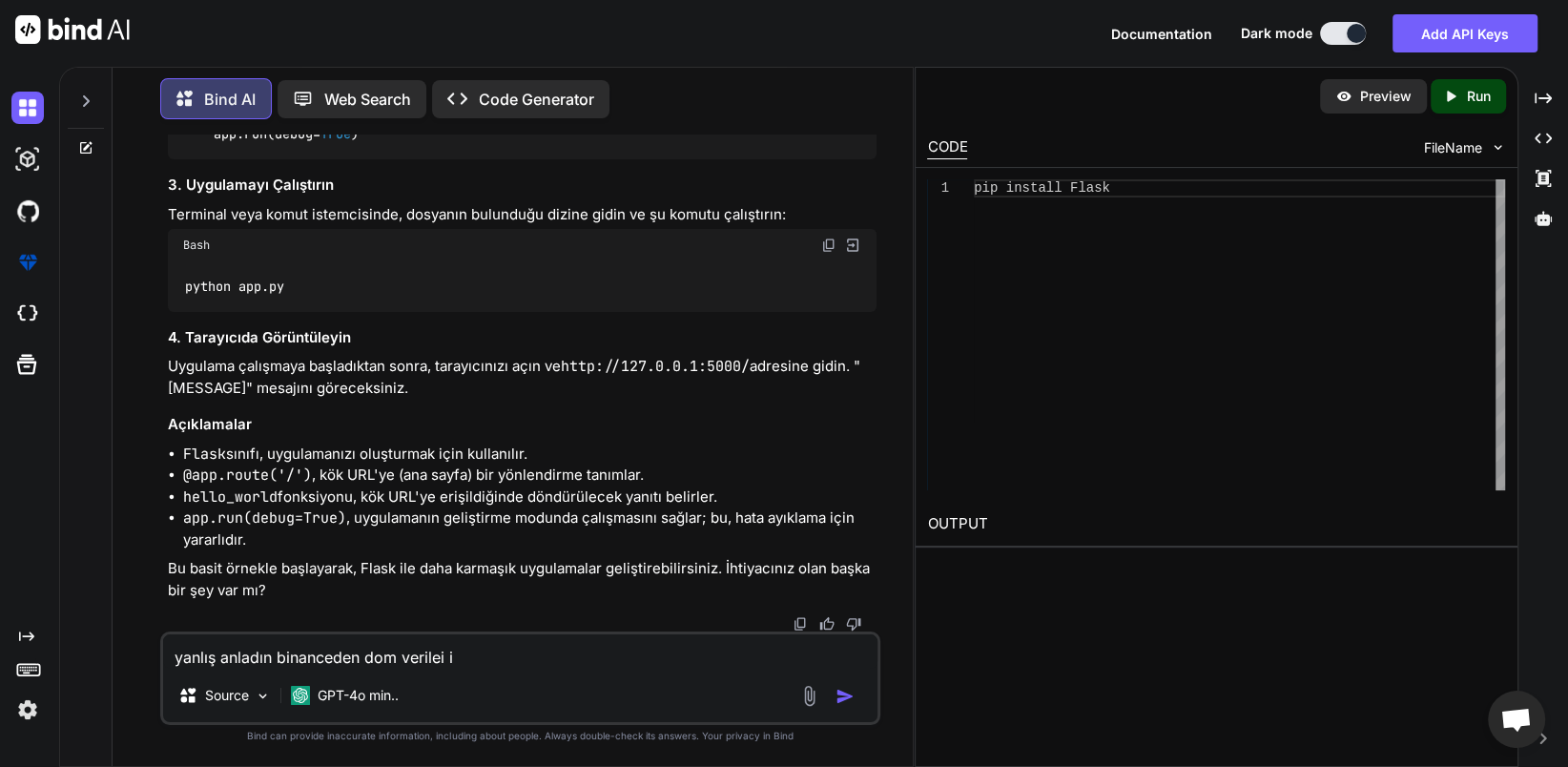 type on "yanlış anladın binanceden dom verilei iç" 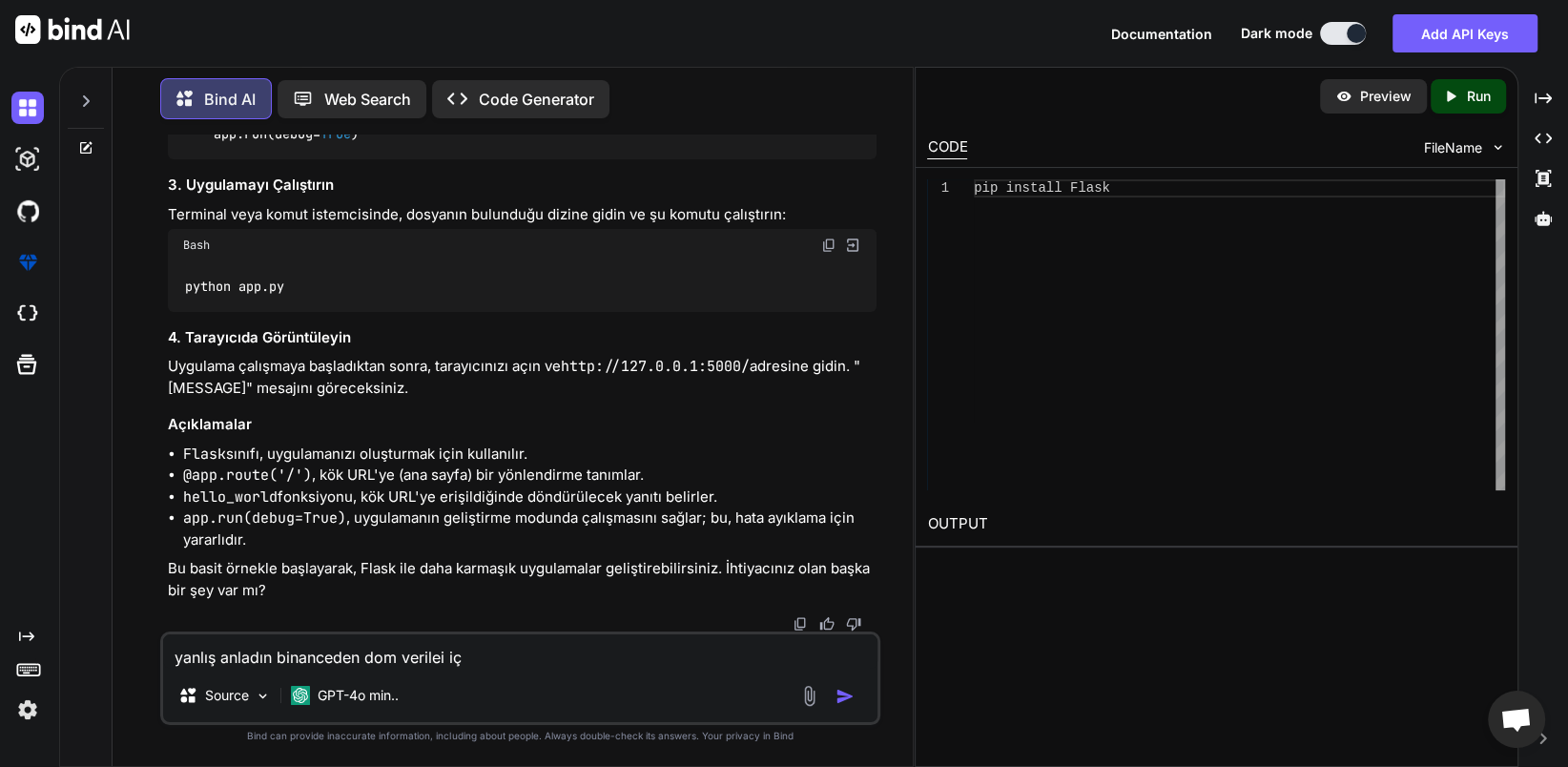 type on "x" 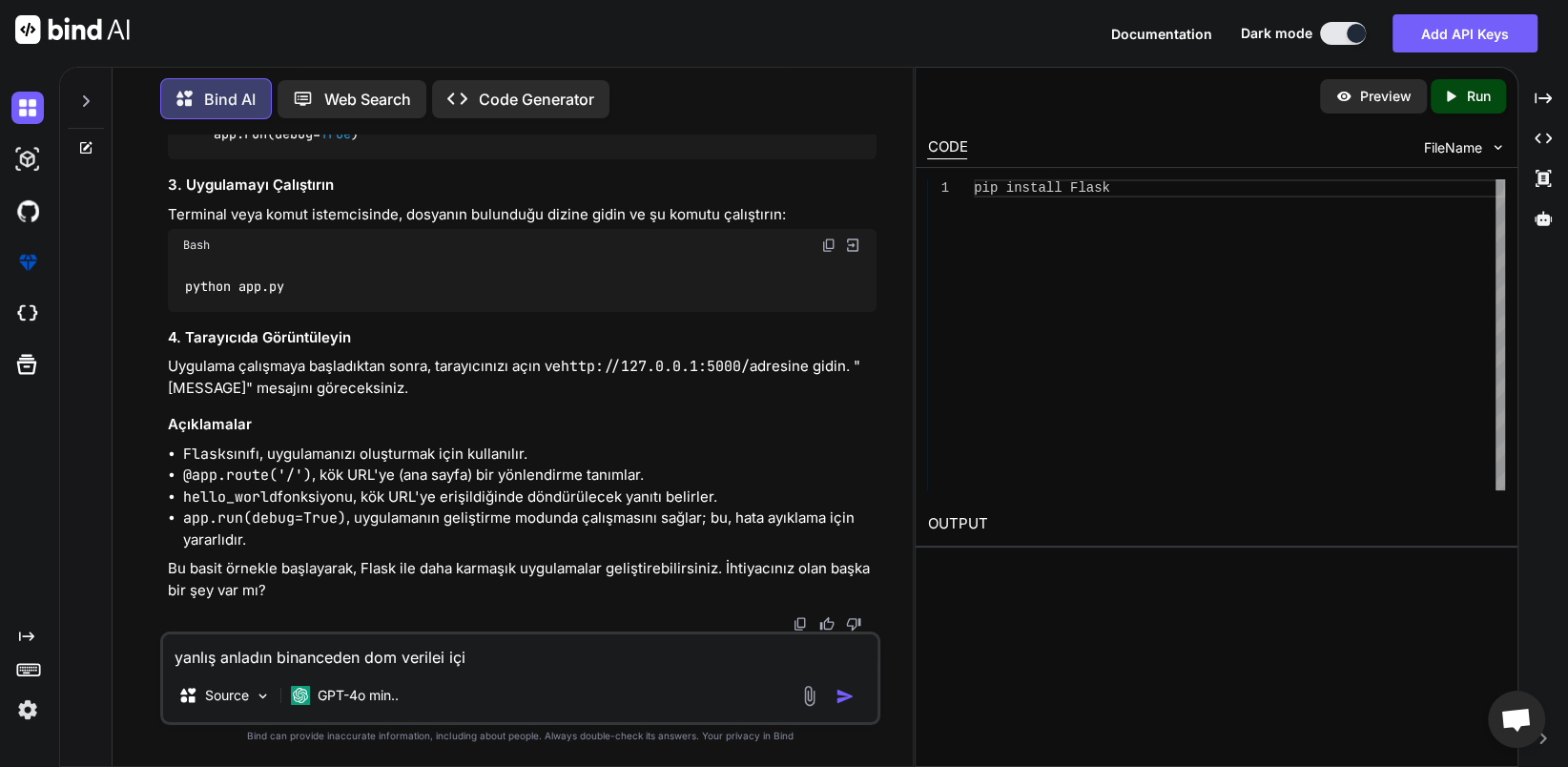 type on "yanlış anladın binanceden dom verilei için" 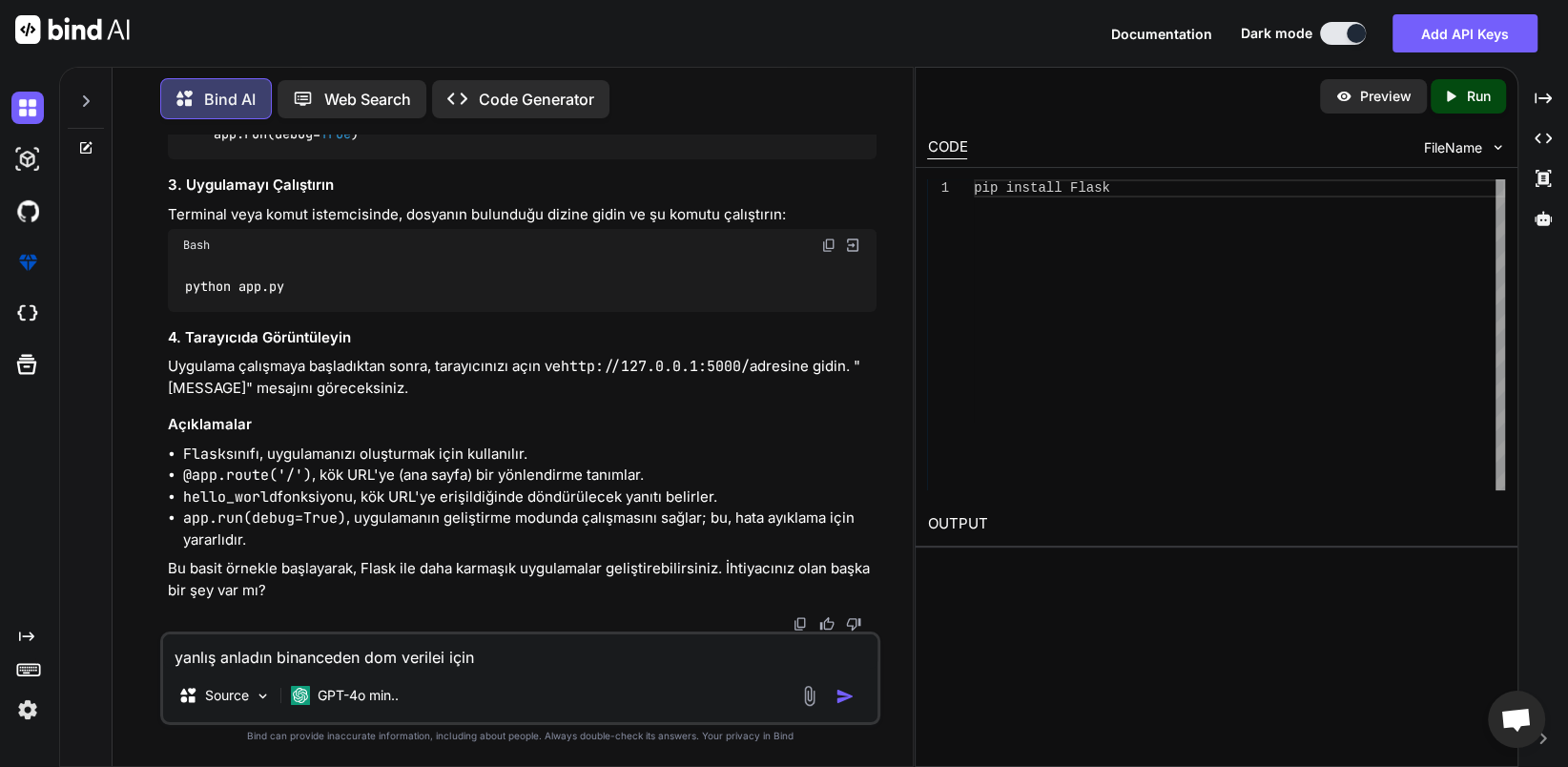 type on "yanlış anladın binanceden dom verilei için" 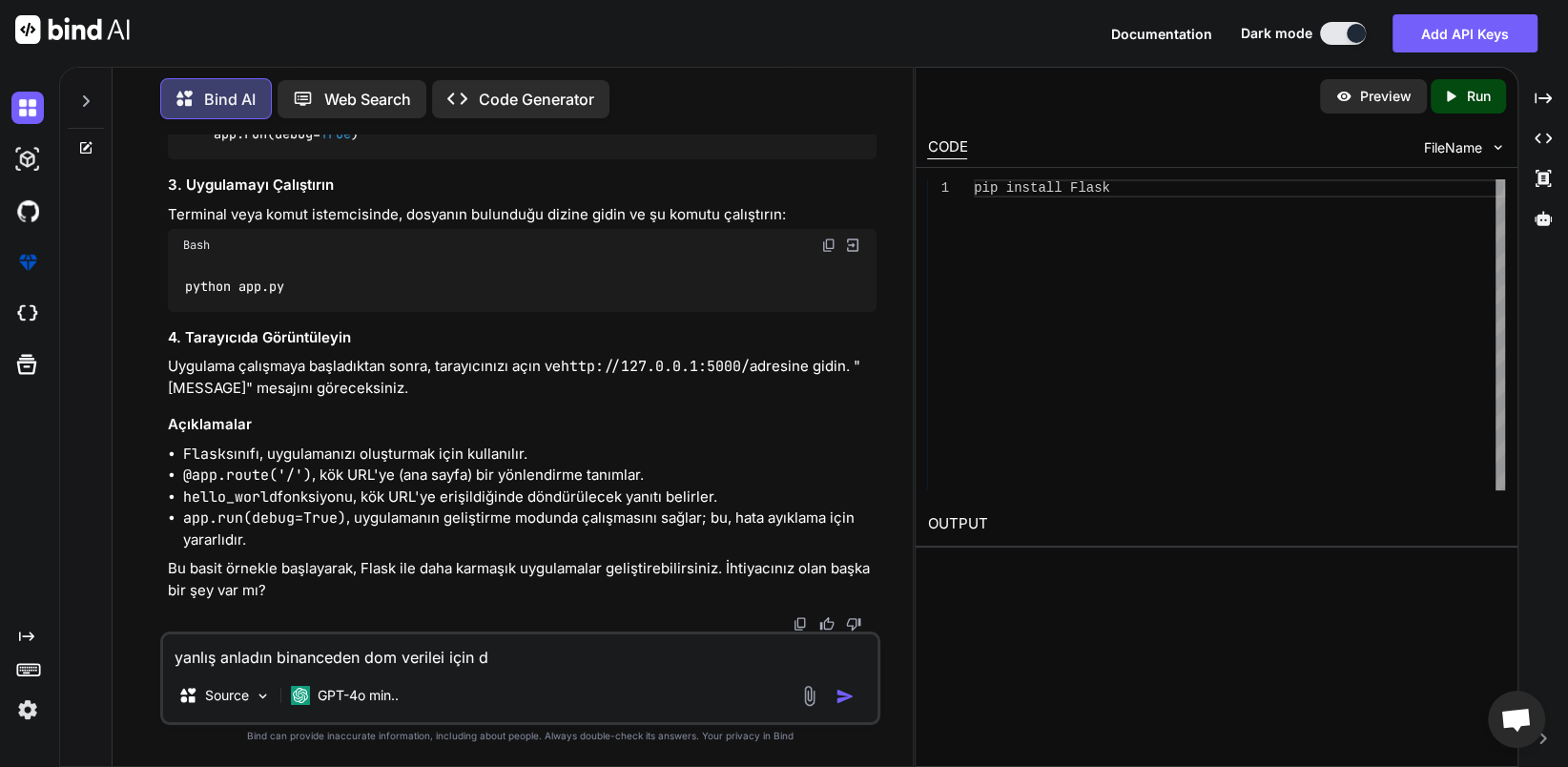 type on "x" 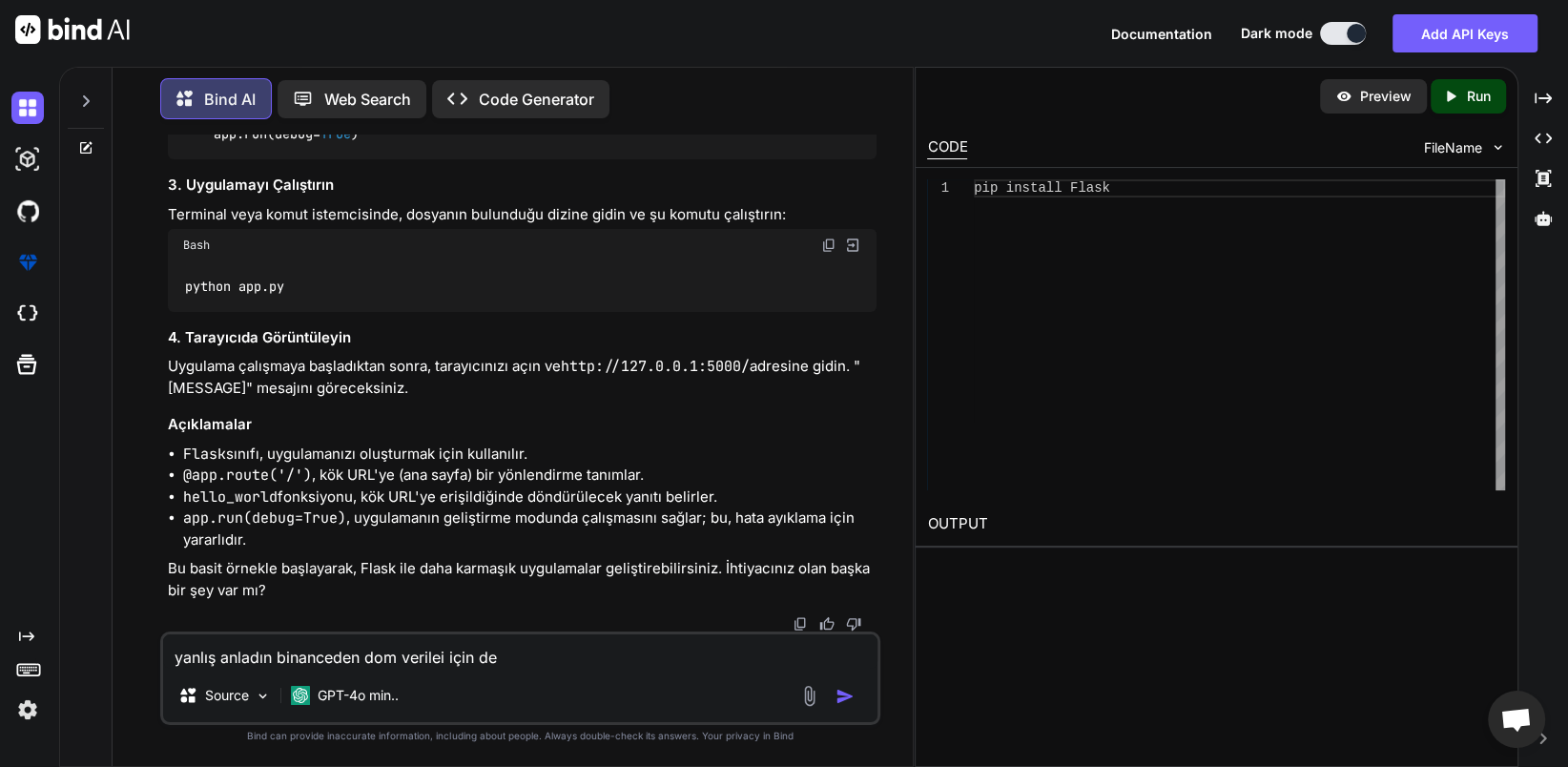 type on "yanlış anladın binanceden dom verilei için dem" 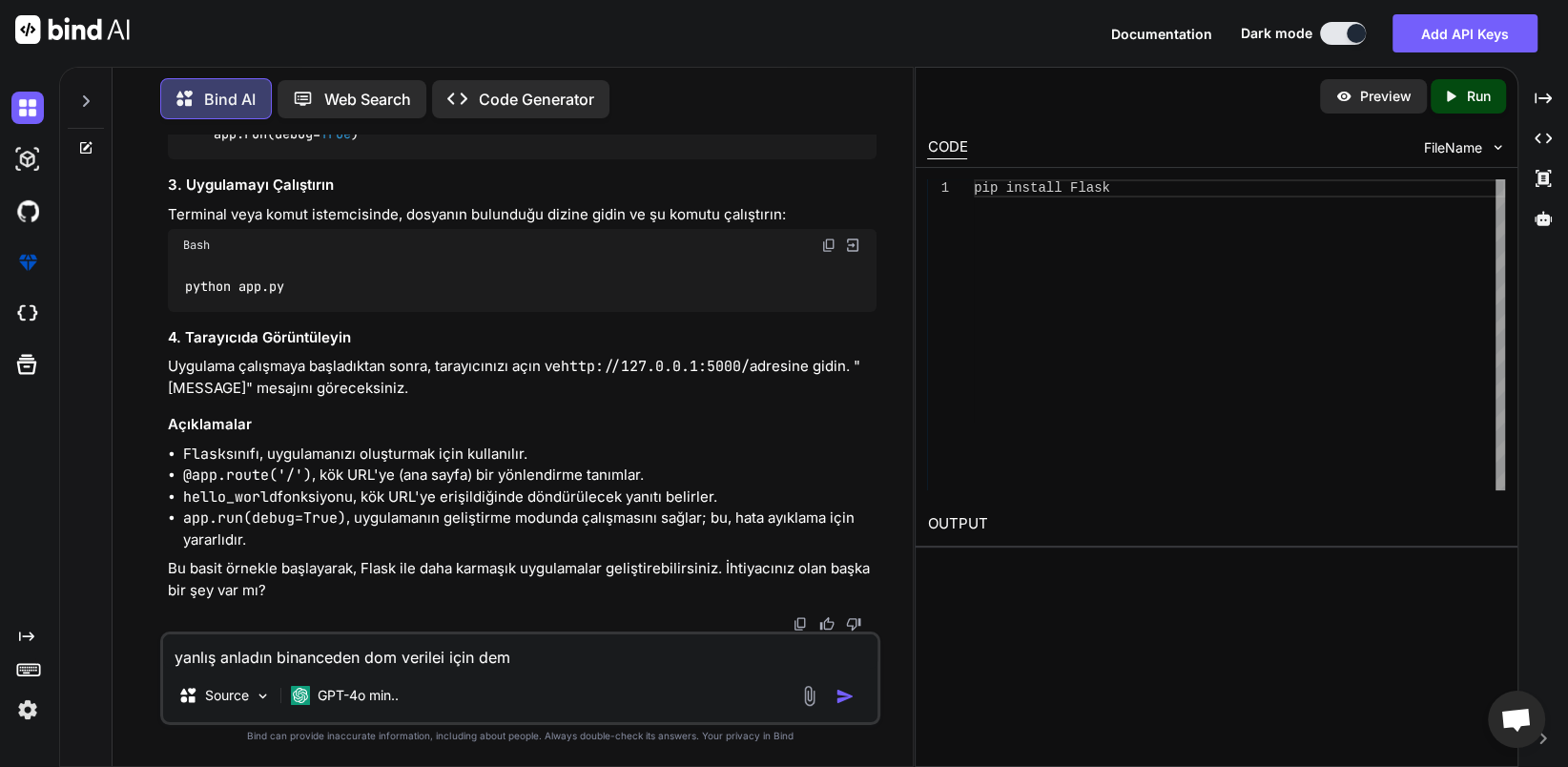 type on "x" 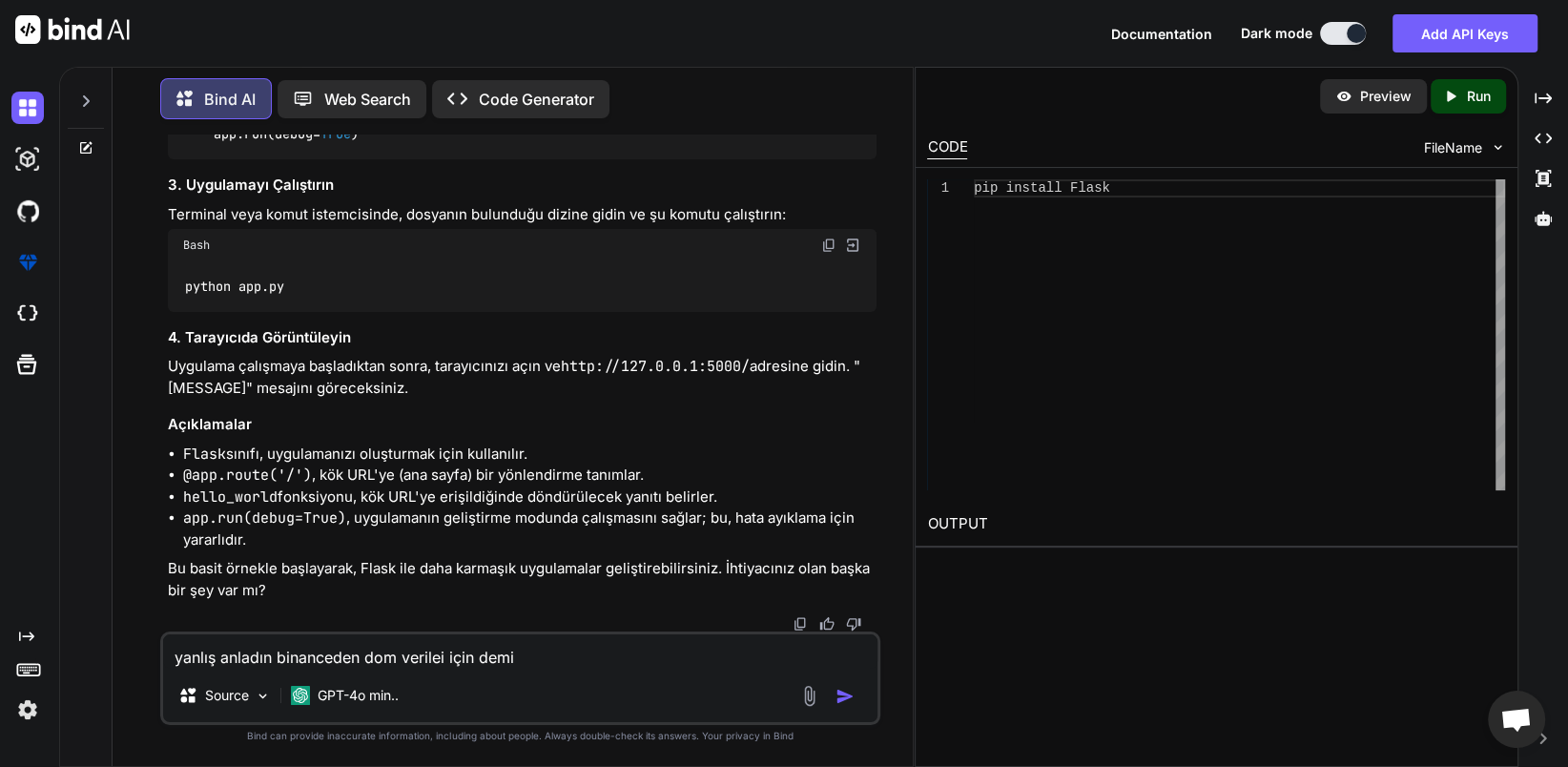 type on "x" 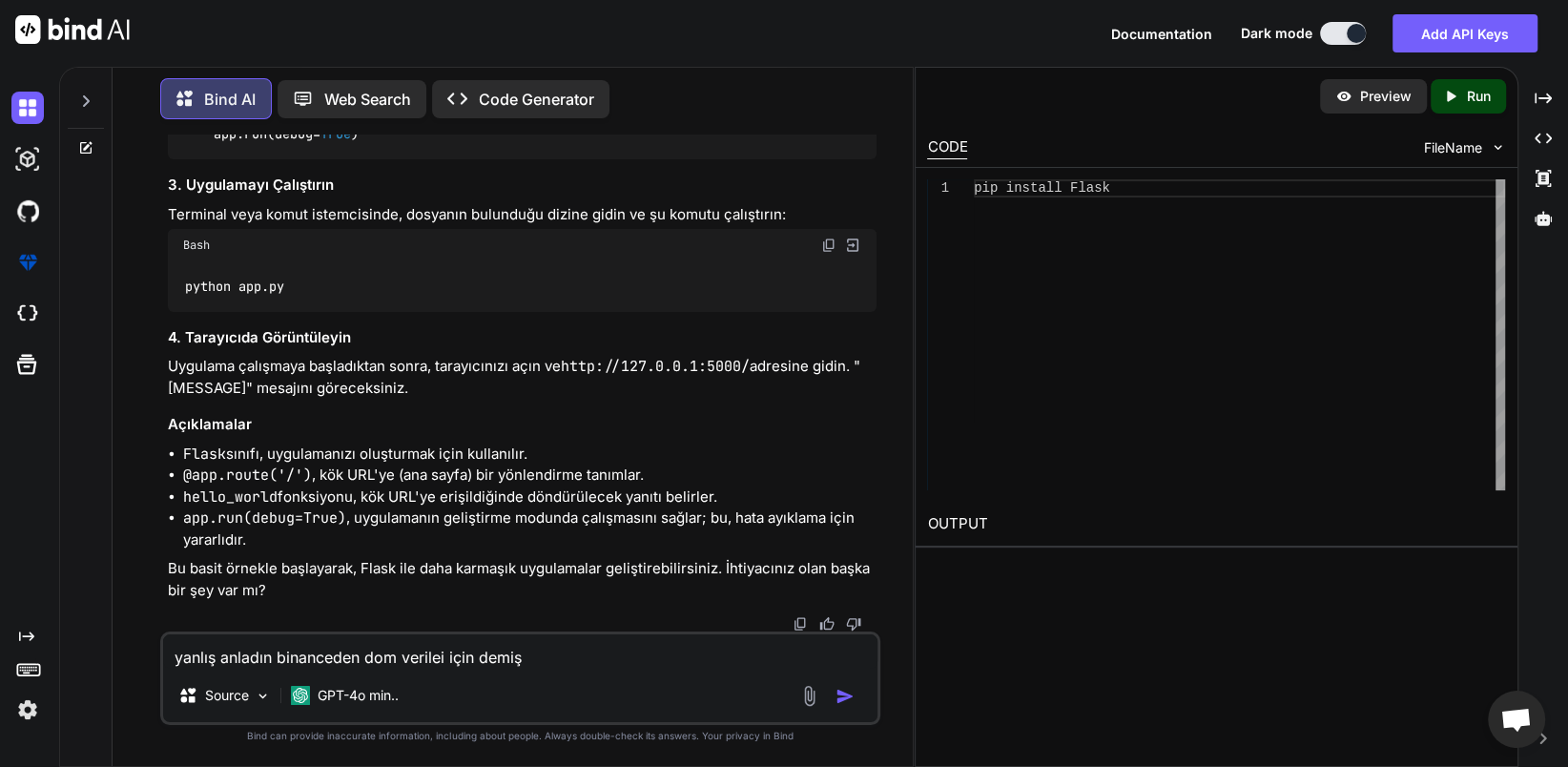 type on "yanlış anladın binanceden dom verilei için demiş" 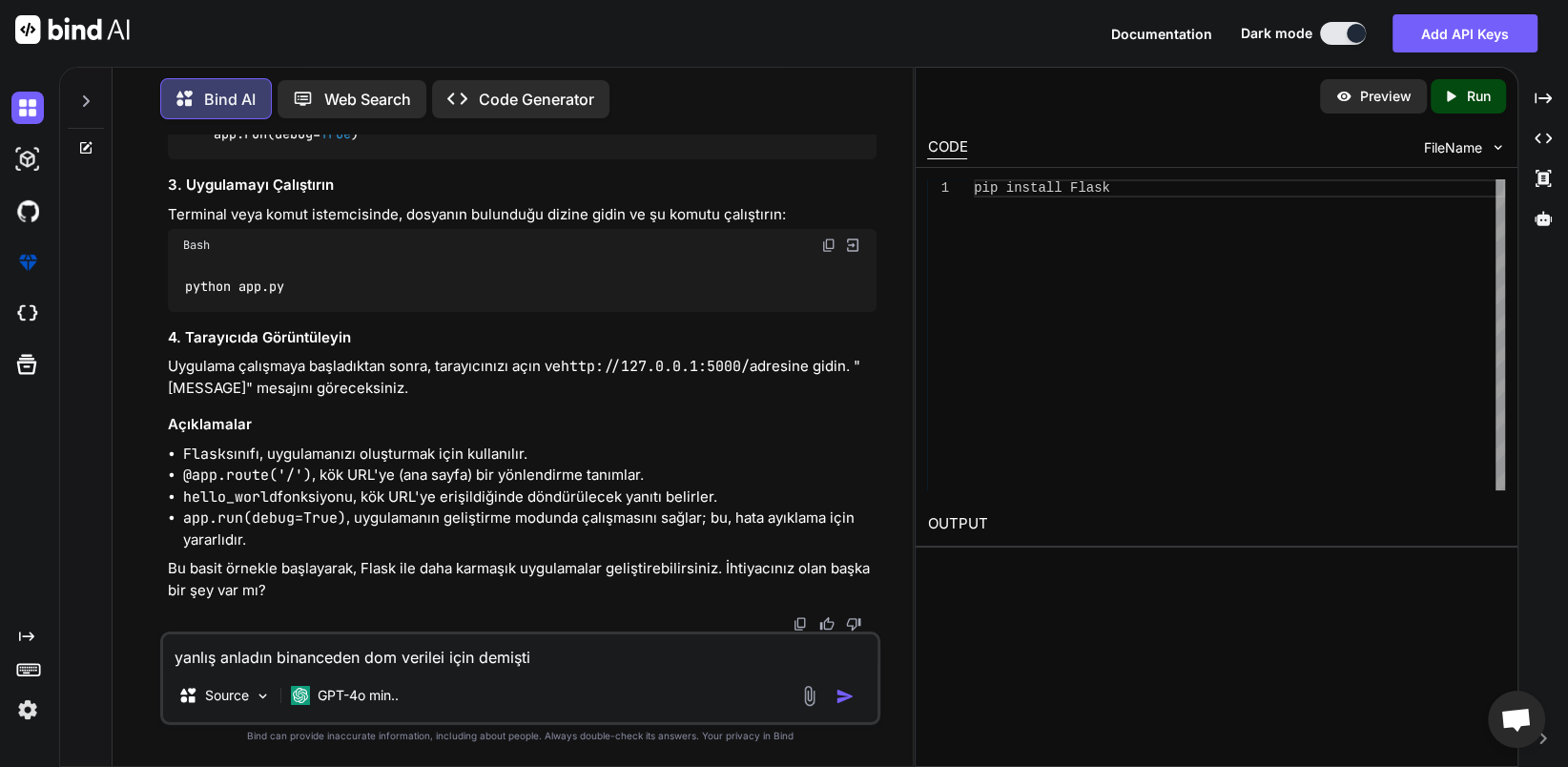 type on "yanlış anladın binanceden dom verilei için demiştim" 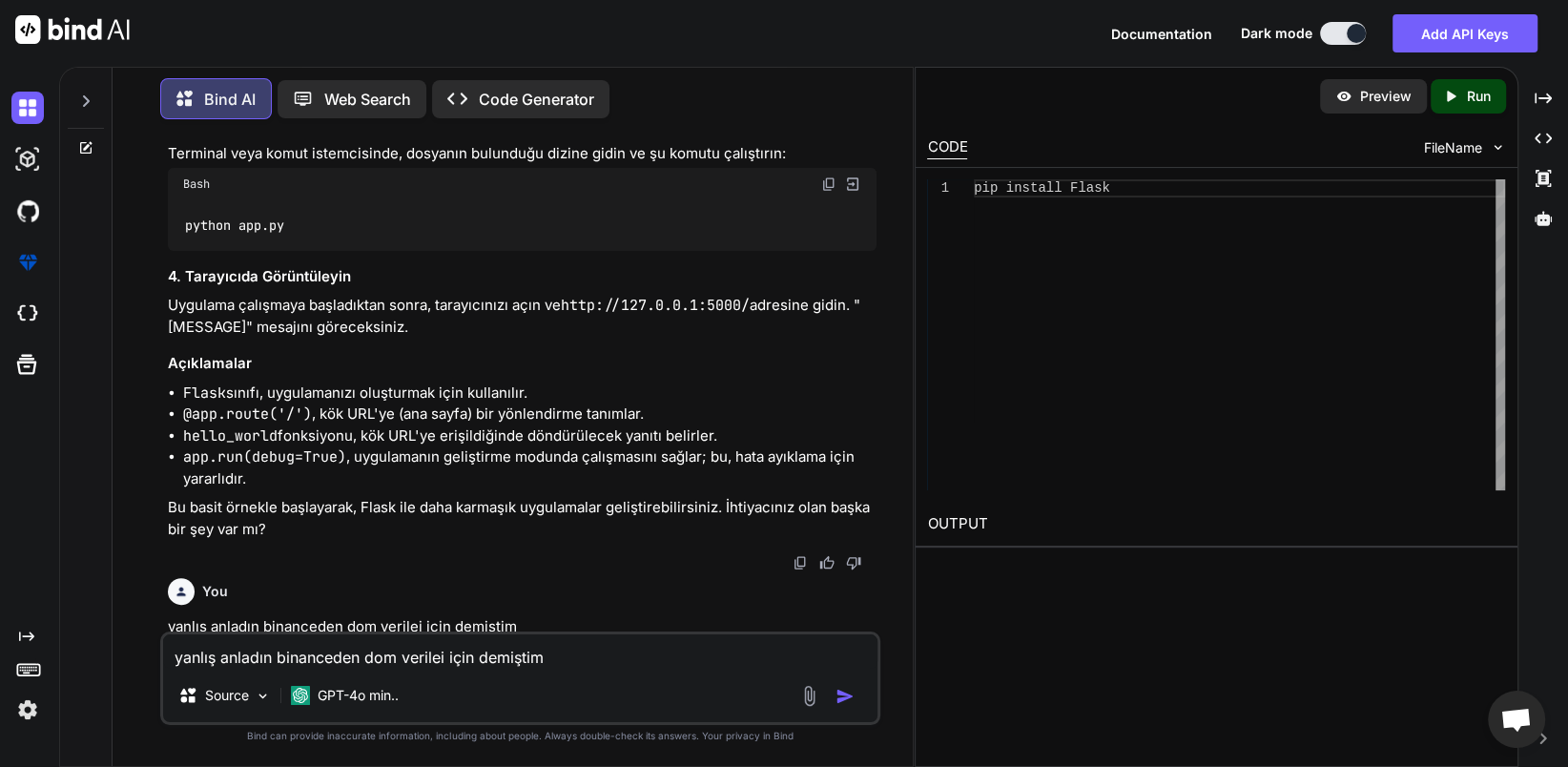 type on "x" 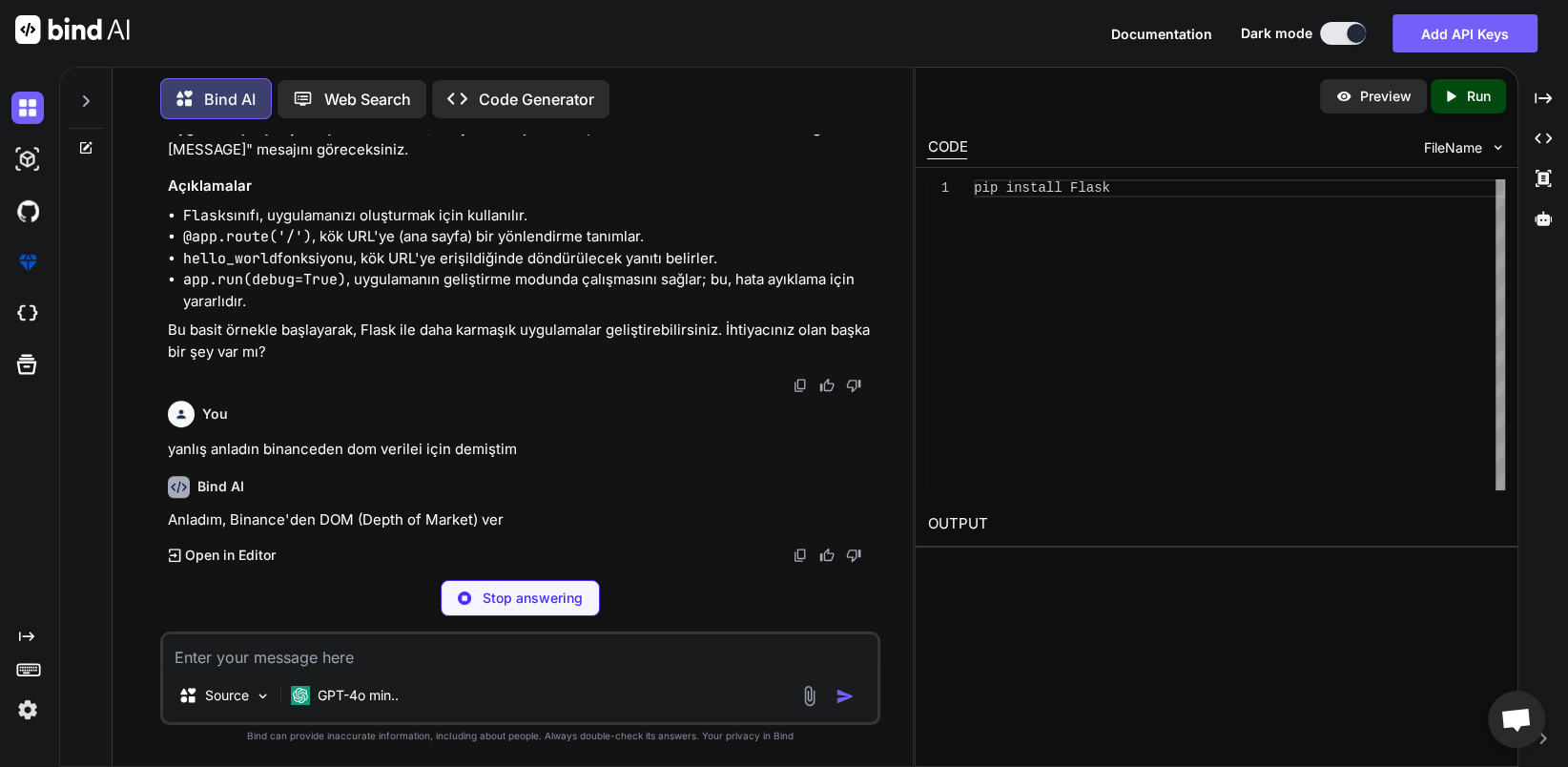scroll, scrollTop: 821, scrollLeft: 0, axis: vertical 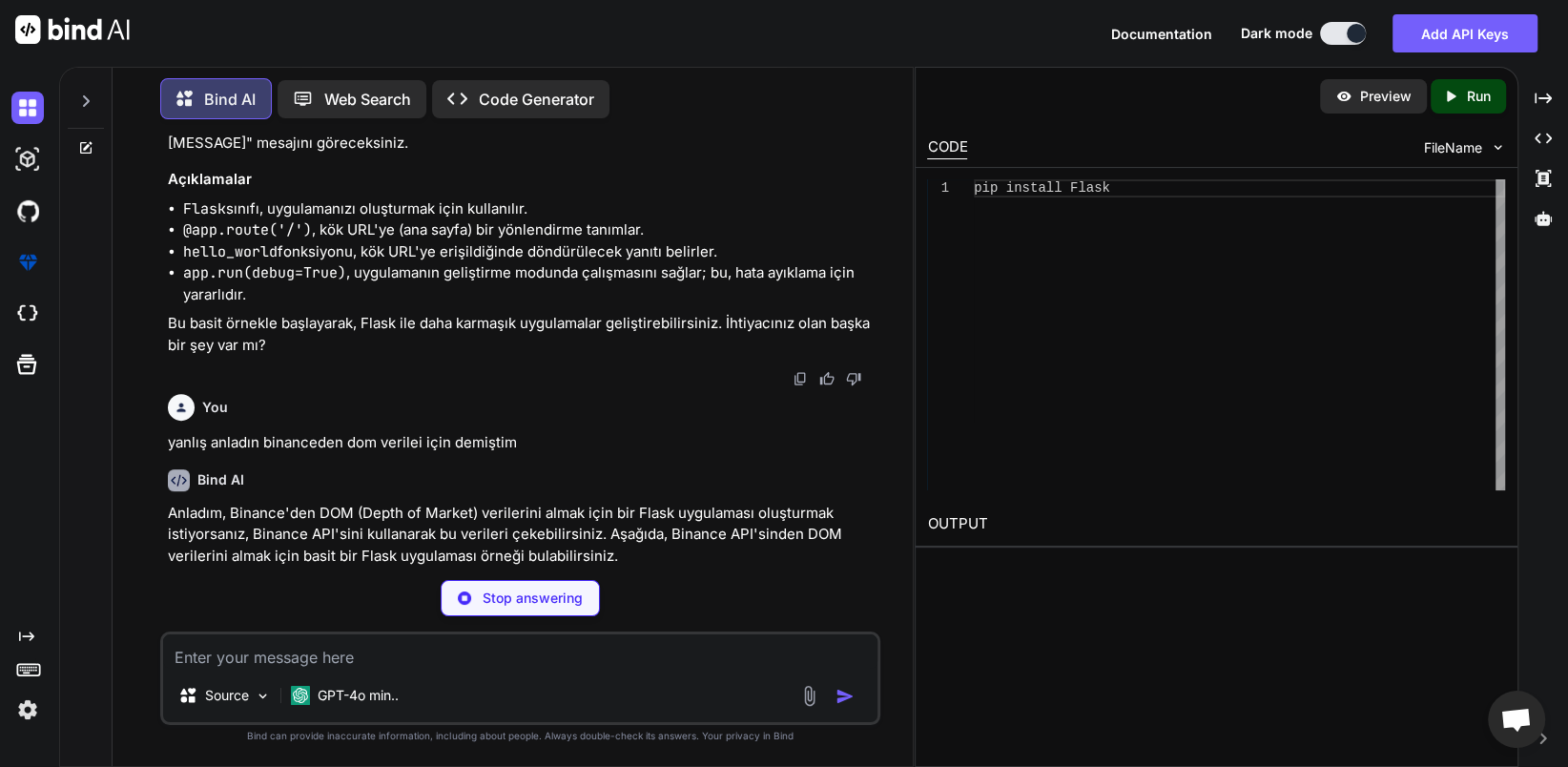 type on "x" 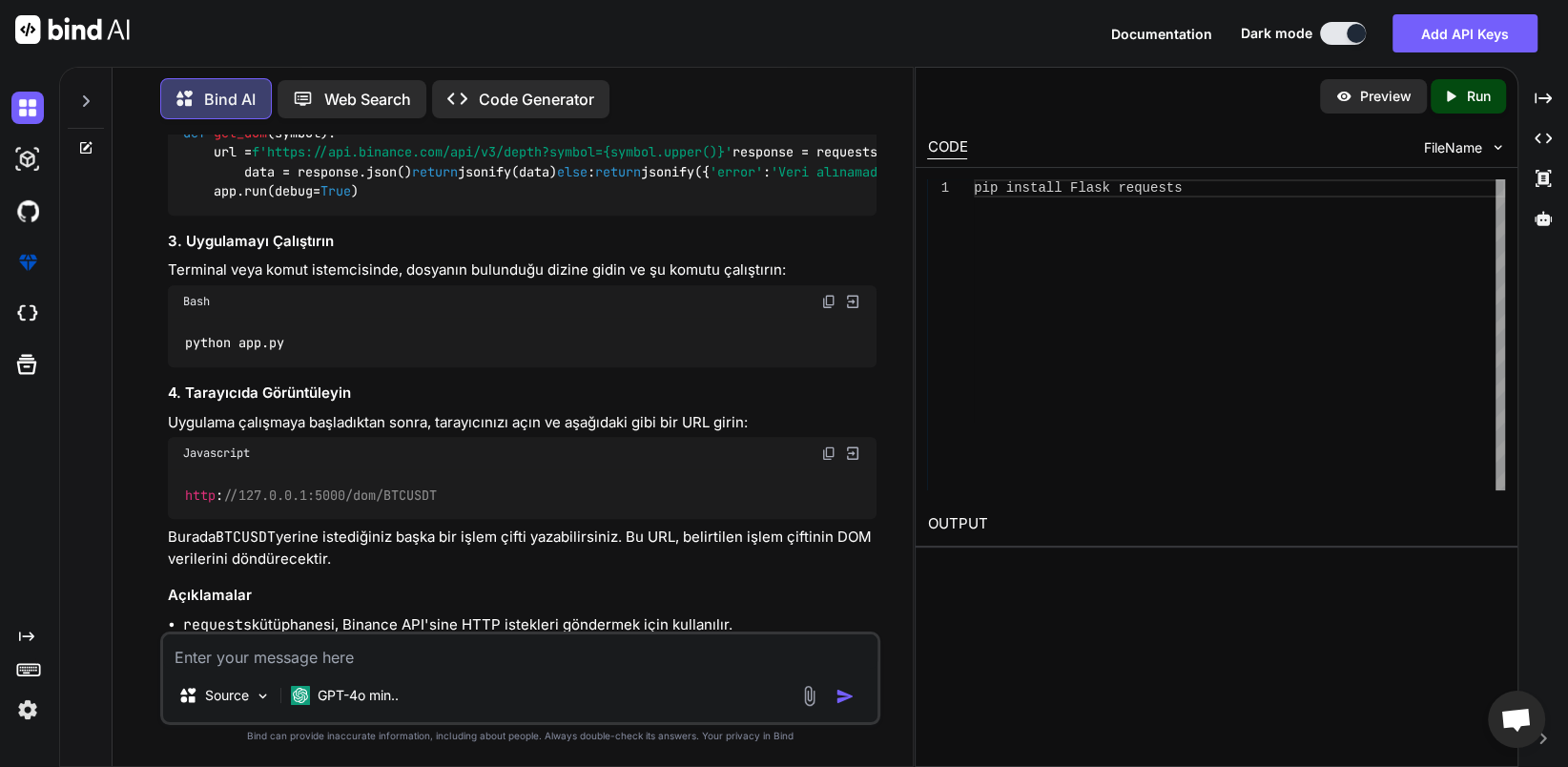scroll, scrollTop: 1507, scrollLeft: 0, axis: vertical 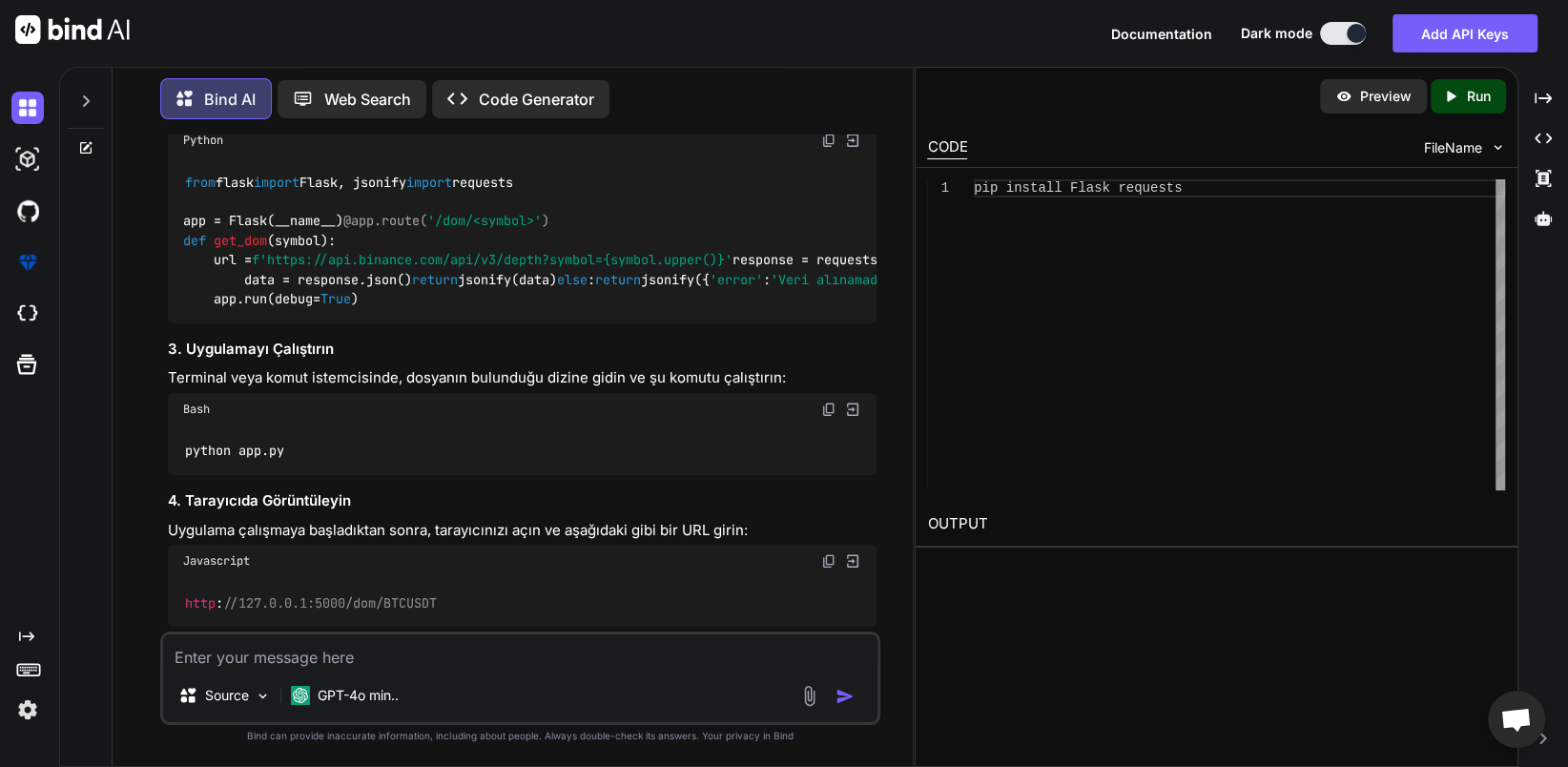 click at bounding box center (829, 140) 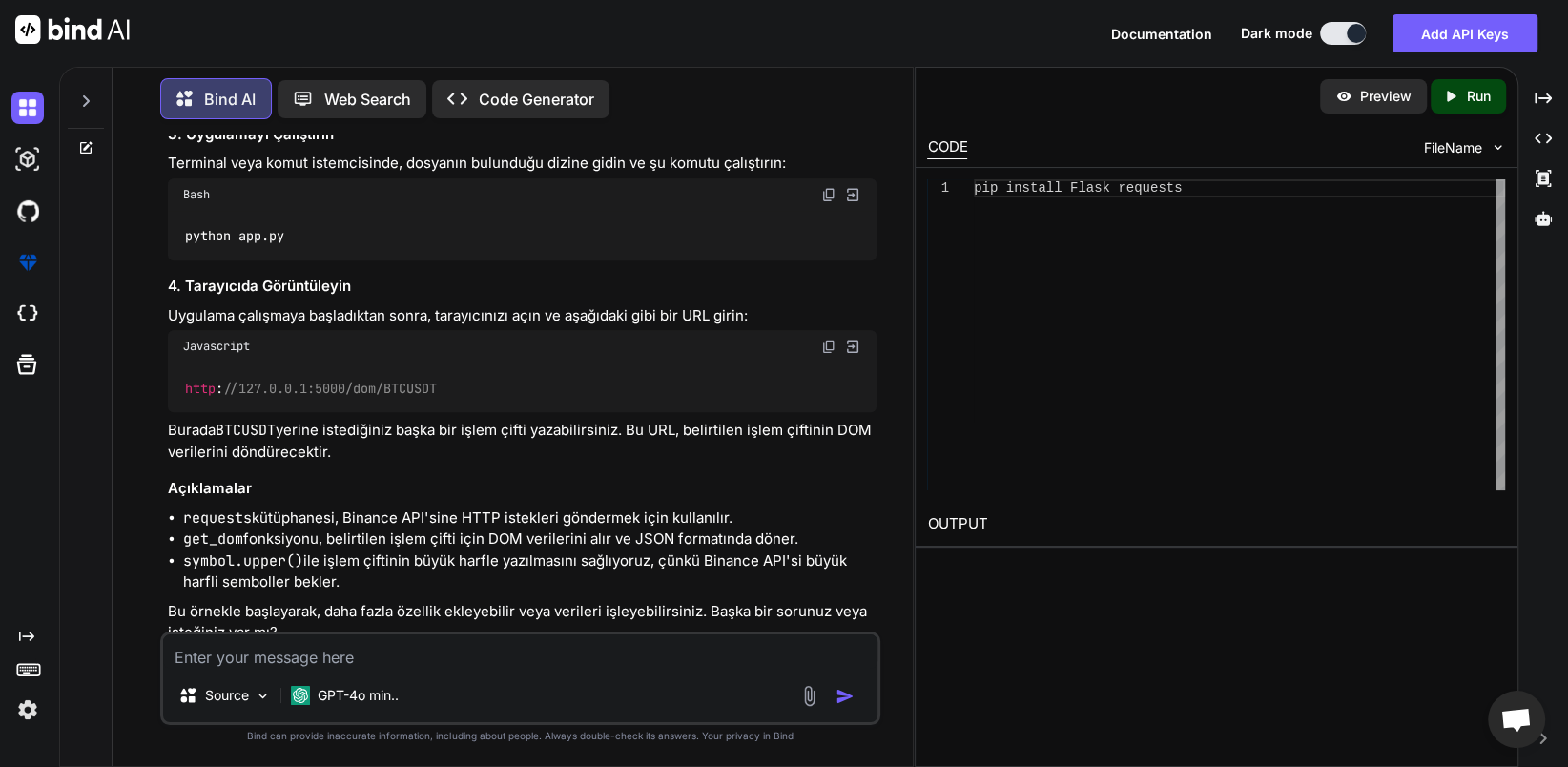 scroll, scrollTop: 1830, scrollLeft: 0, axis: vertical 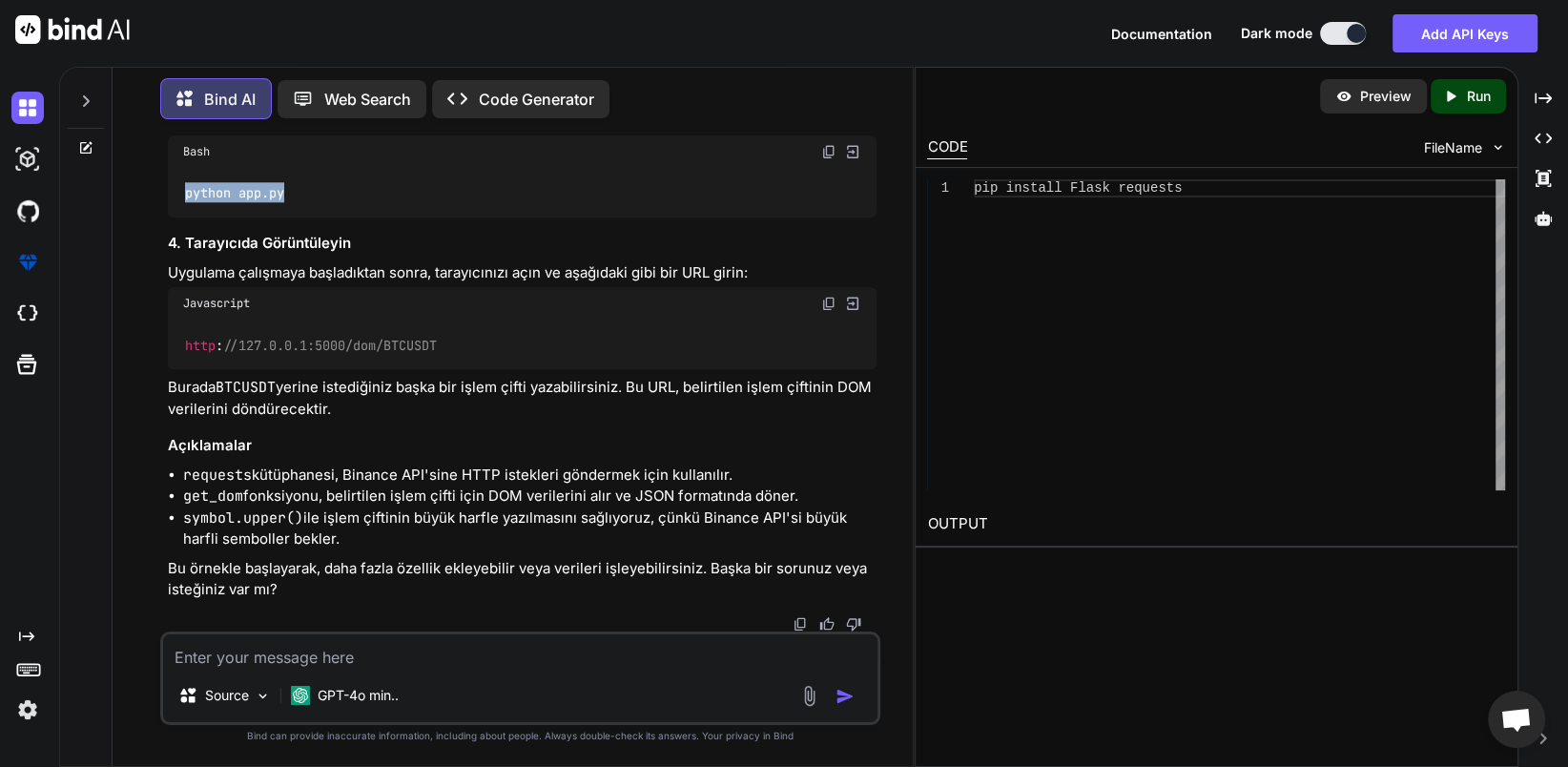 drag, startPoint x: 299, startPoint y: 404, endPoint x: 175, endPoint y: 401, distance: 124.03629 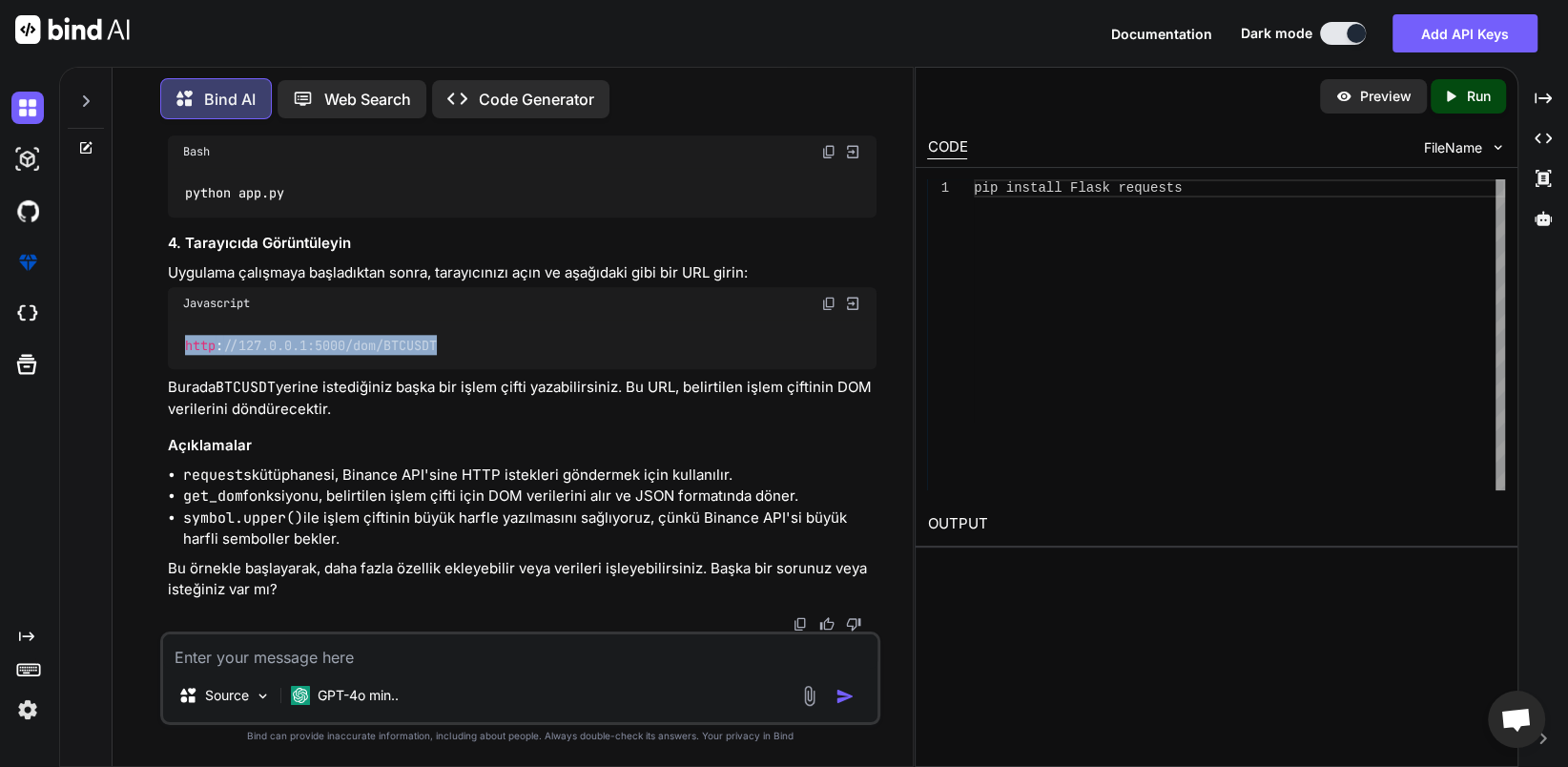 drag, startPoint x: 475, startPoint y: 343, endPoint x: 184, endPoint y: 347, distance: 291.0275 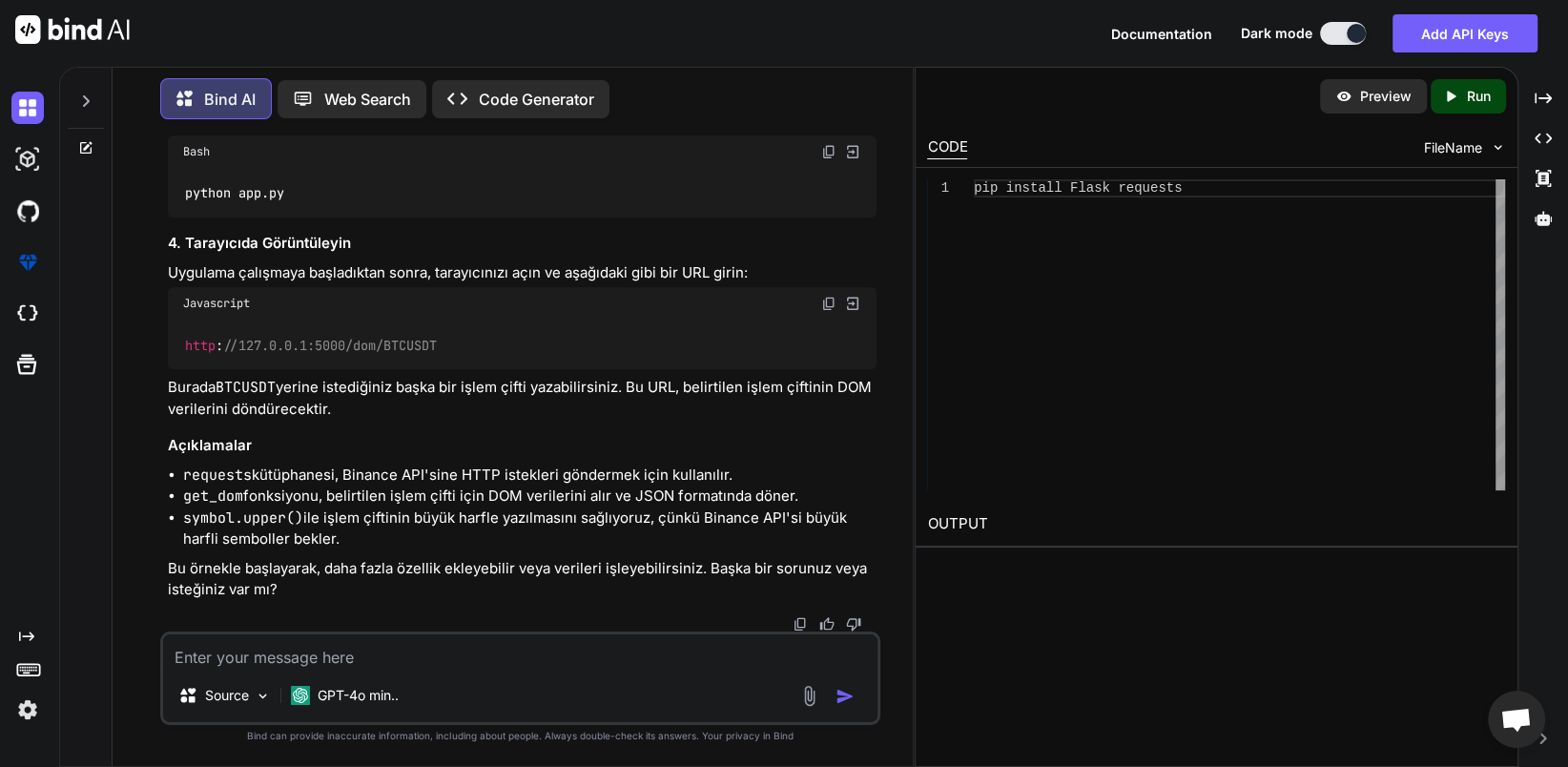 click at bounding box center [520, 652] 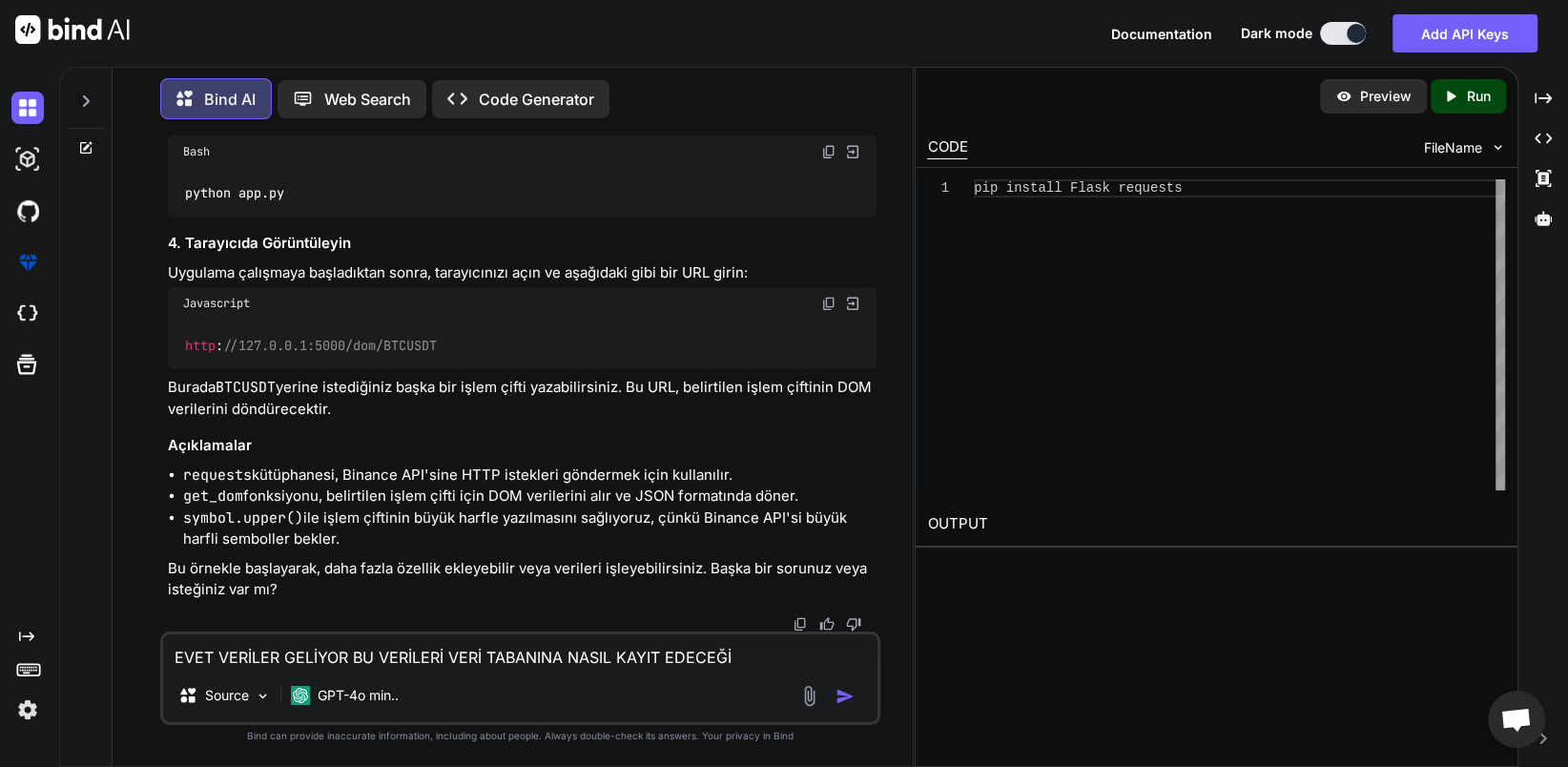 type on "EVET VERİLER GELİYOR BU VERİLERİ VERİ TABANINA NASIL KAYIT EDECEĞİZ" 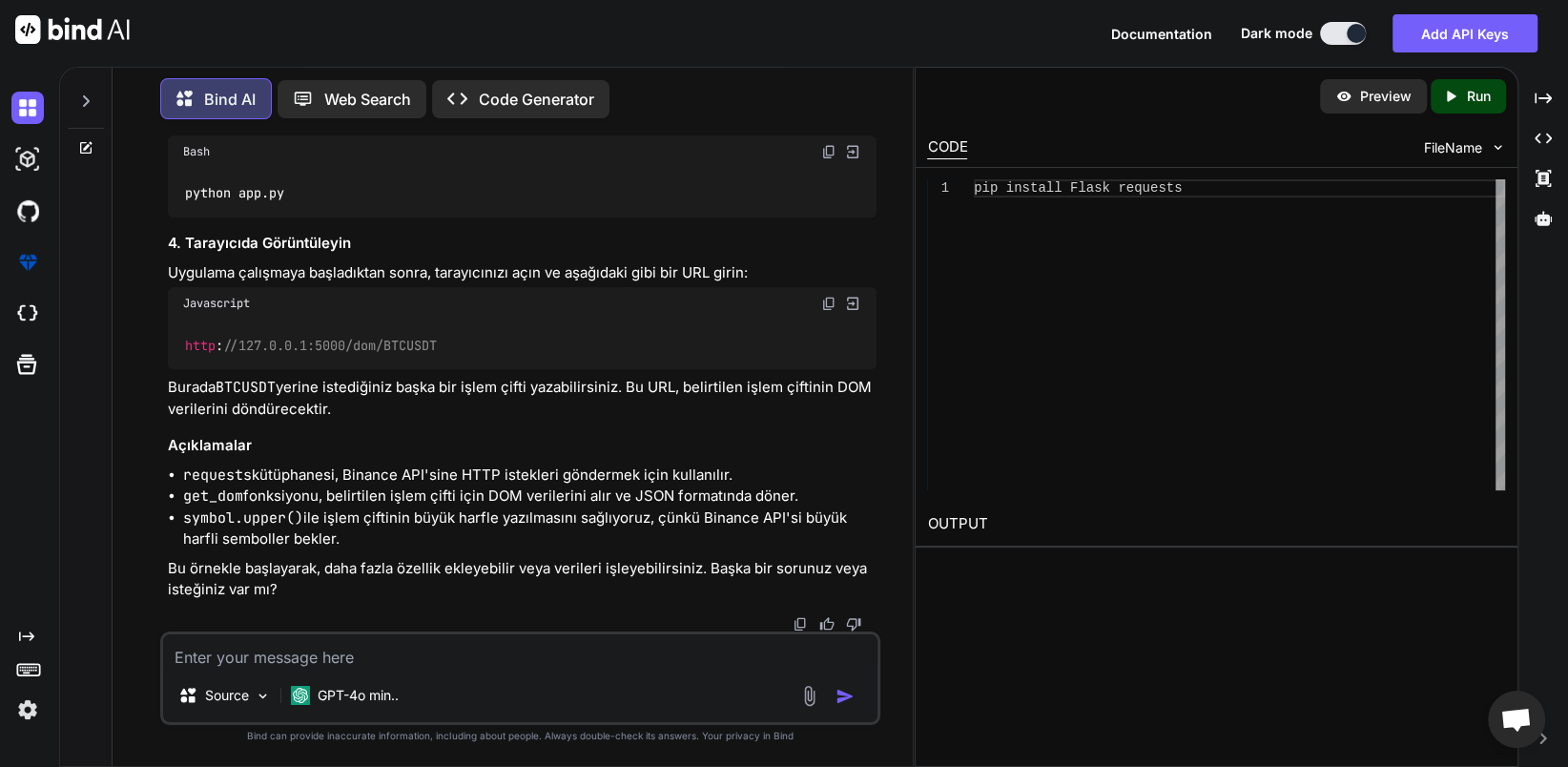 scroll, scrollTop: 2246, scrollLeft: 0, axis: vertical 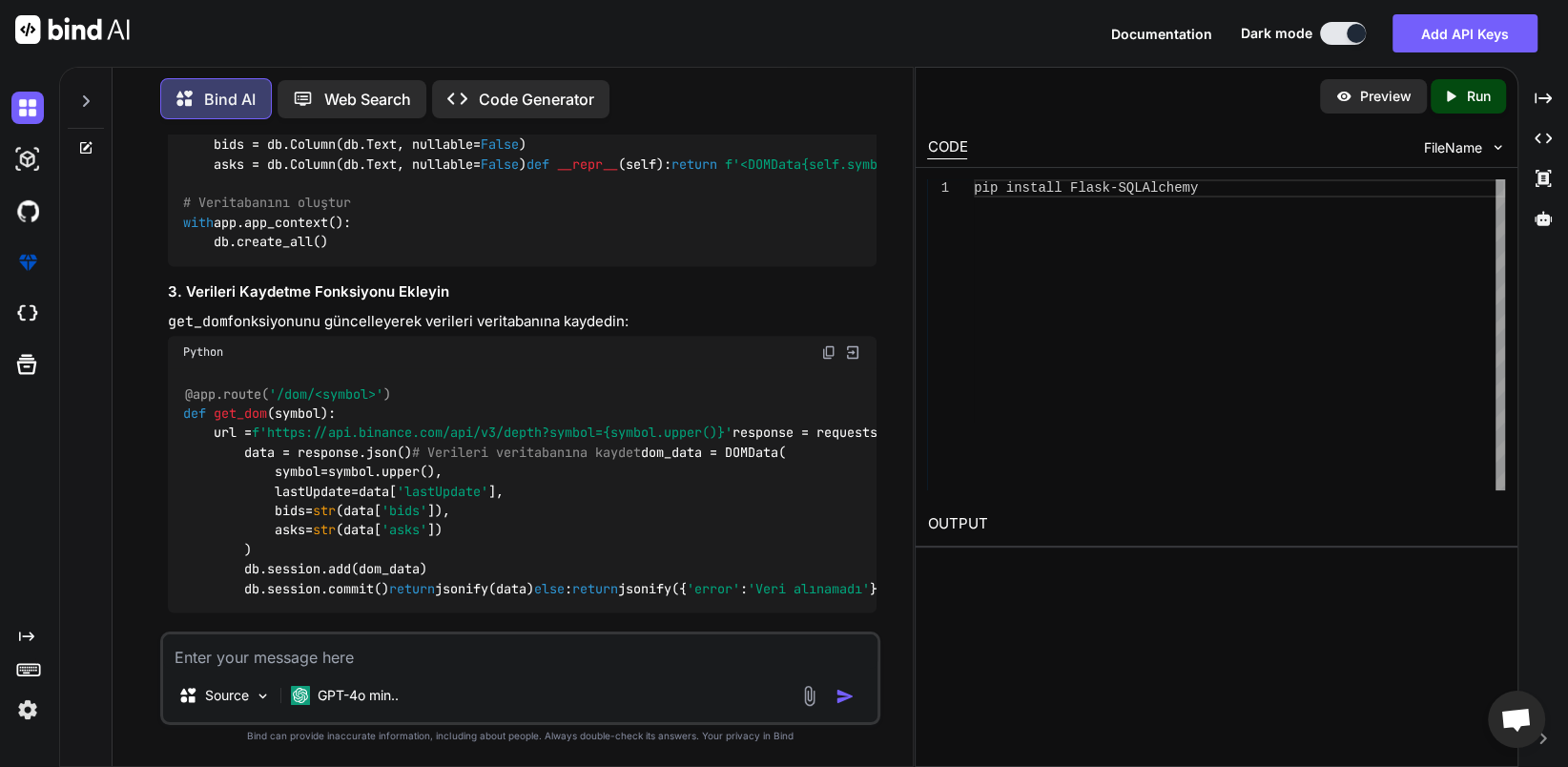 click at bounding box center [520, 652] 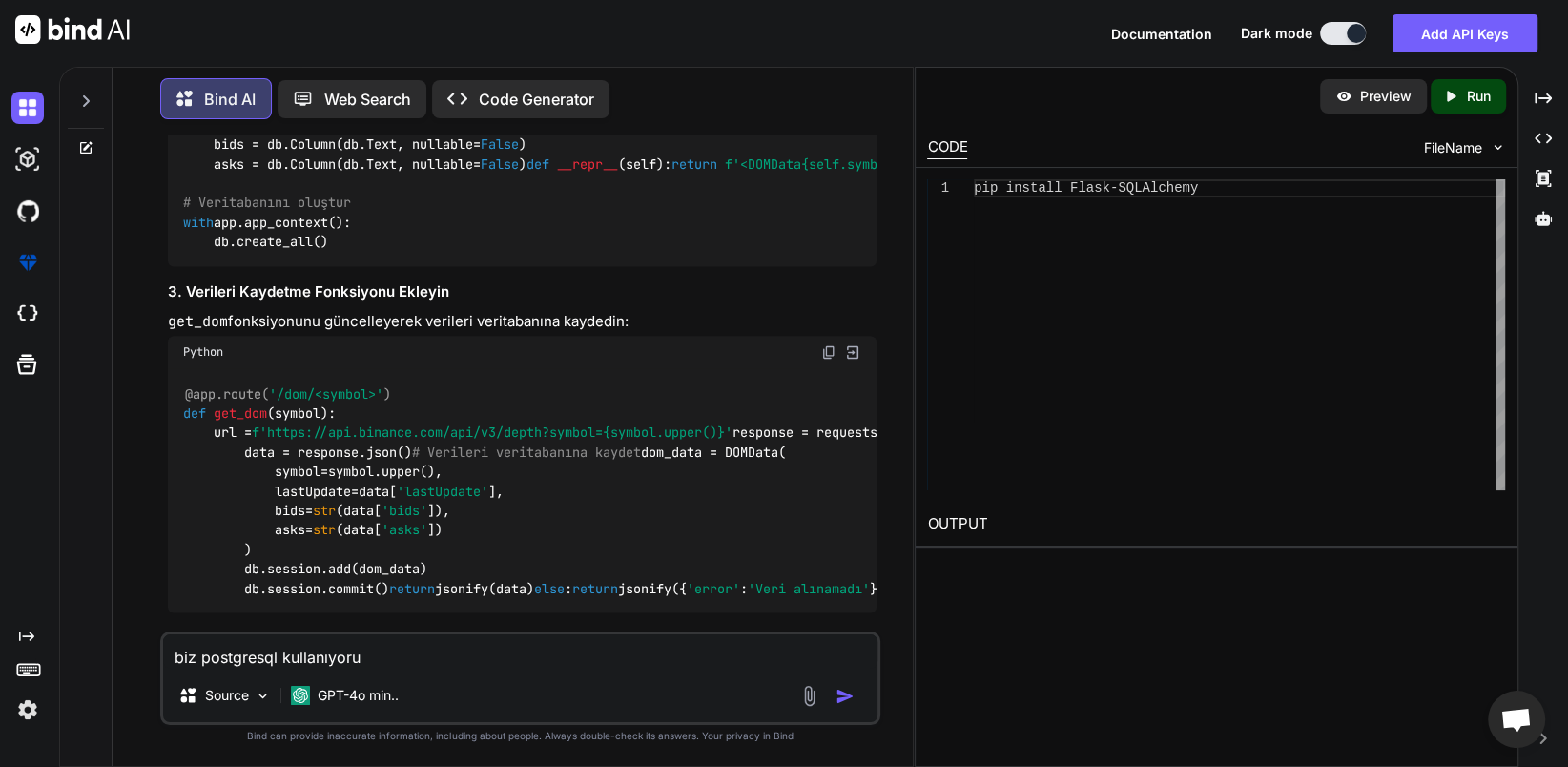 type on "biz postgresql kullanıyoruz" 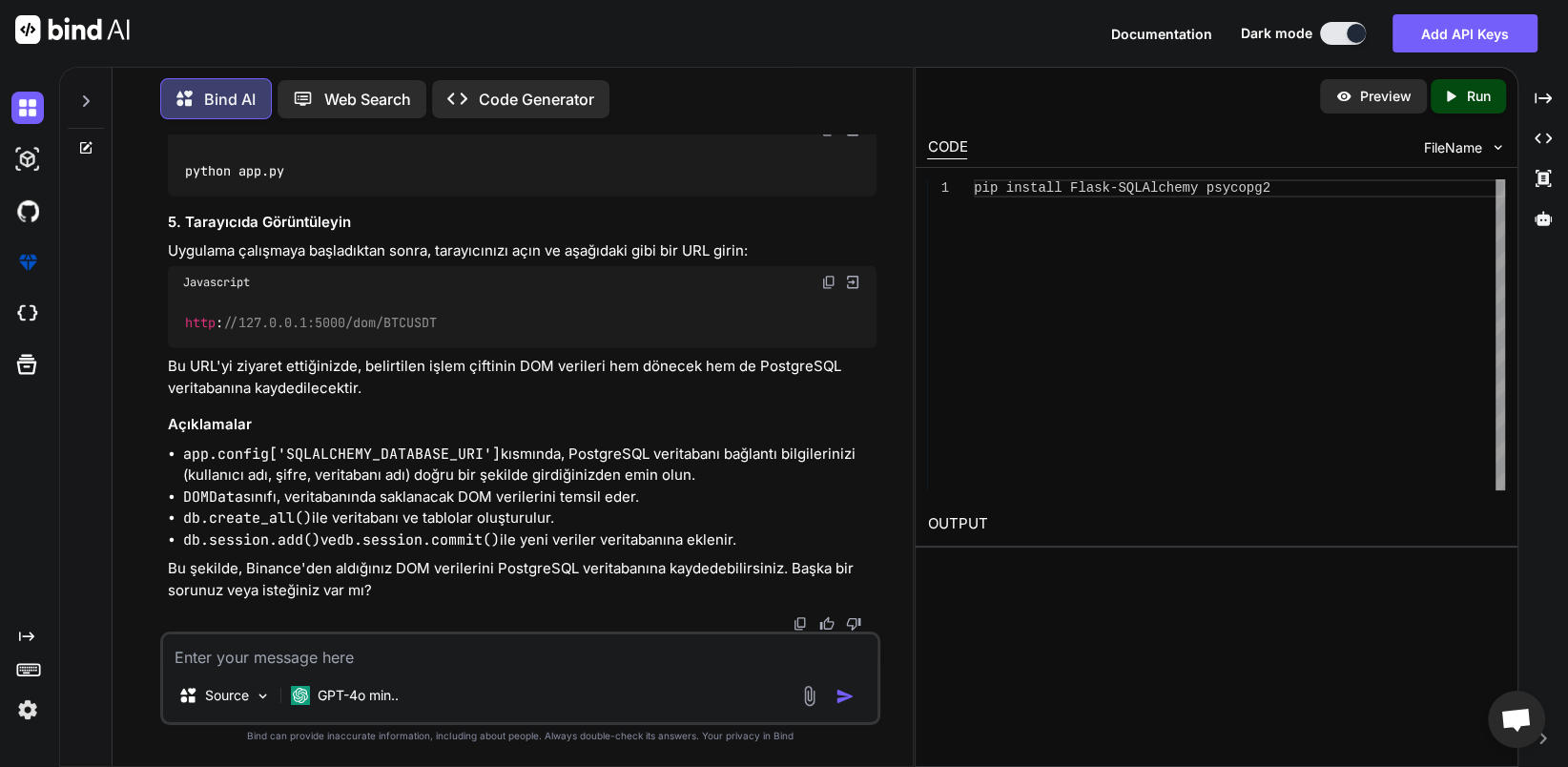 scroll, scrollTop: 5541, scrollLeft: 0, axis: vertical 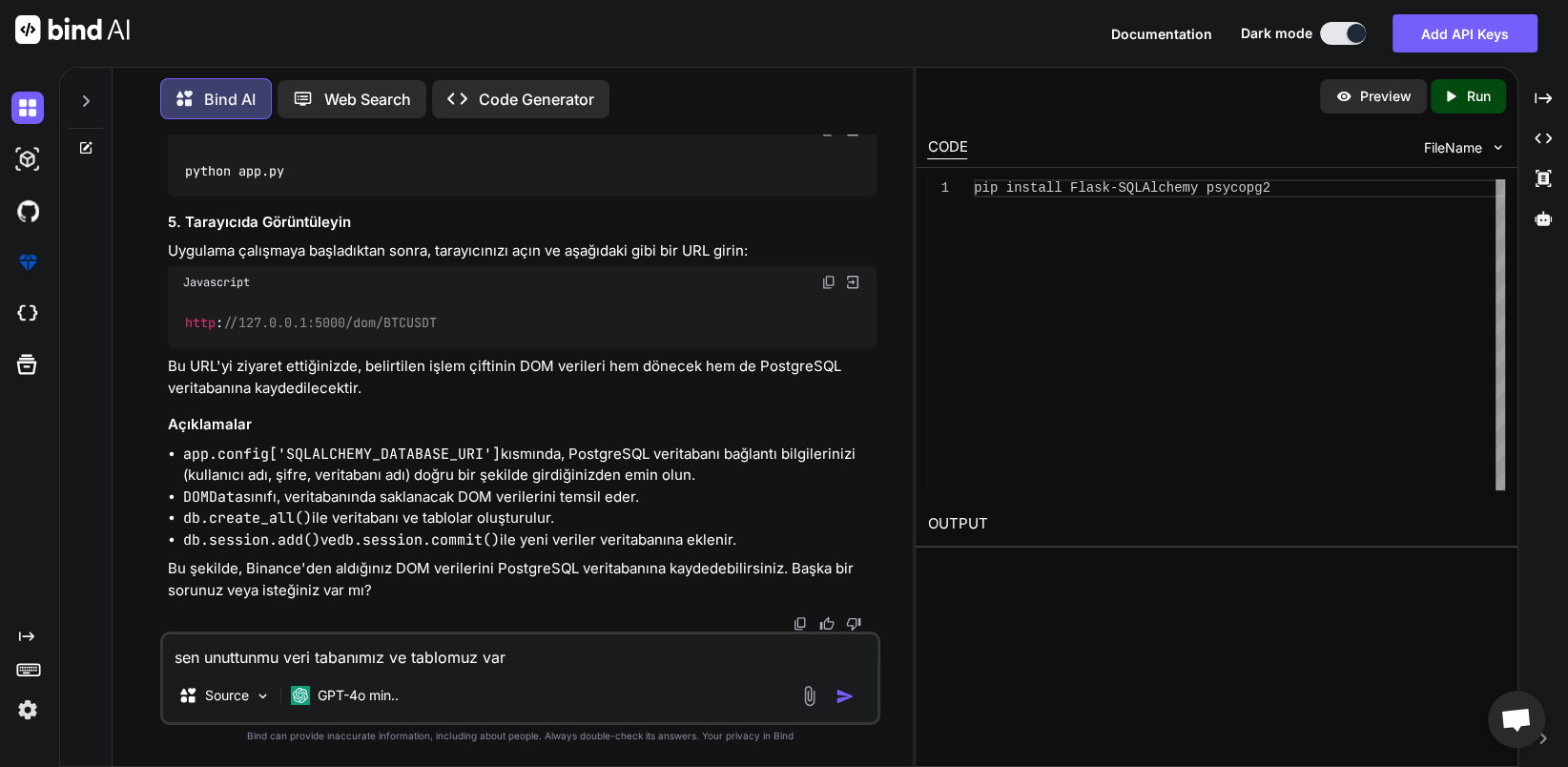 type on "sen unuttunmu veri tabanımız ve tablomuz var" 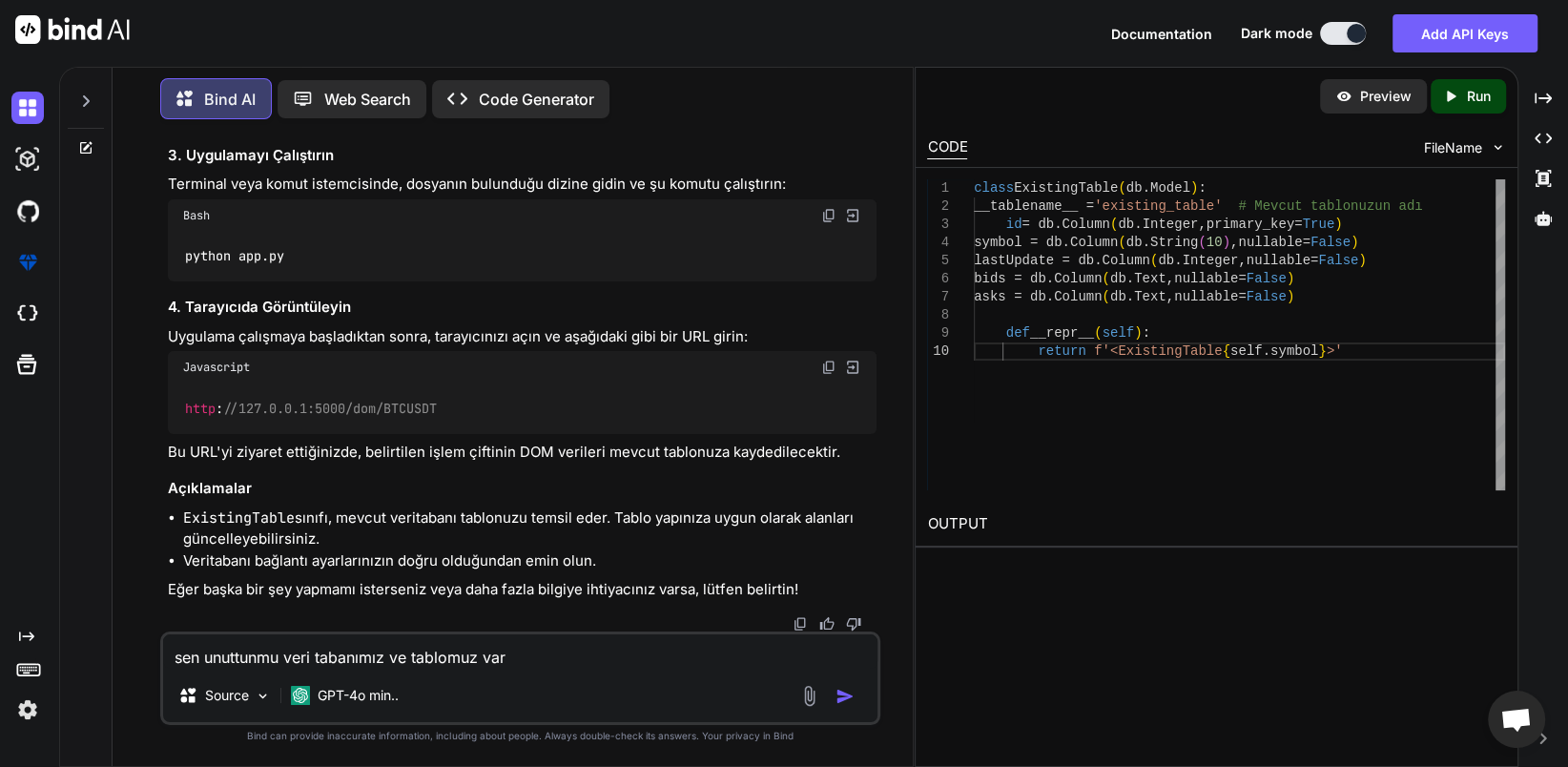 scroll, scrollTop: 5973, scrollLeft: 0, axis: vertical 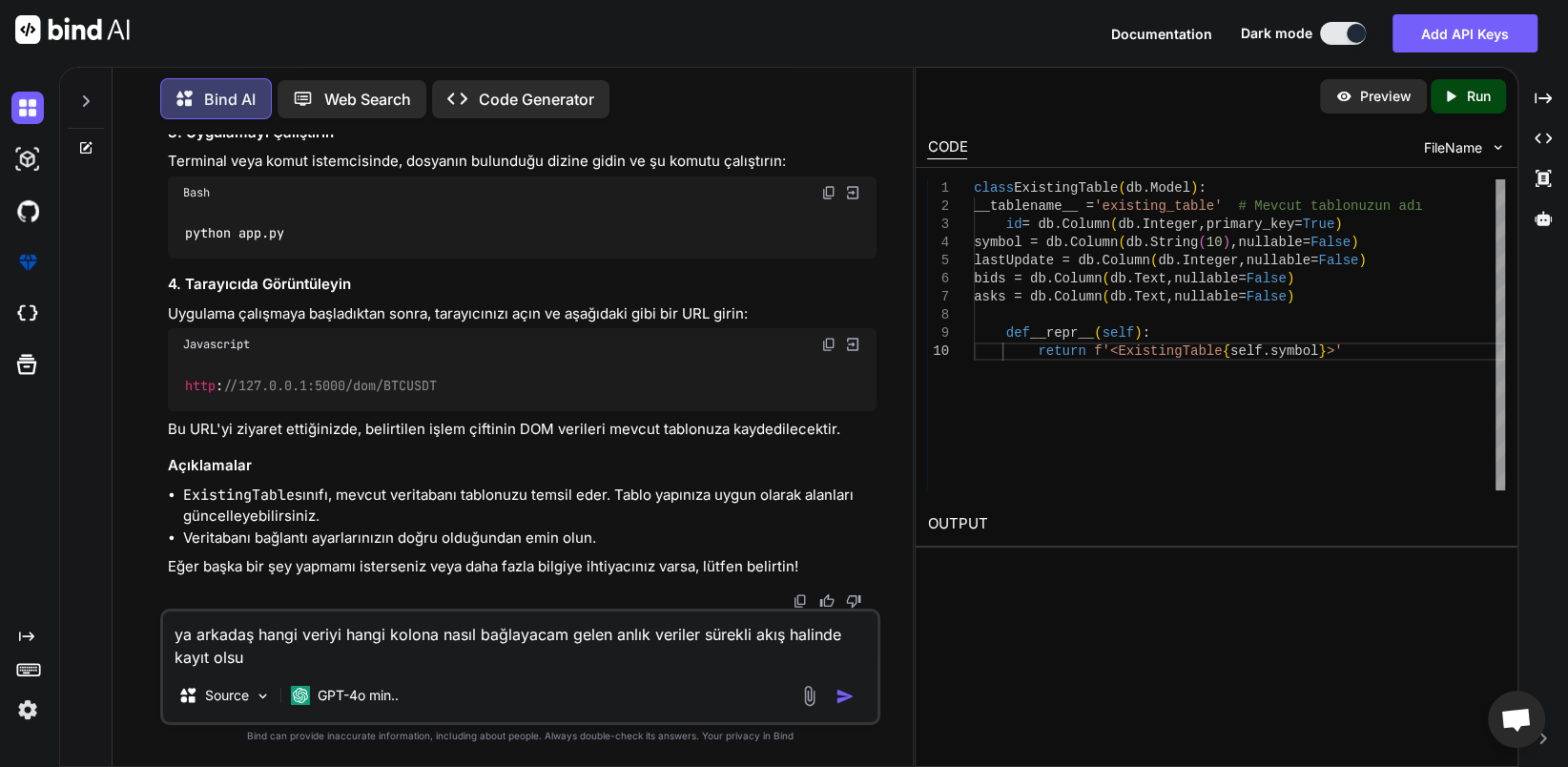 type on "ya arkadaş hangi veriyi hangi kolona nasıl bağlayacam gelen anlık veriler sürekli akış halinde kayıt olsun" 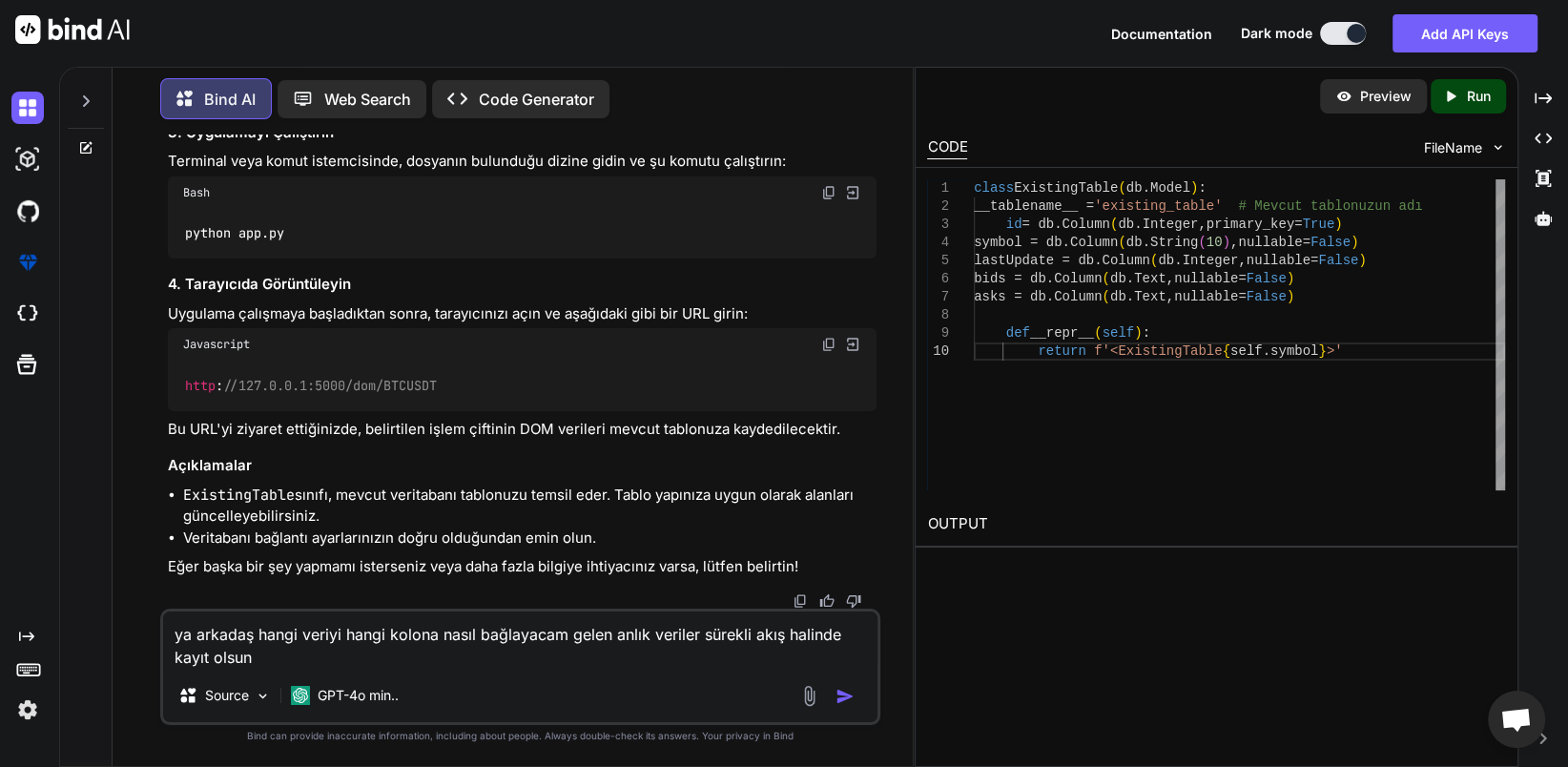 type 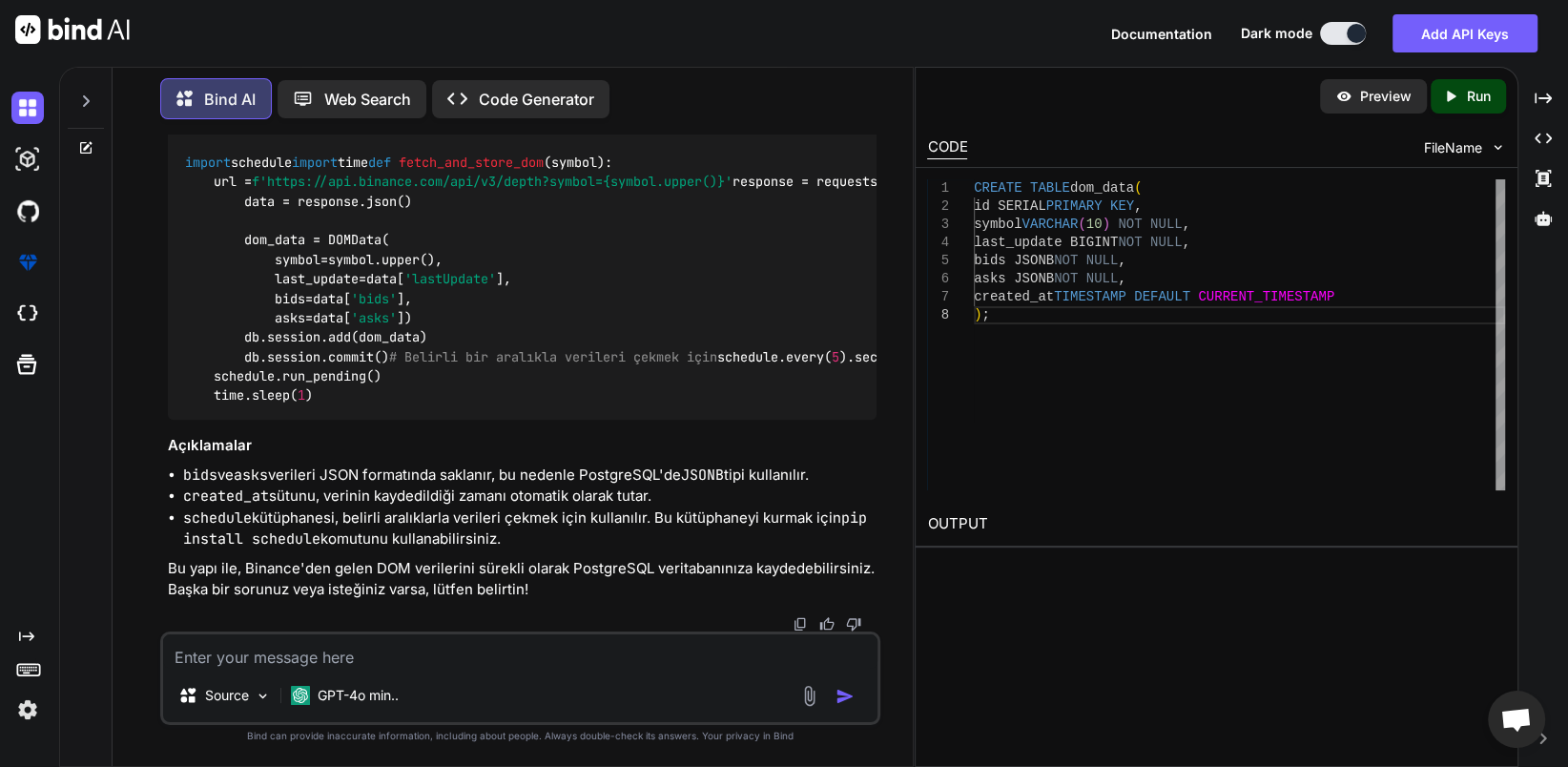 scroll, scrollTop: 9248, scrollLeft: 0, axis: vertical 